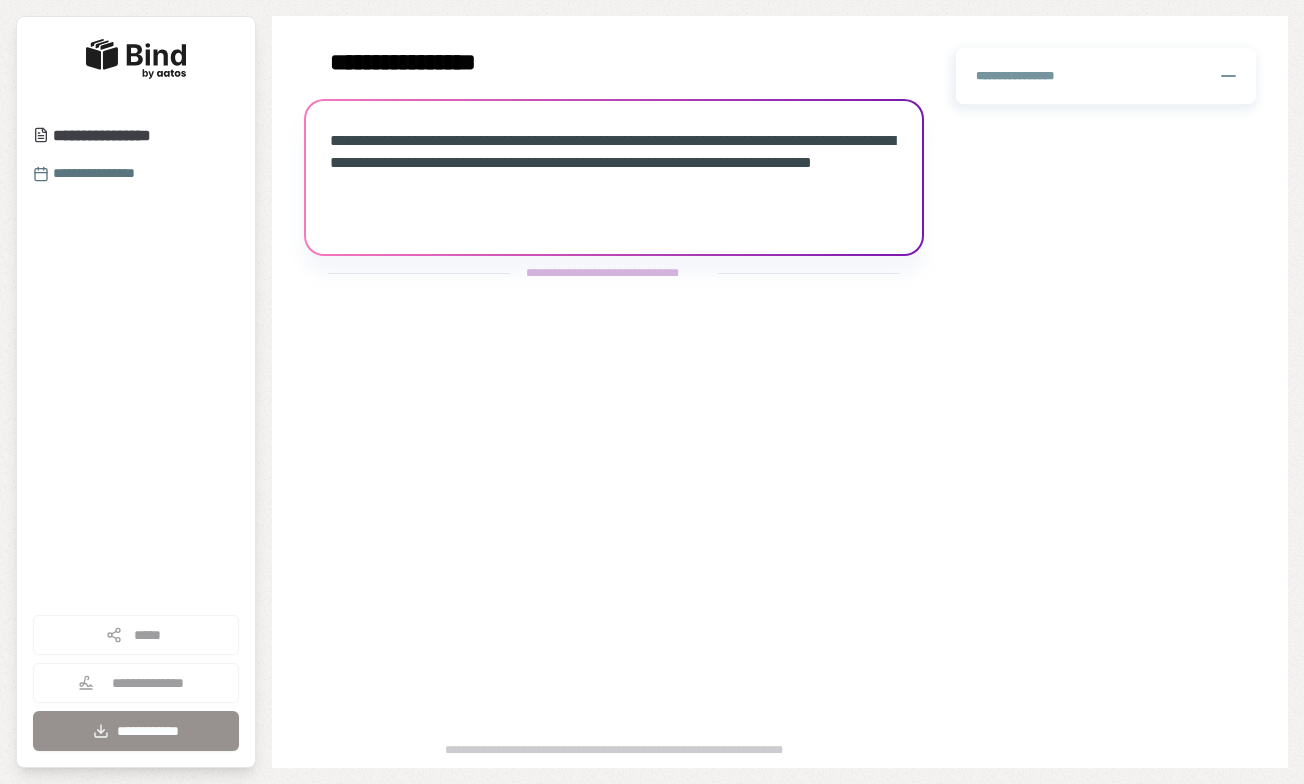 scroll, scrollTop: 0, scrollLeft: 0, axis: both 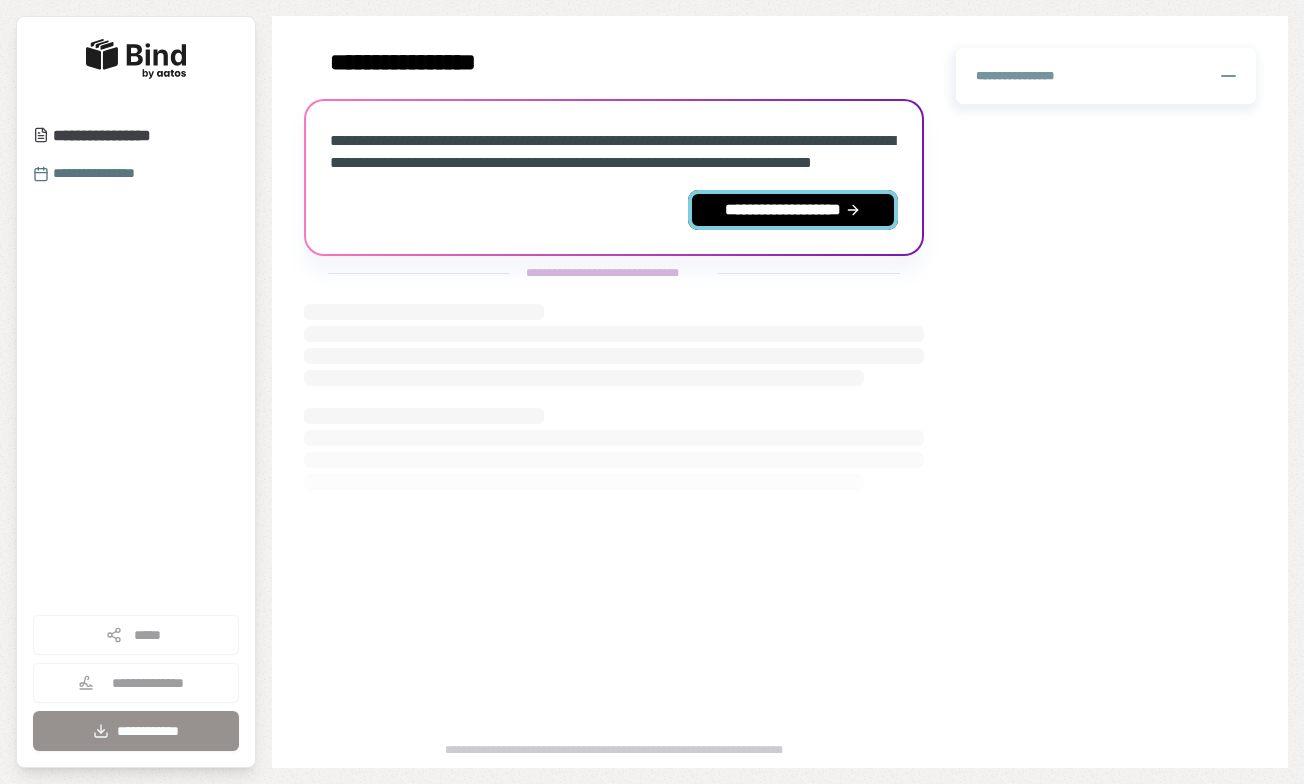 click on "**********" at bounding box center (793, 210) 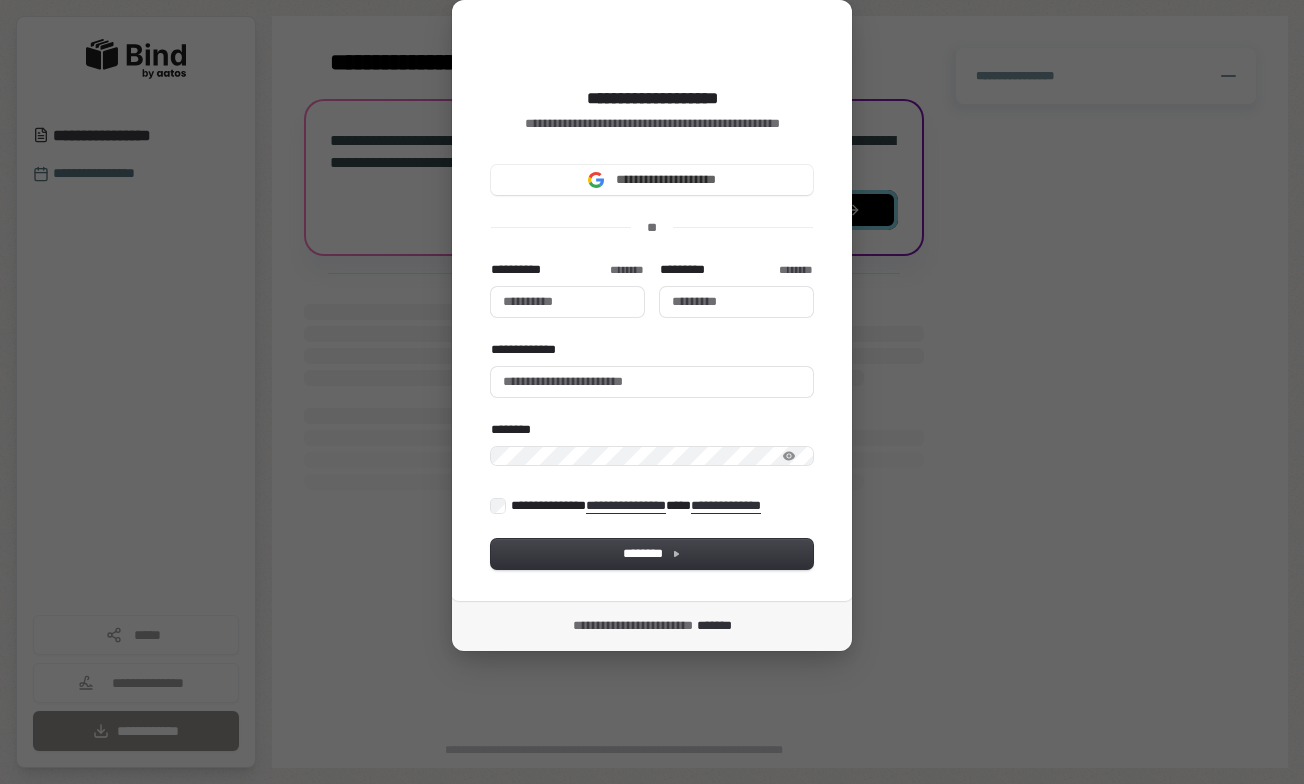 type 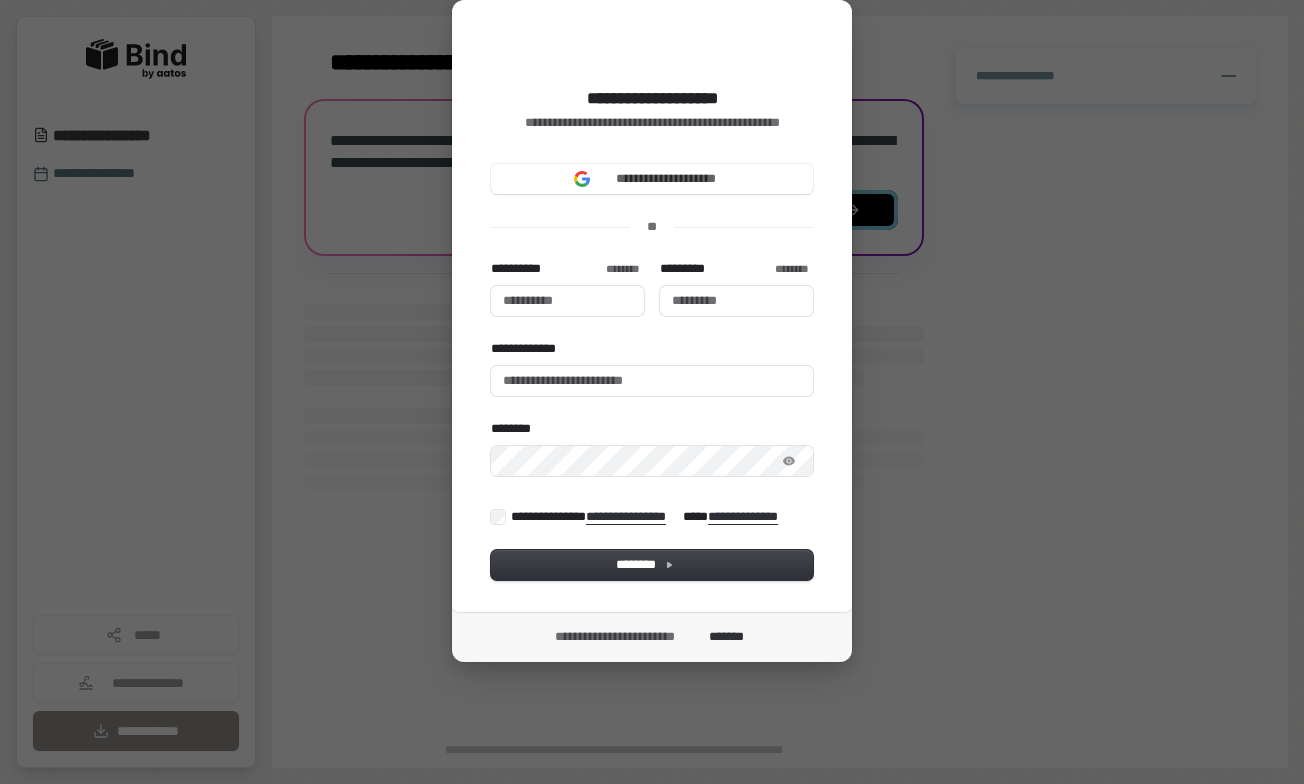 type 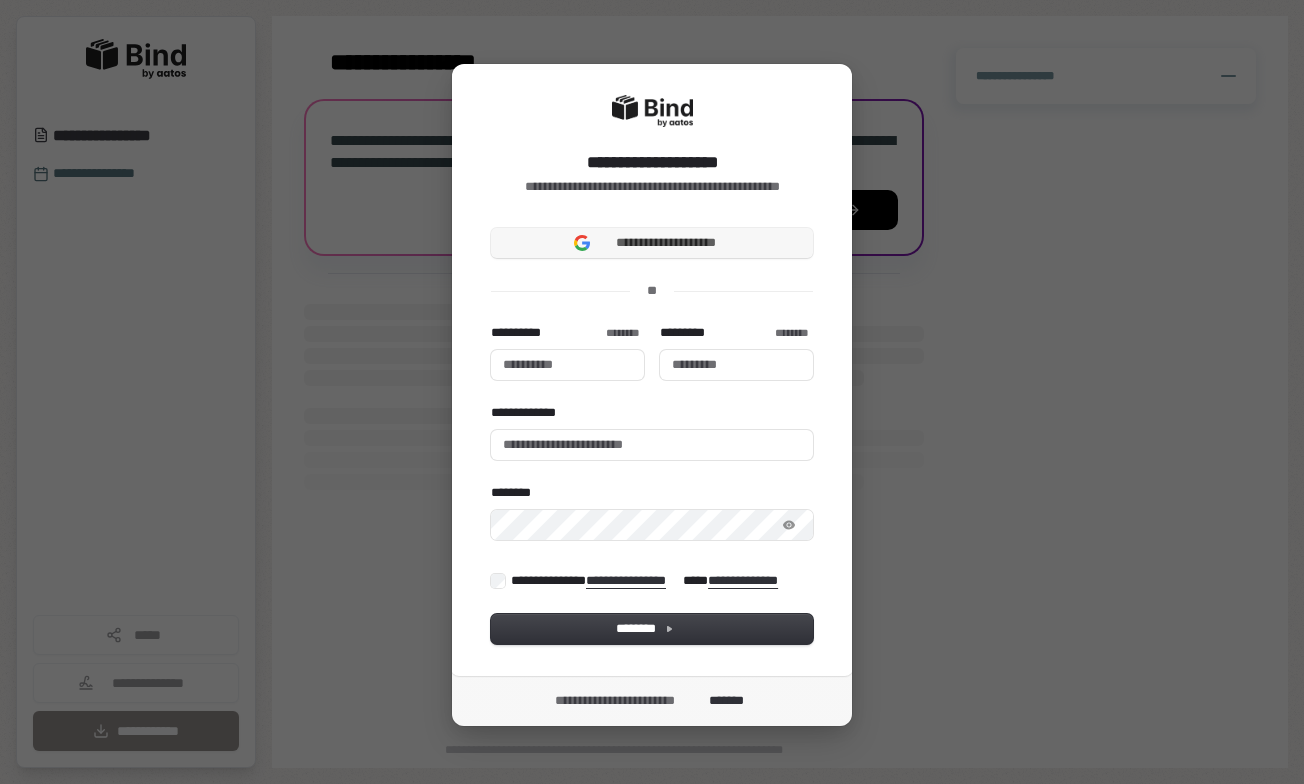 click on "**********" at bounding box center (666, 243) 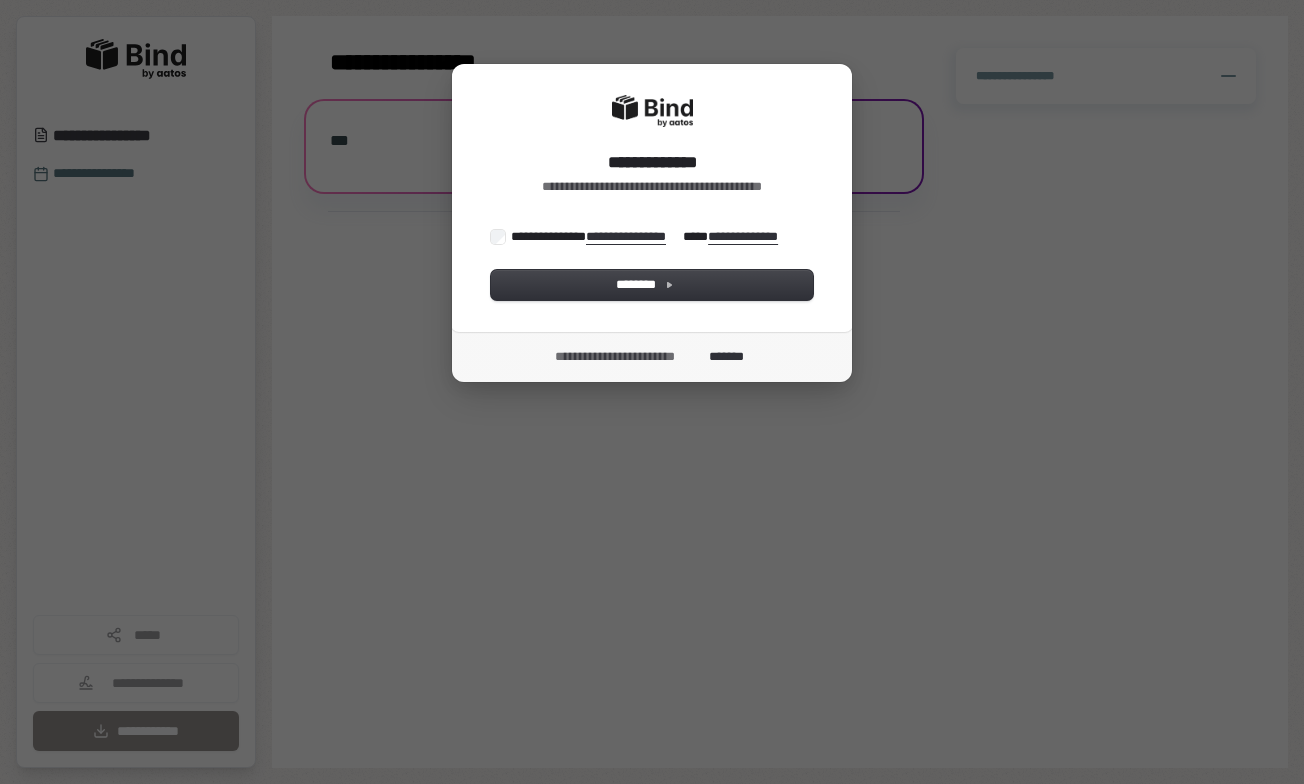 scroll, scrollTop: 0, scrollLeft: 0, axis: both 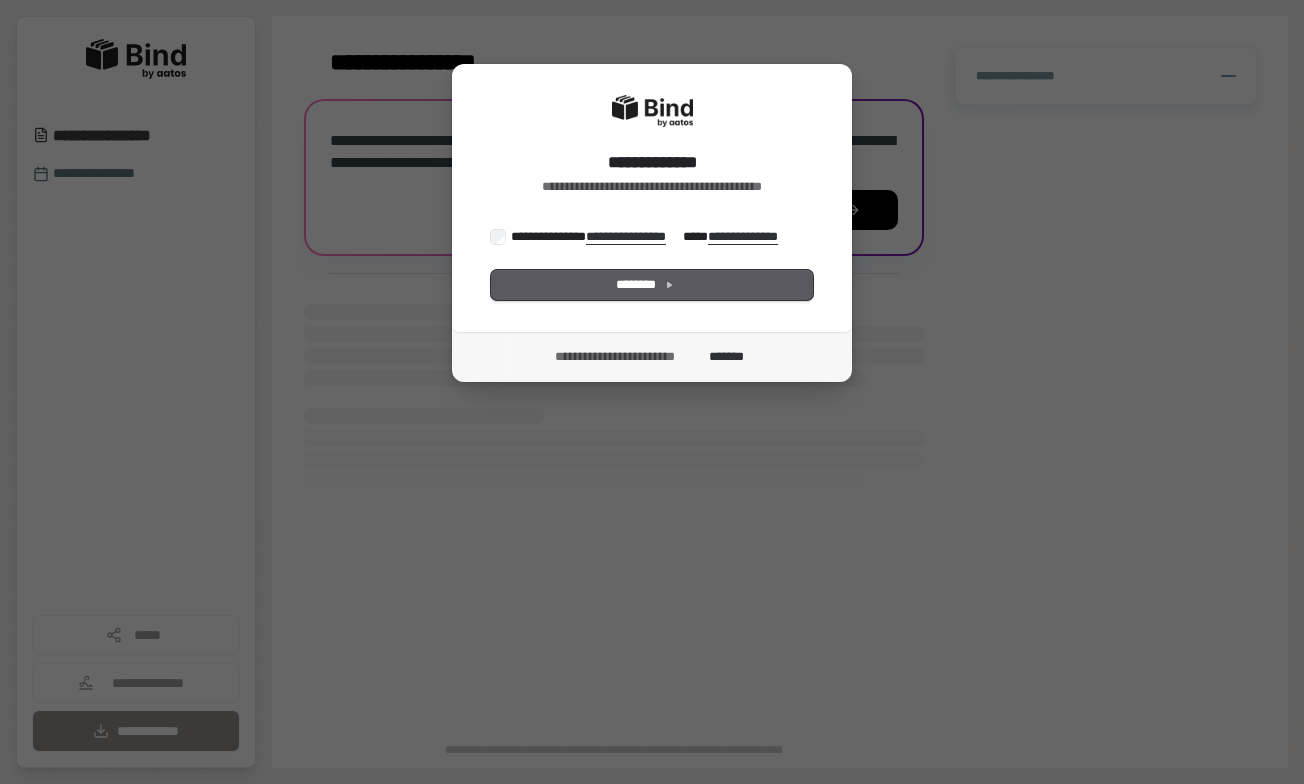 click on "********" at bounding box center [652, 285] 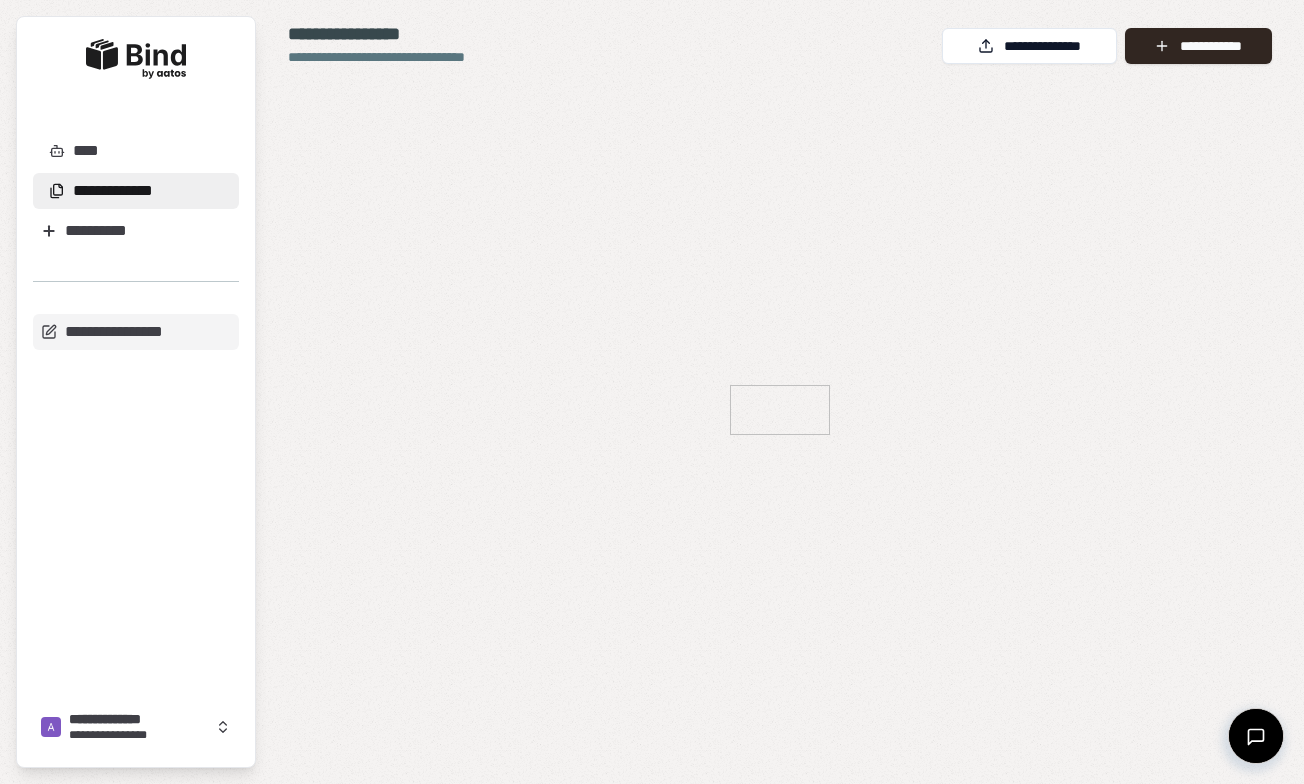 scroll, scrollTop: 0, scrollLeft: 0, axis: both 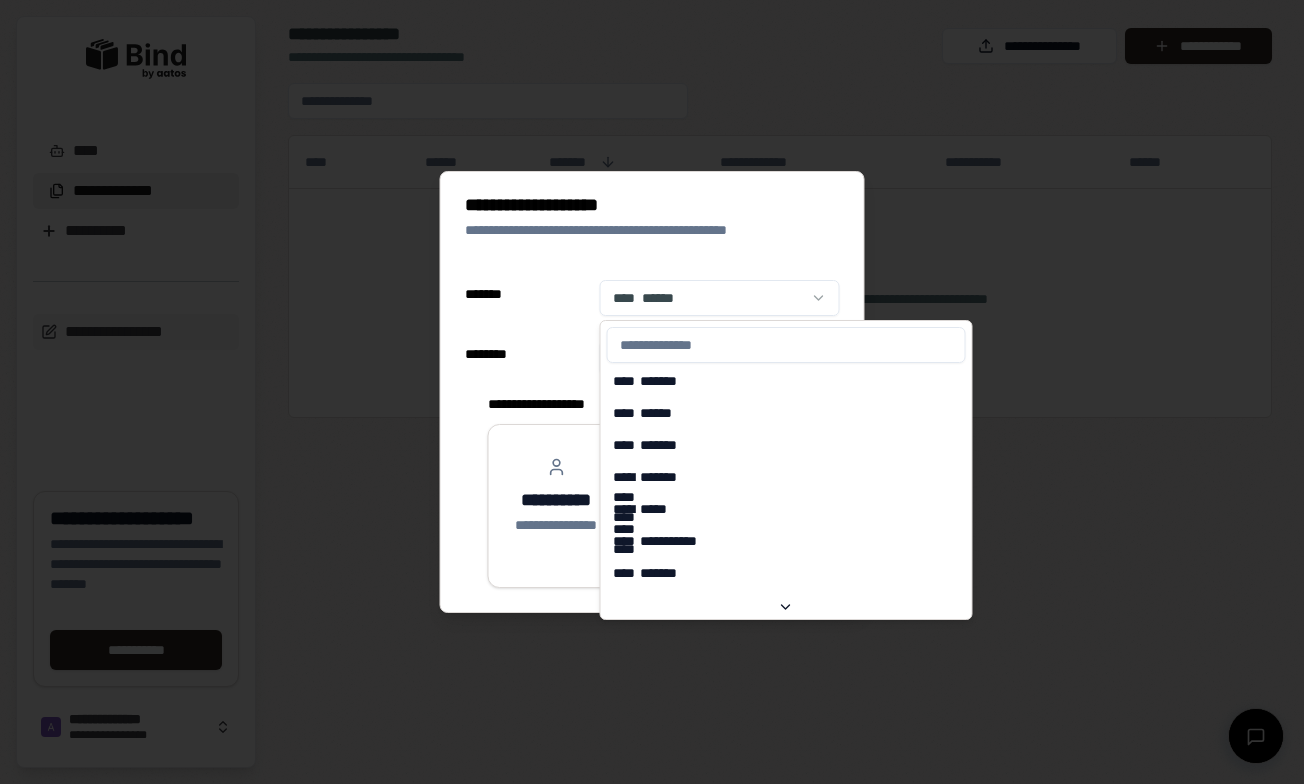 click on "**********" at bounding box center (652, 392) 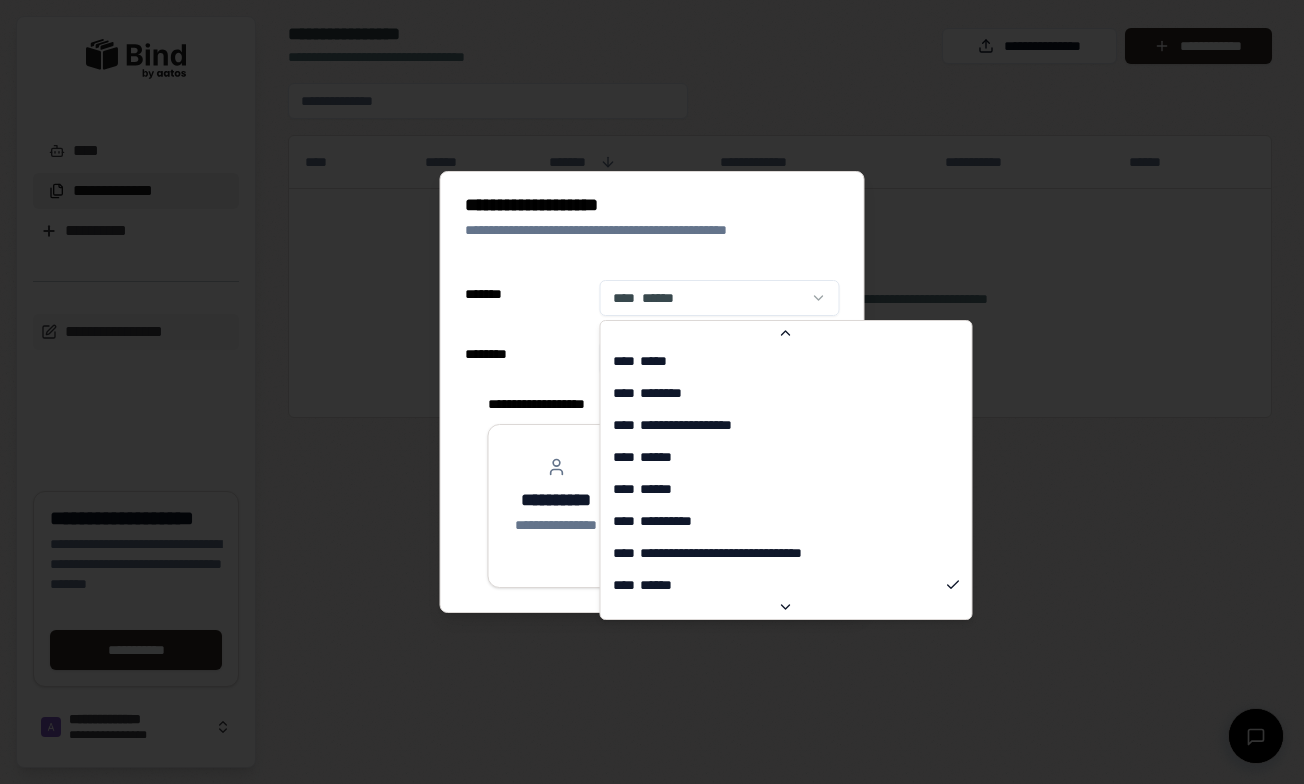 scroll, scrollTop: 3756, scrollLeft: 0, axis: vertical 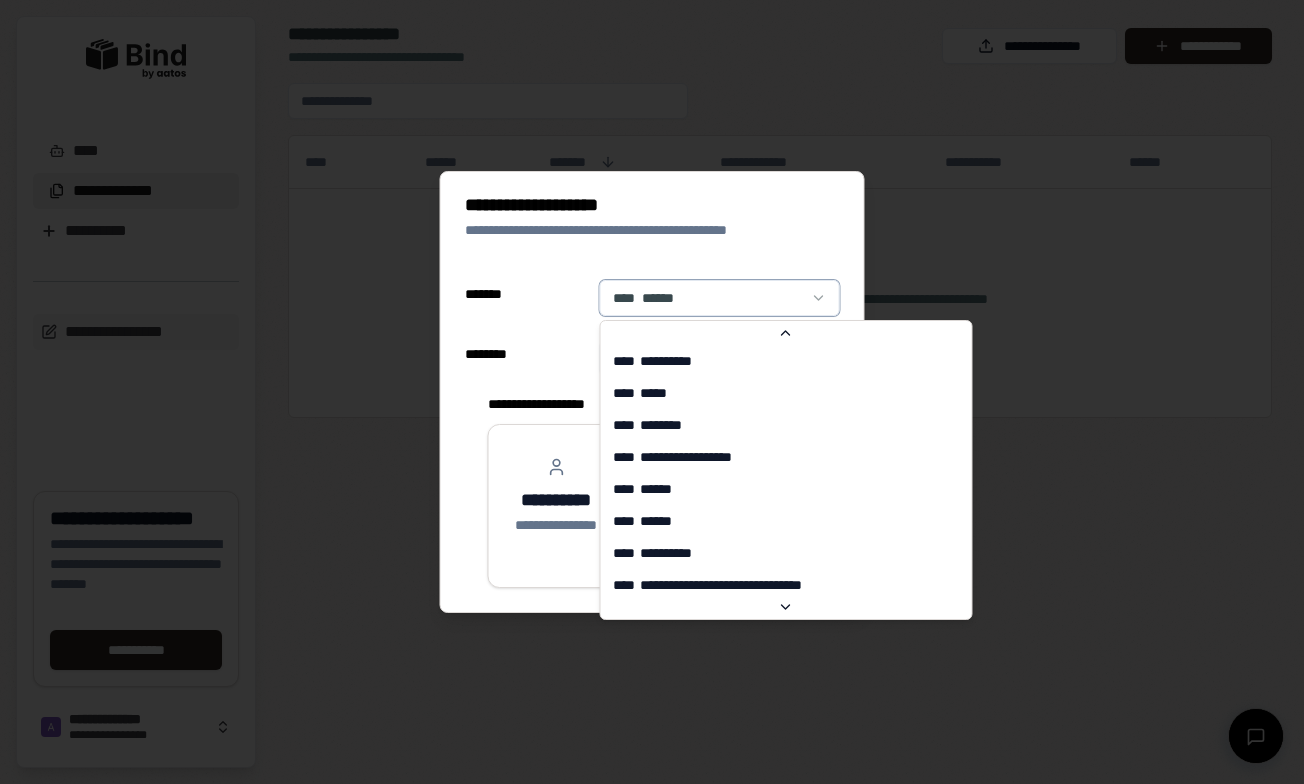 click on "**********" at bounding box center (652, 392) 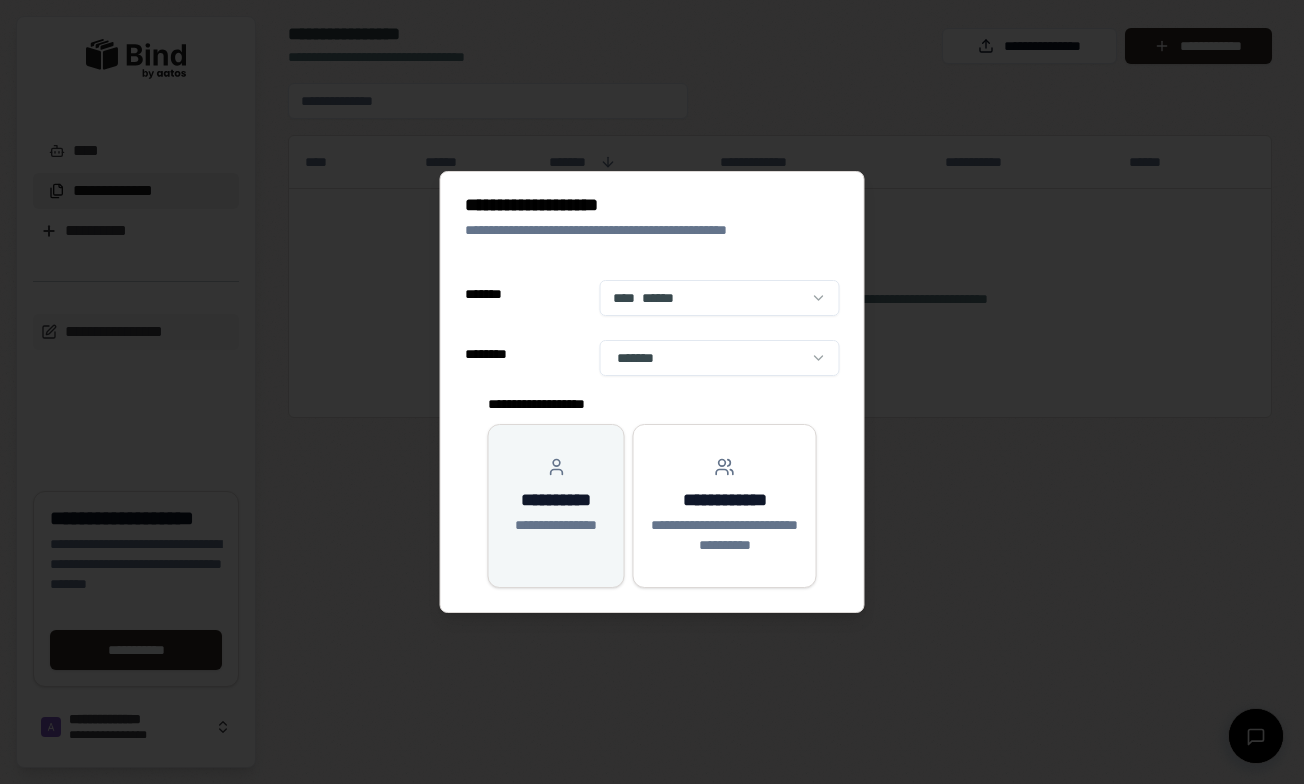 click on "**********" at bounding box center [556, 496] 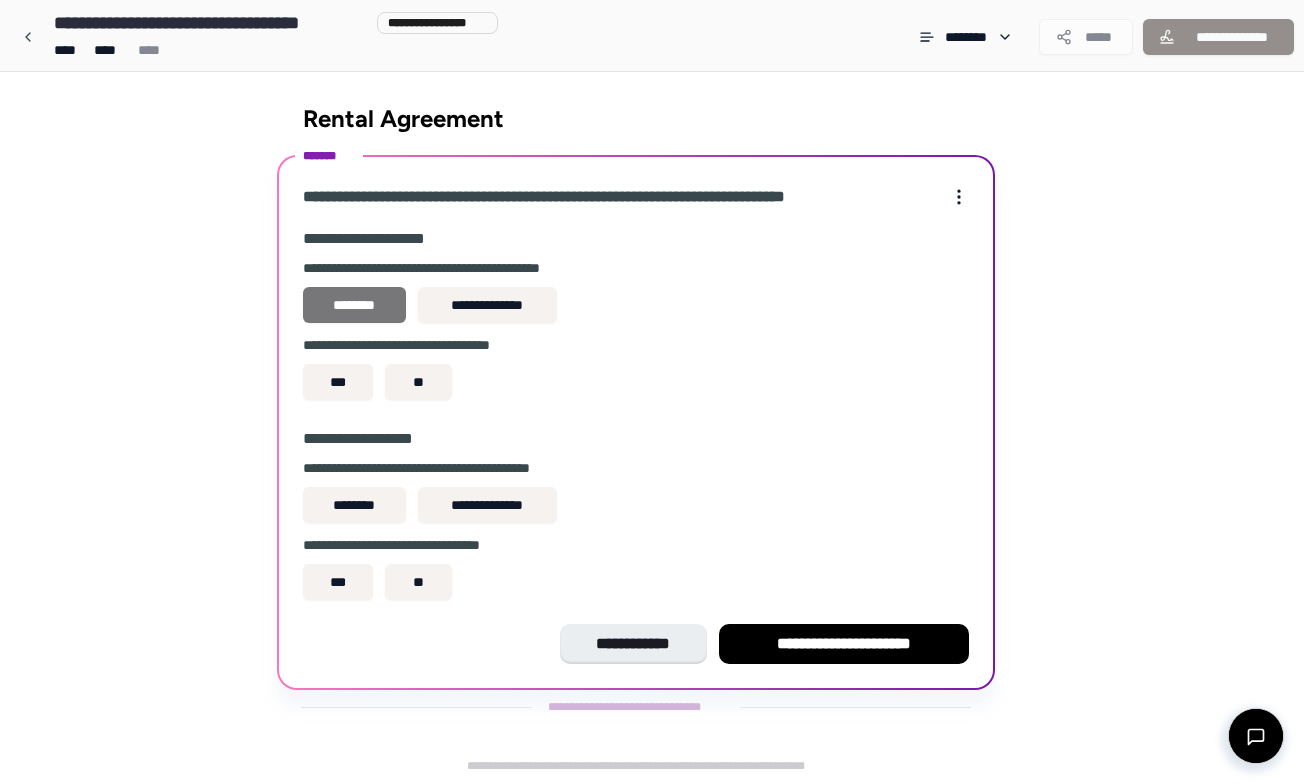 click on "********" at bounding box center [354, 305] 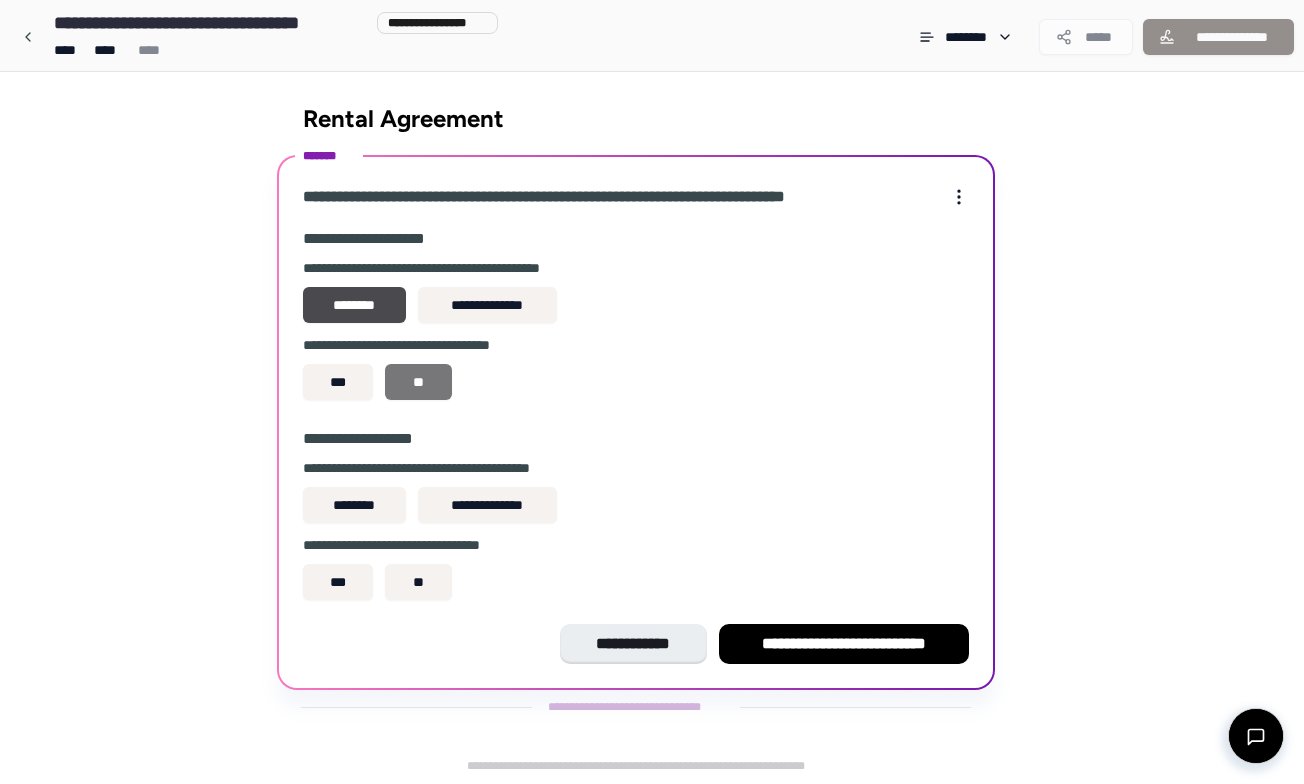 click on "**" at bounding box center [418, 382] 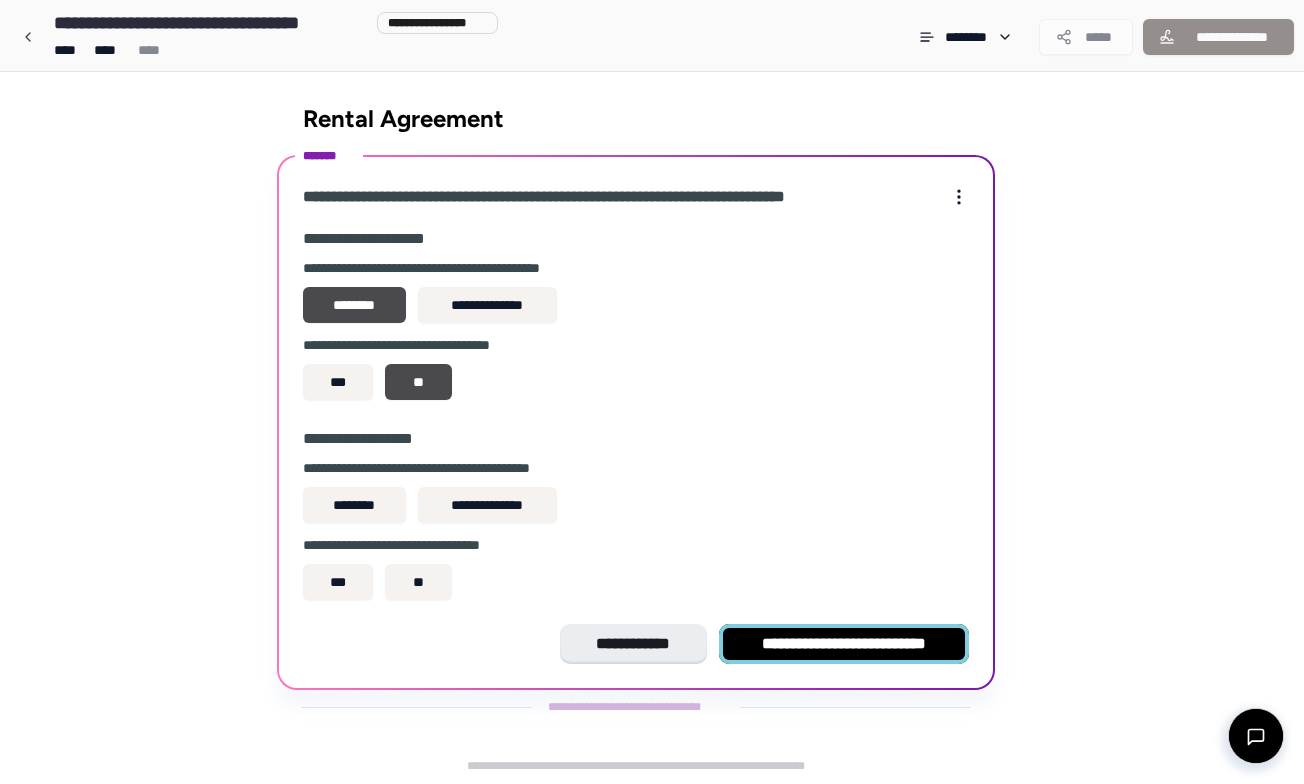 click on "**********" at bounding box center [844, 644] 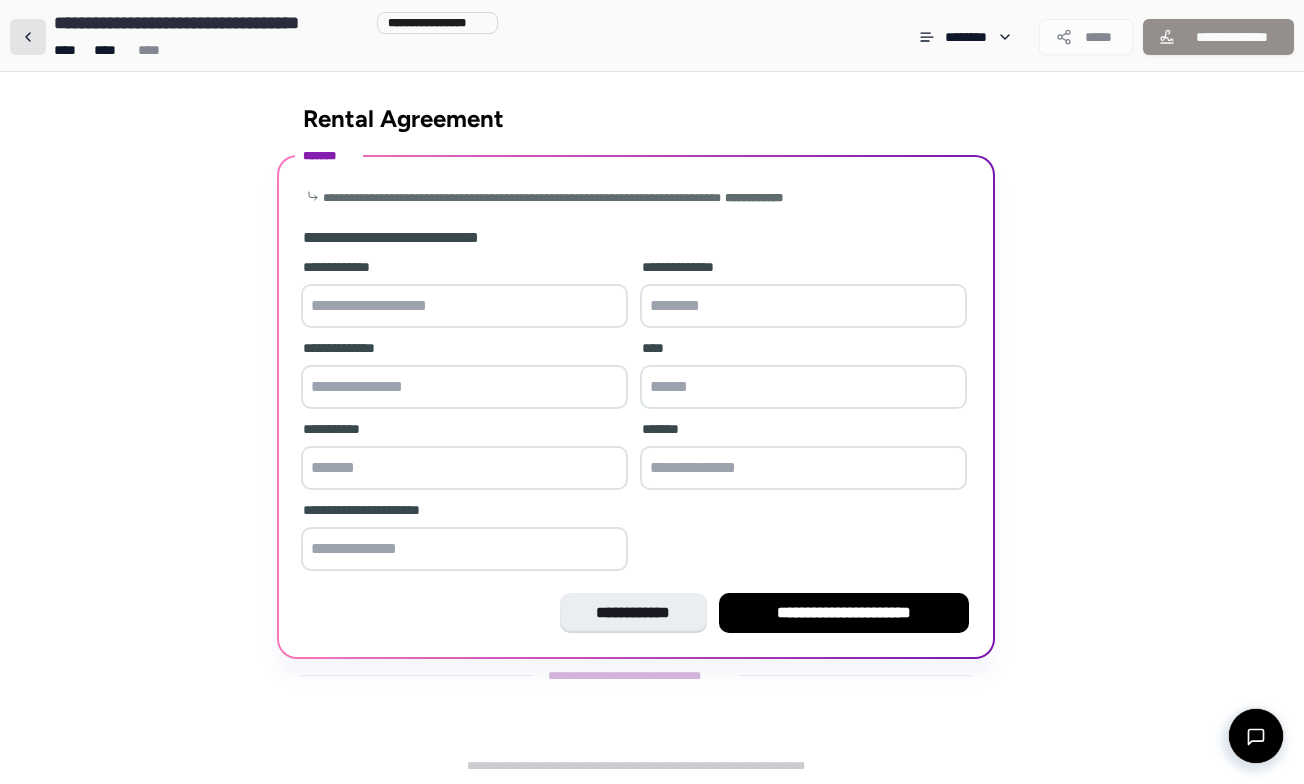 click at bounding box center [28, 37] 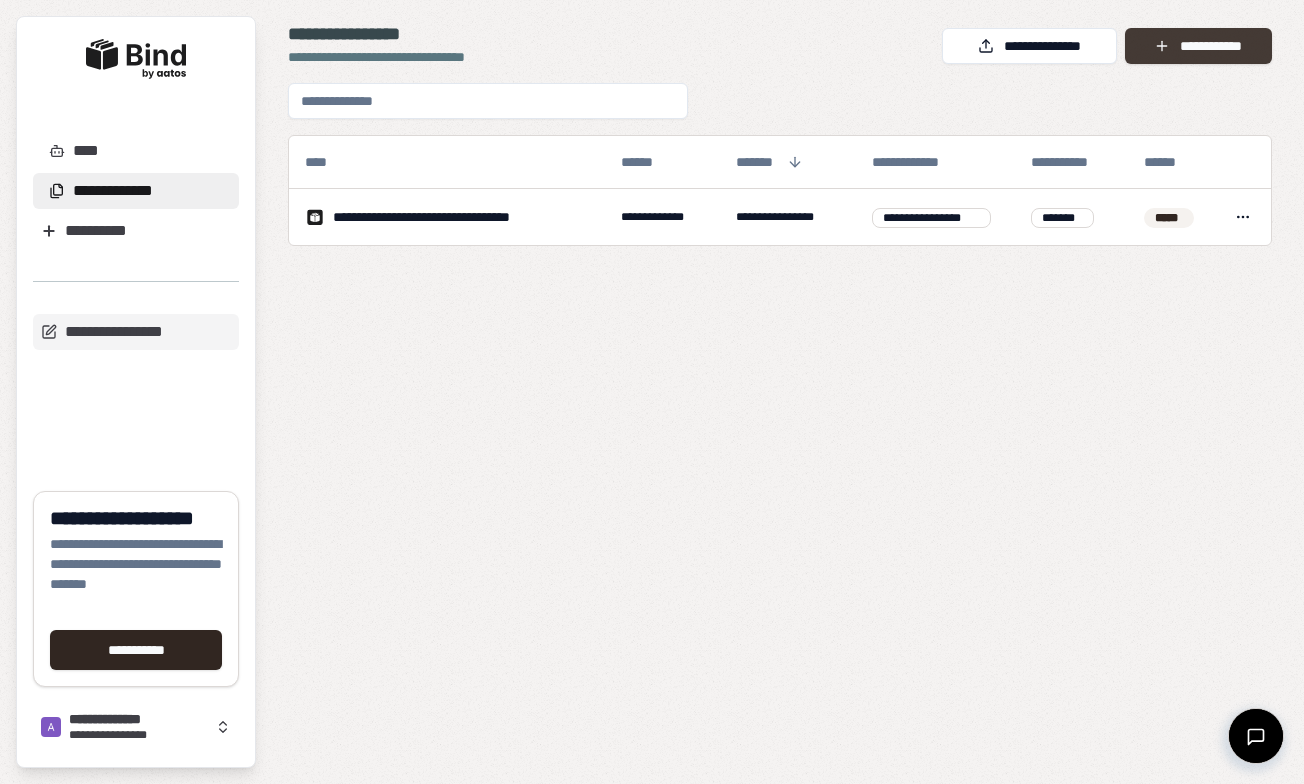 click on "**********" at bounding box center (1198, 46) 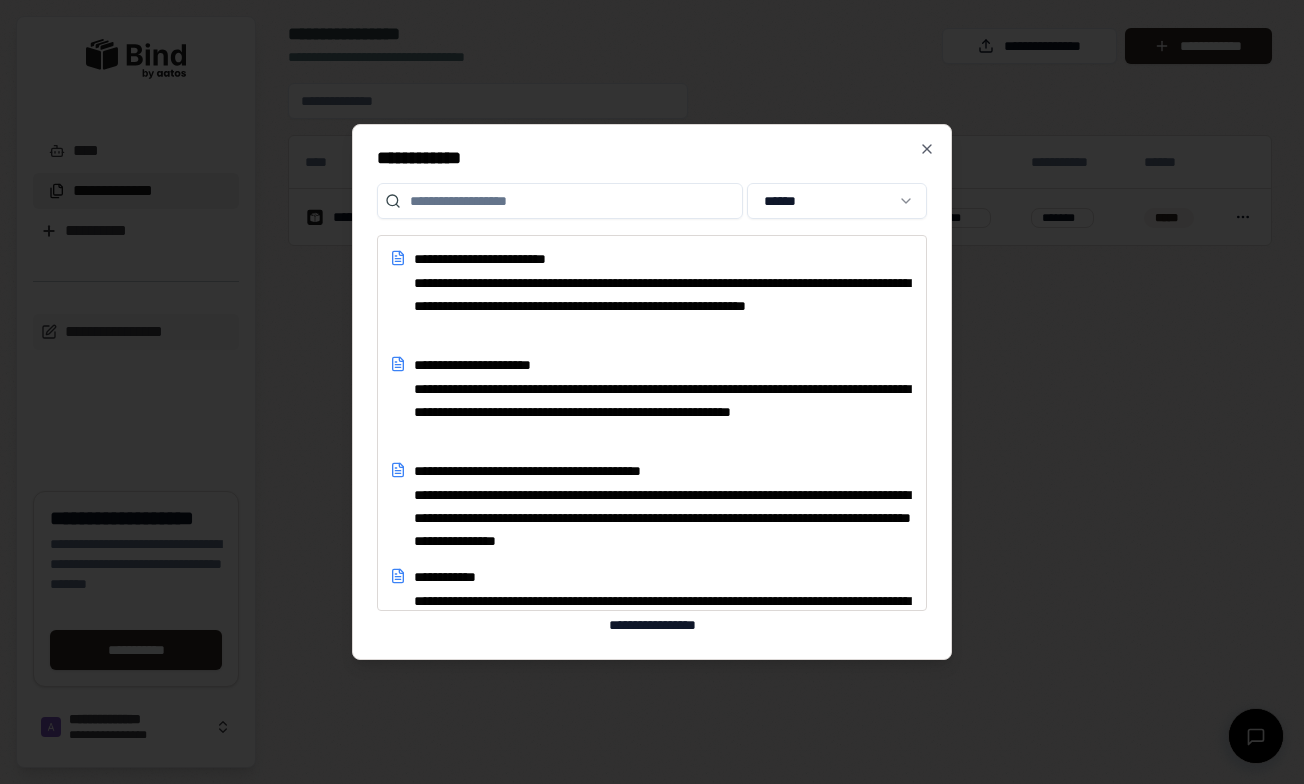 scroll, scrollTop: 0, scrollLeft: 0, axis: both 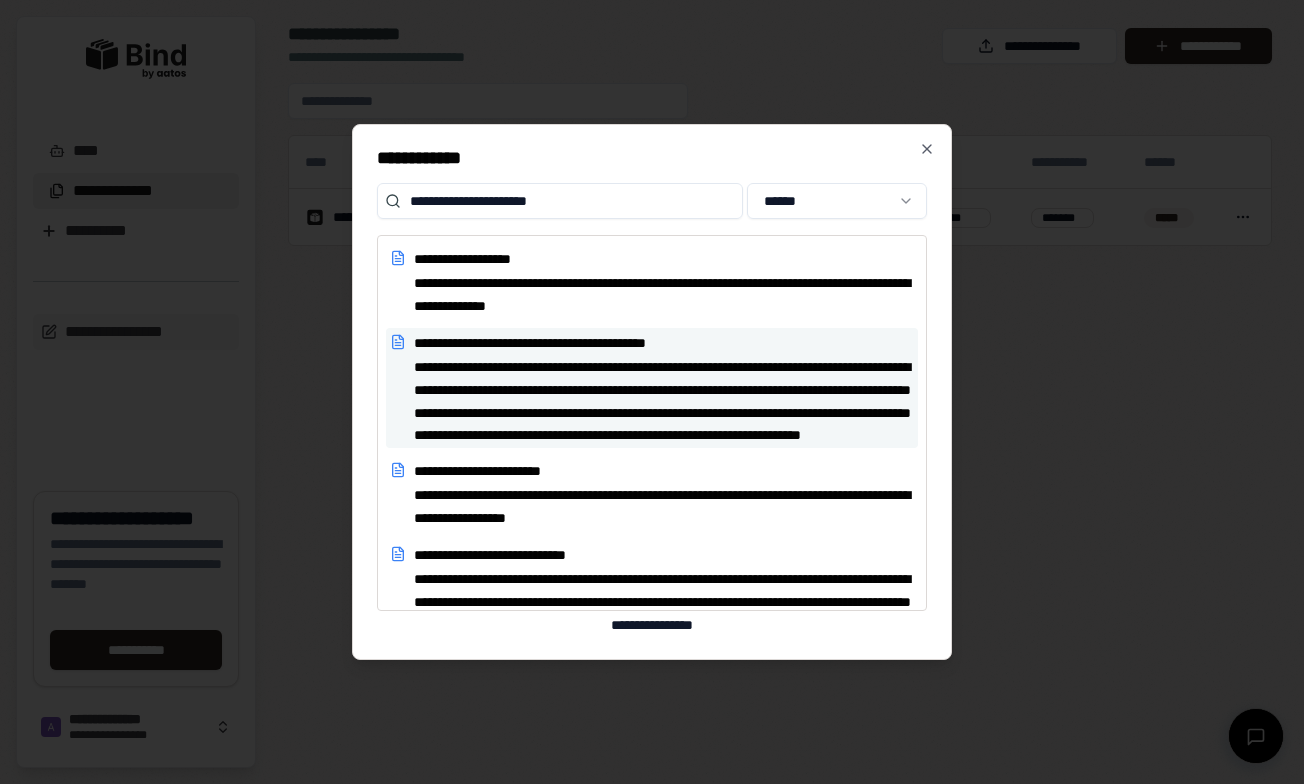 type on "**********" 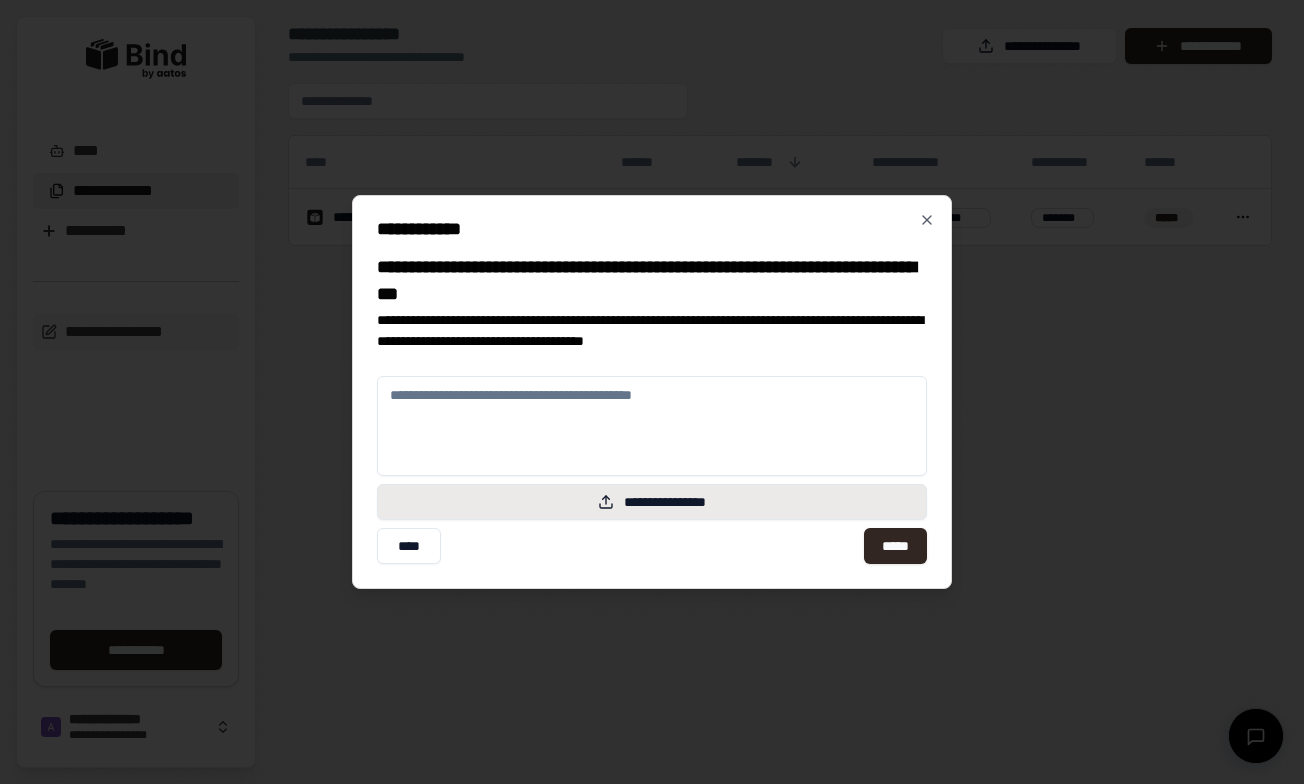 click on "**********" at bounding box center [652, 502] 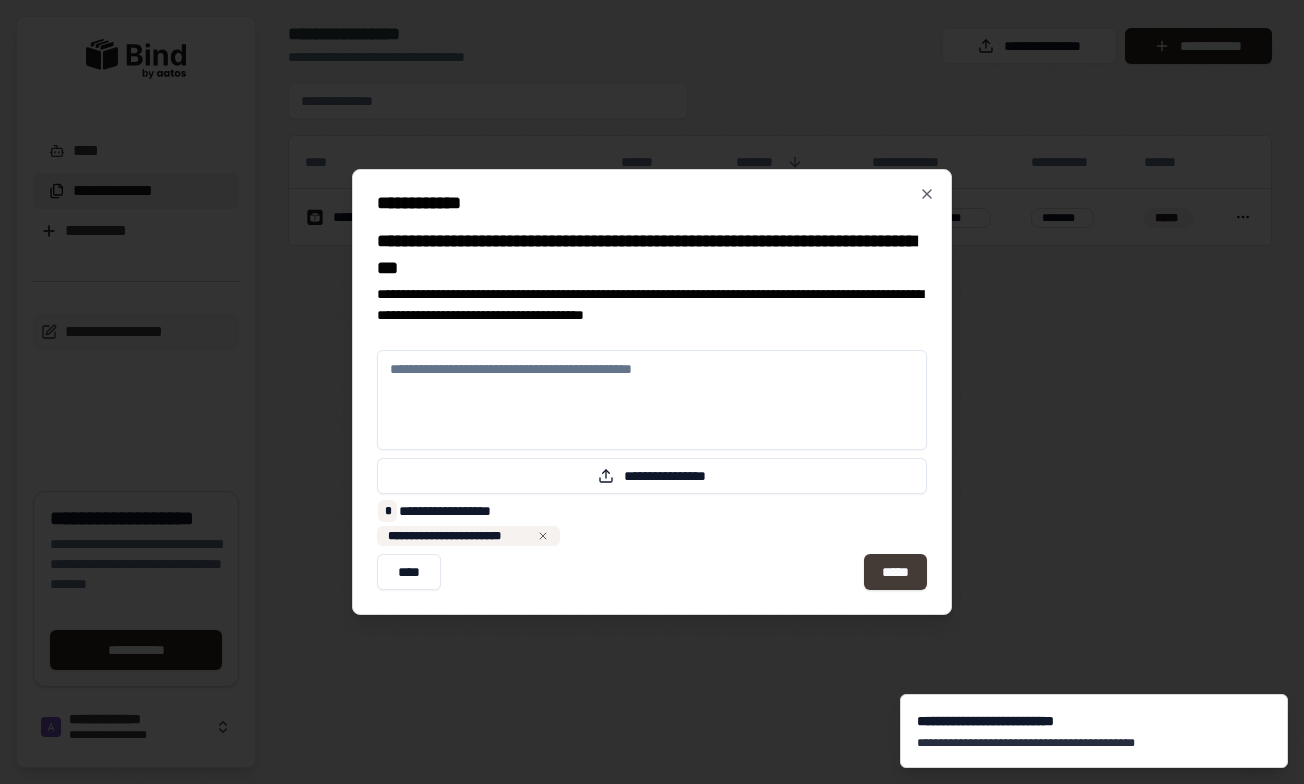 click on "*****" at bounding box center (895, 572) 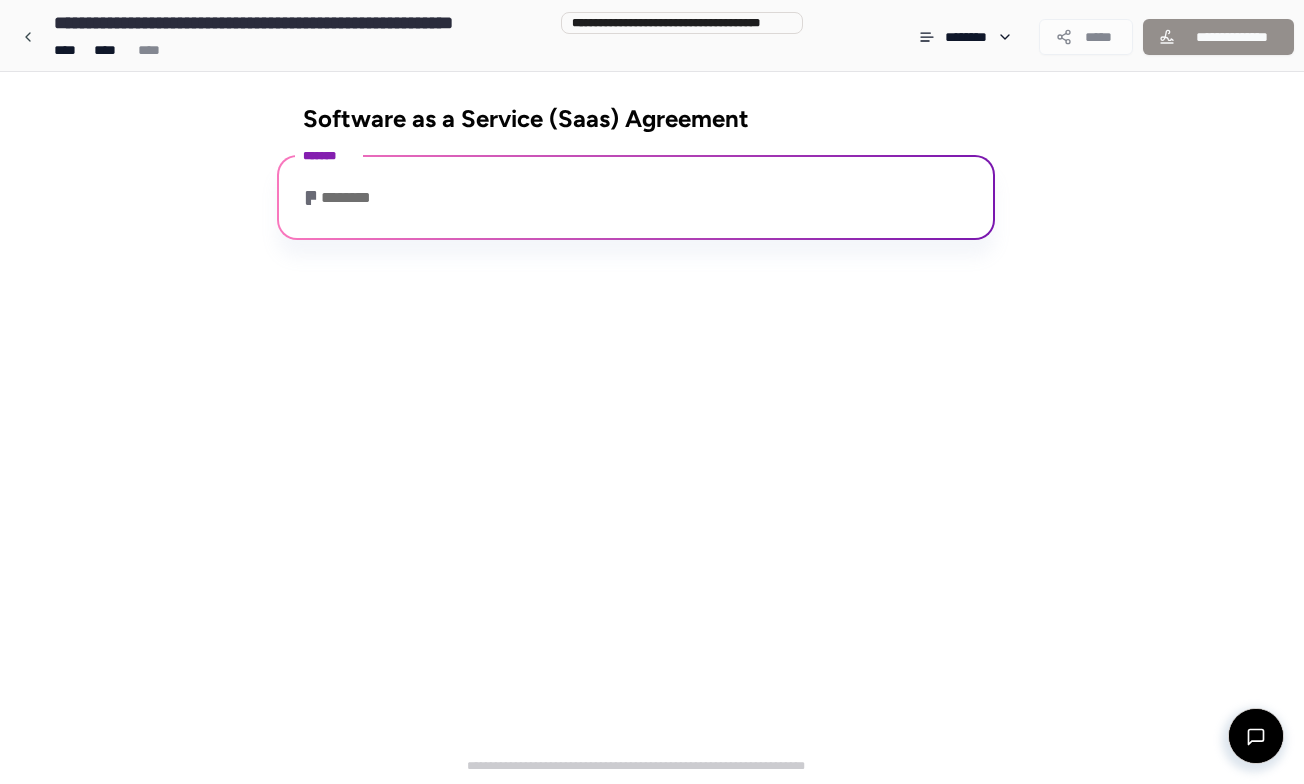 scroll, scrollTop: 6, scrollLeft: 0, axis: vertical 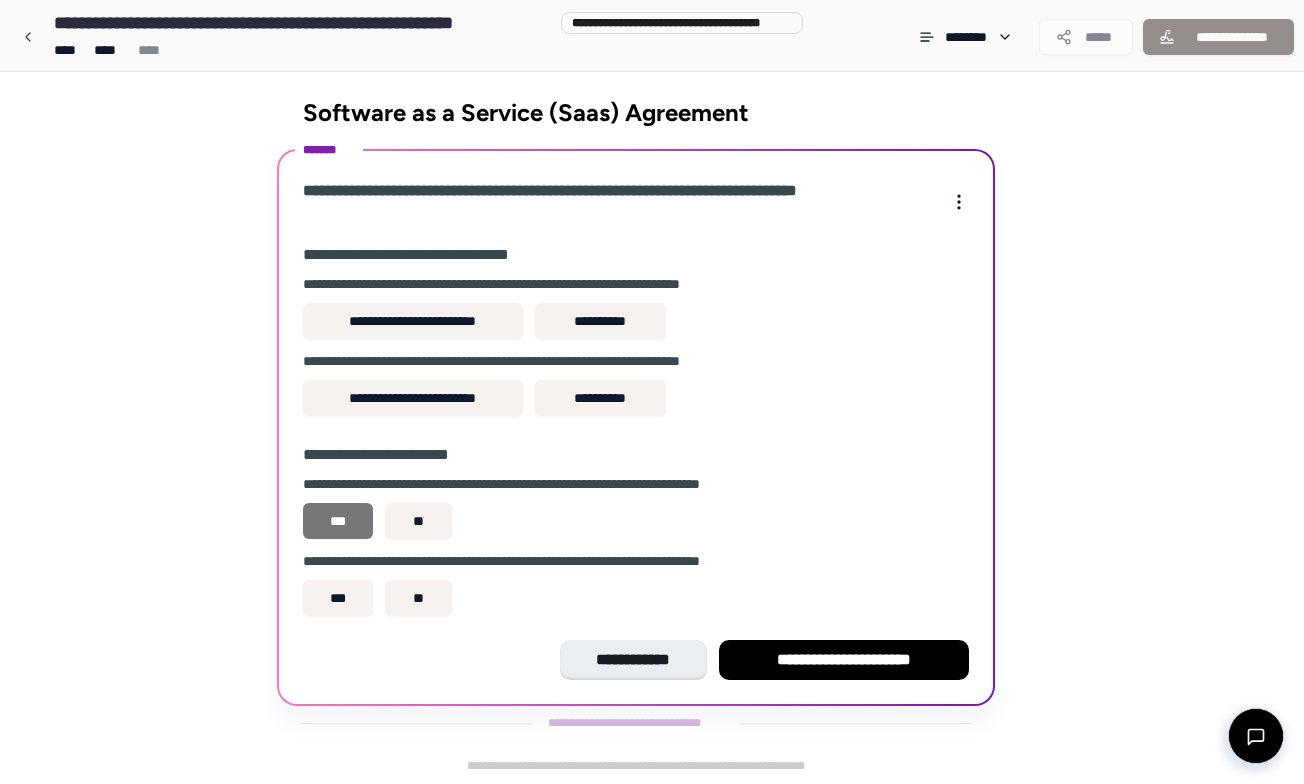 click on "***" at bounding box center [338, 521] 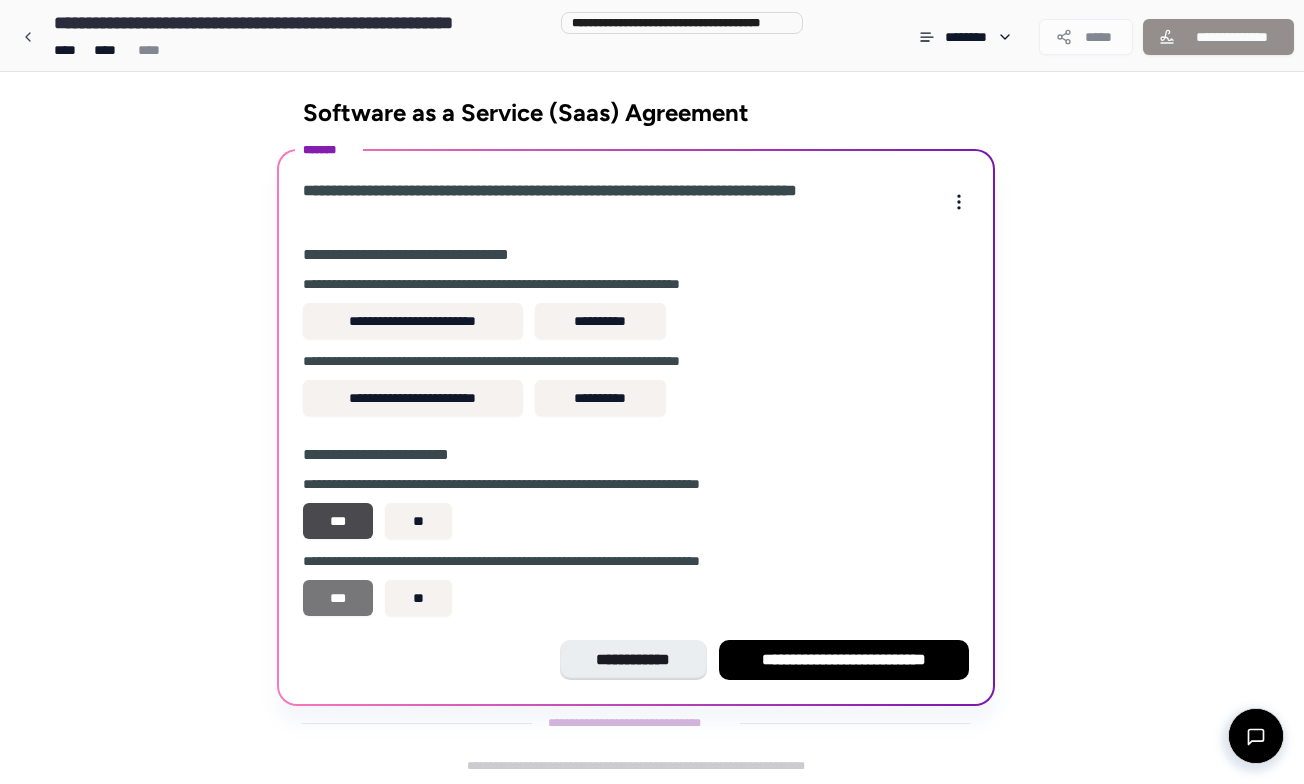 click on "***" at bounding box center [338, 598] 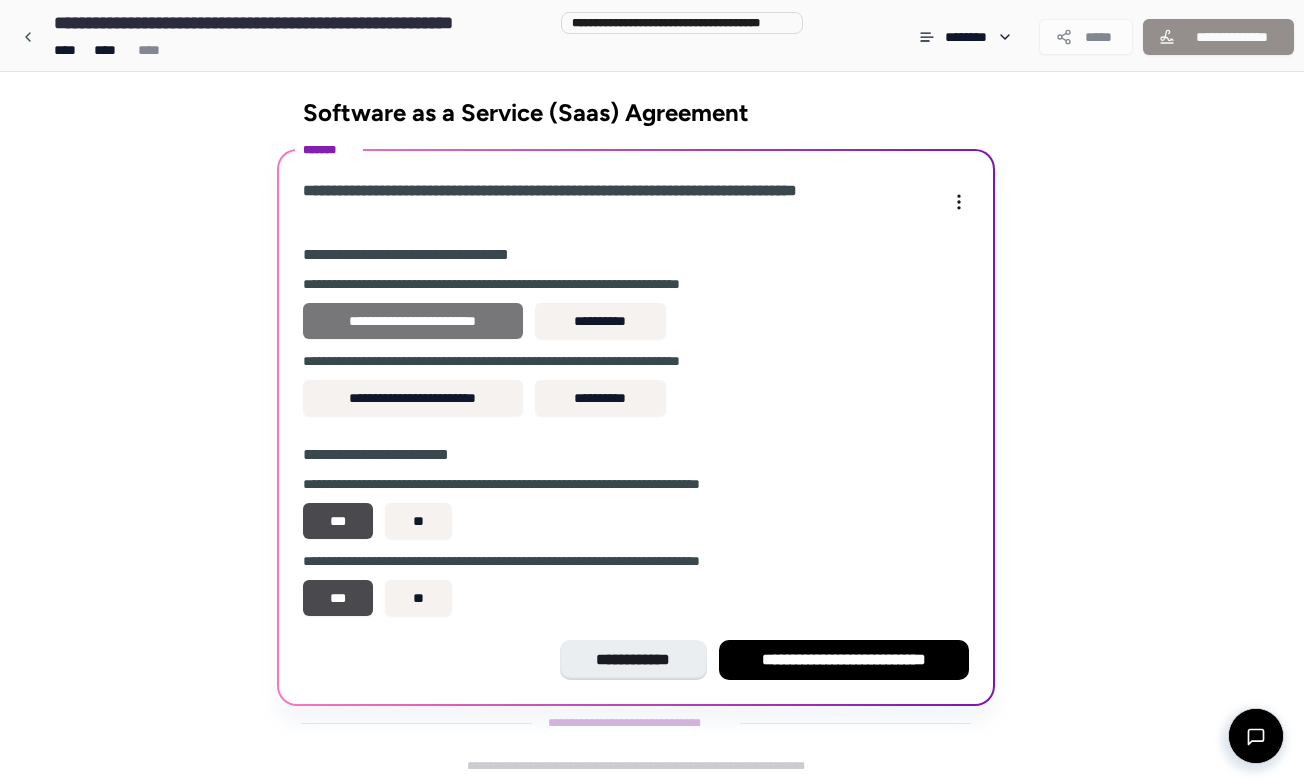 click on "**********" at bounding box center [413, 321] 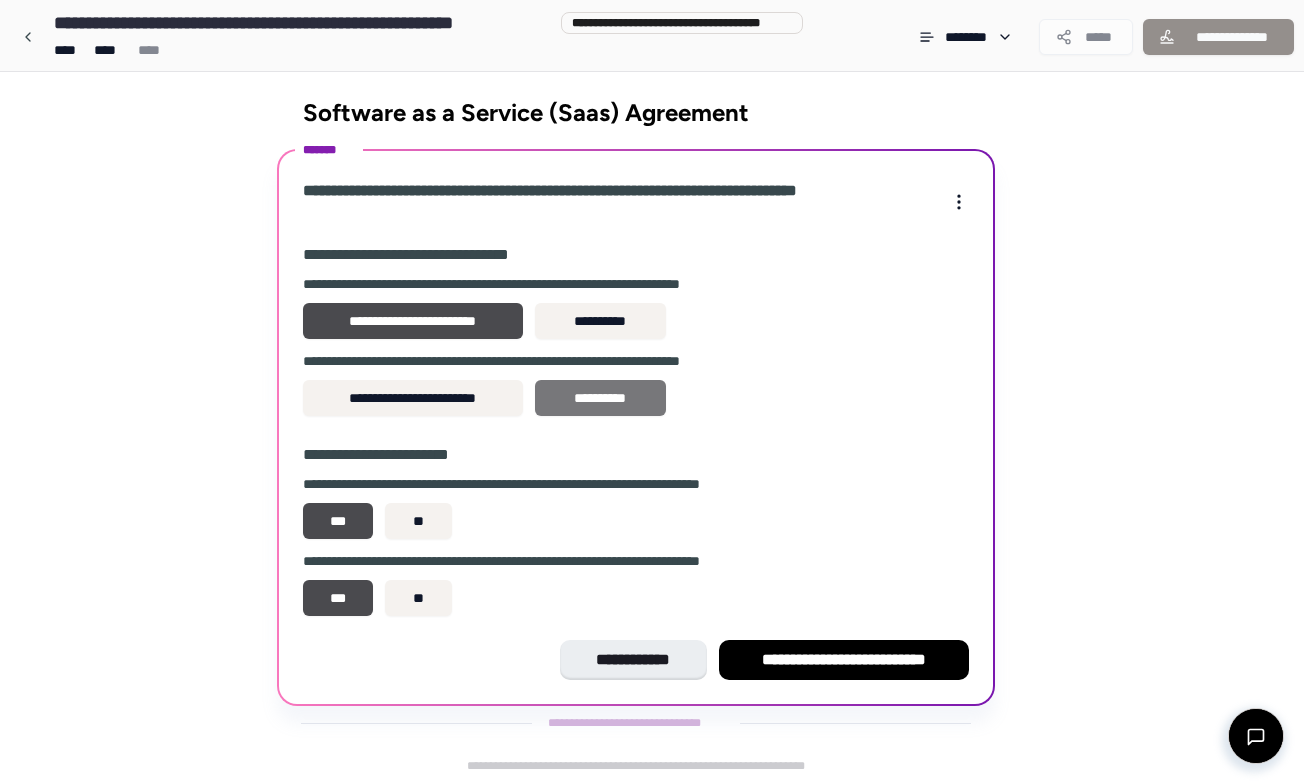 click on "**********" at bounding box center [600, 398] 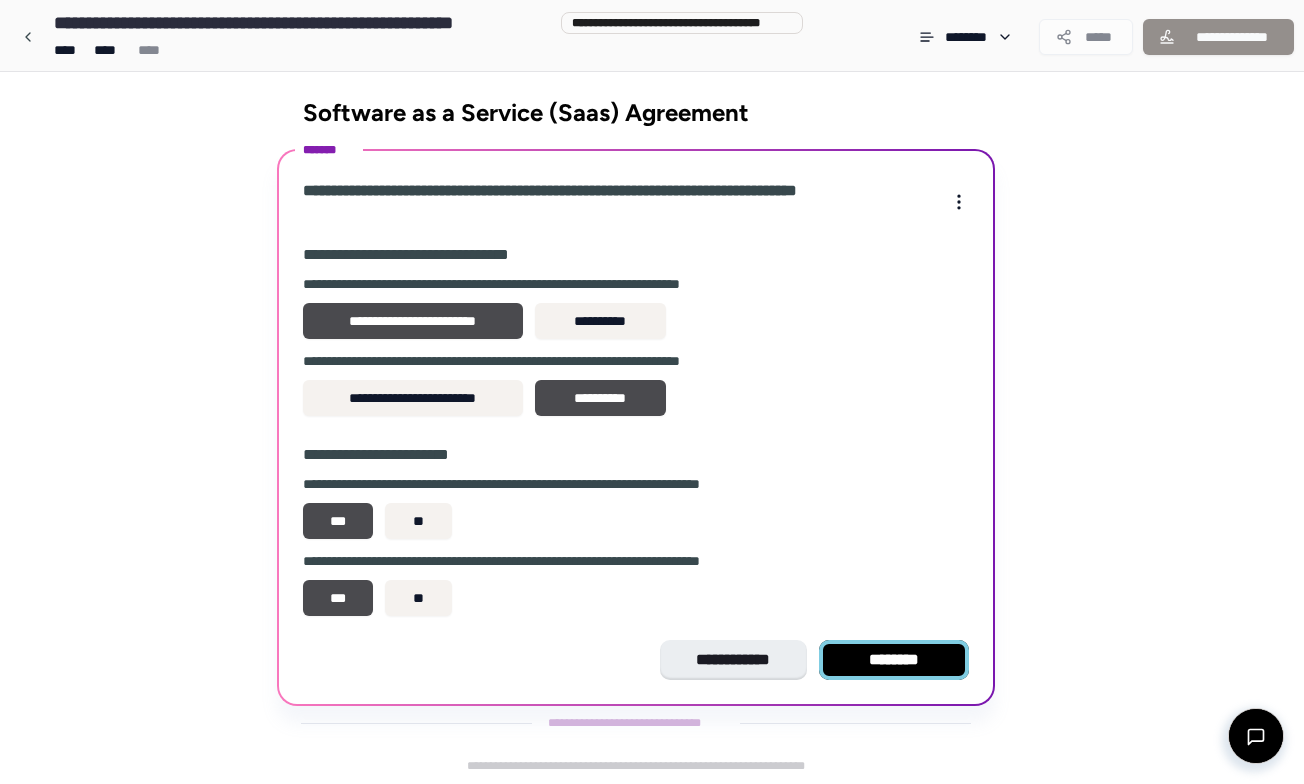 click on "********" at bounding box center [894, 660] 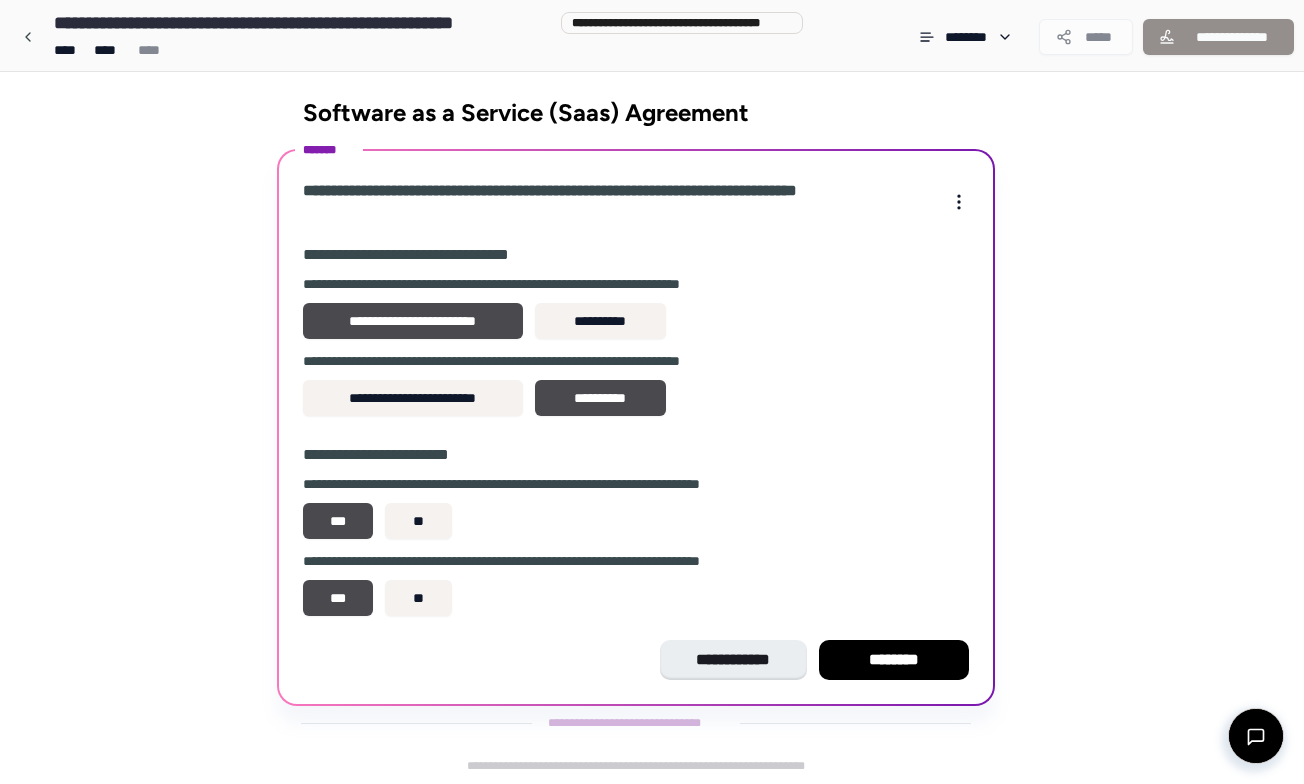 scroll, scrollTop: 0, scrollLeft: 0, axis: both 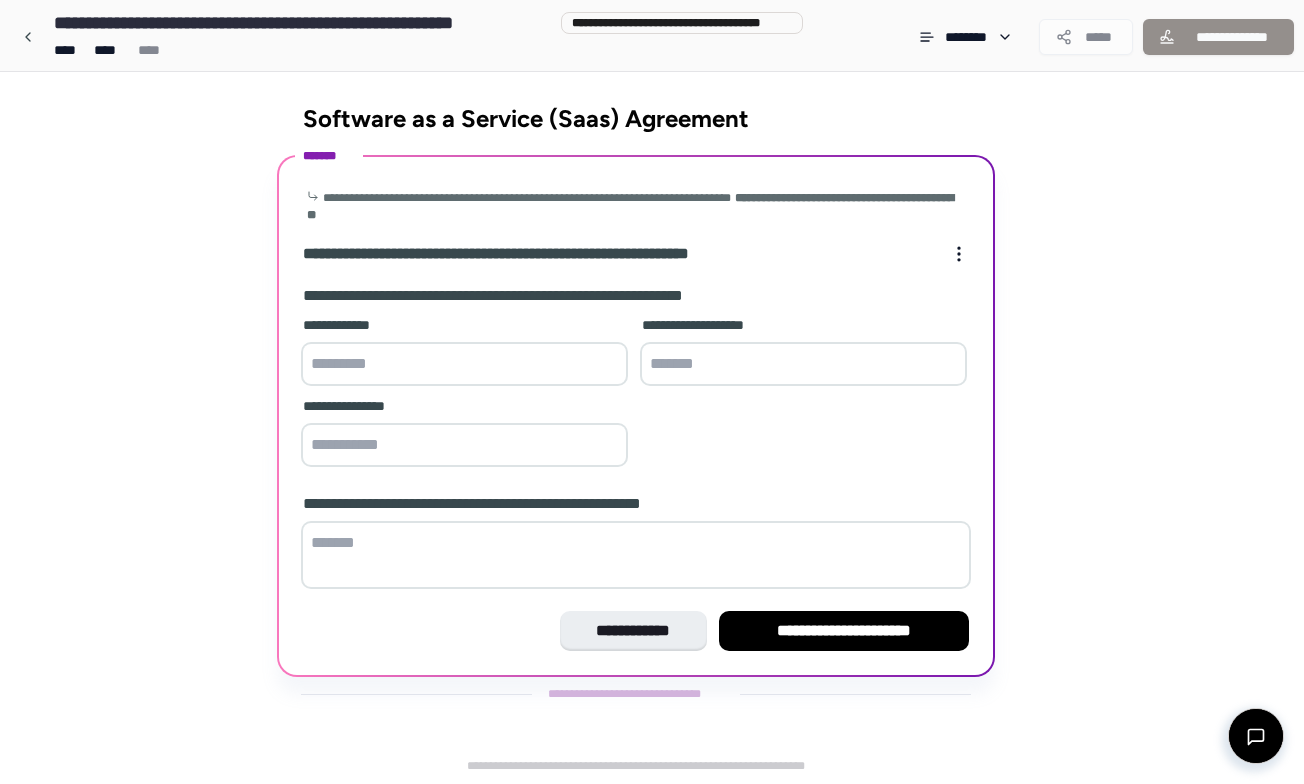 click at bounding box center (636, 555) 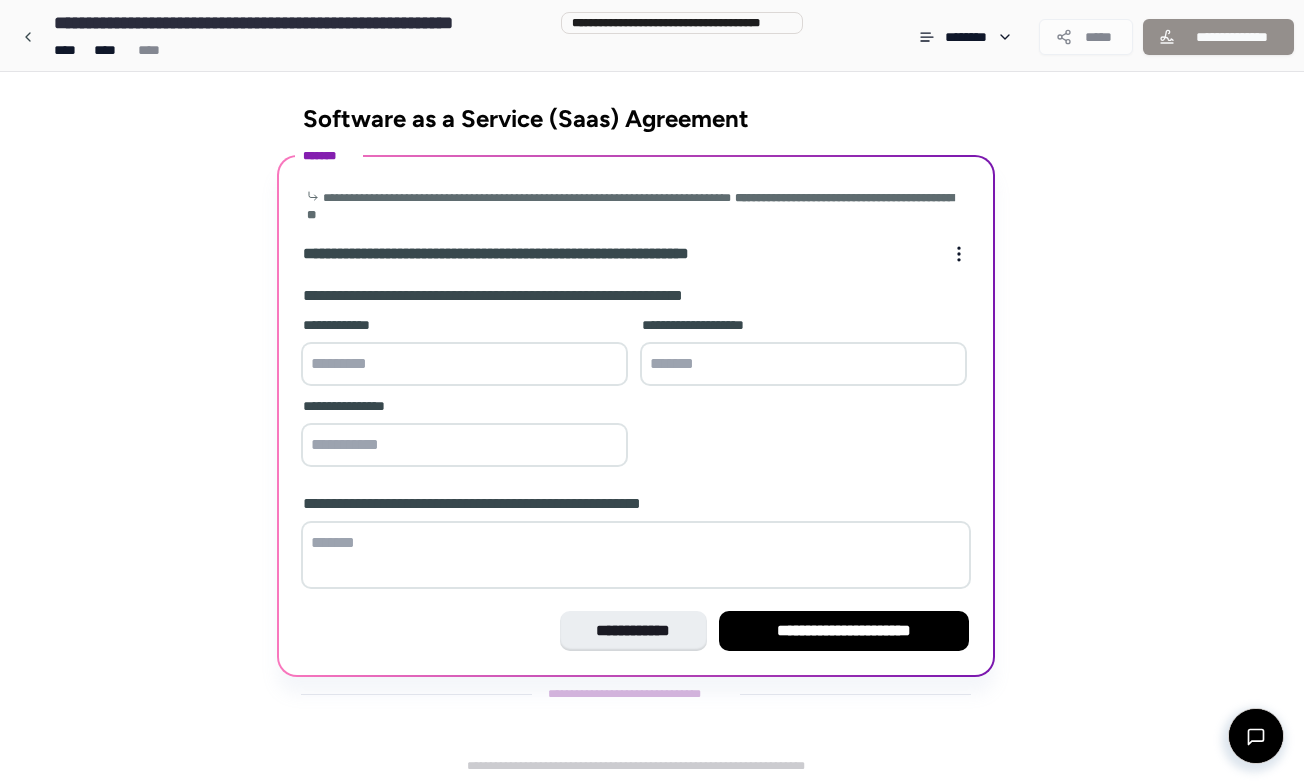 paste on "**********" 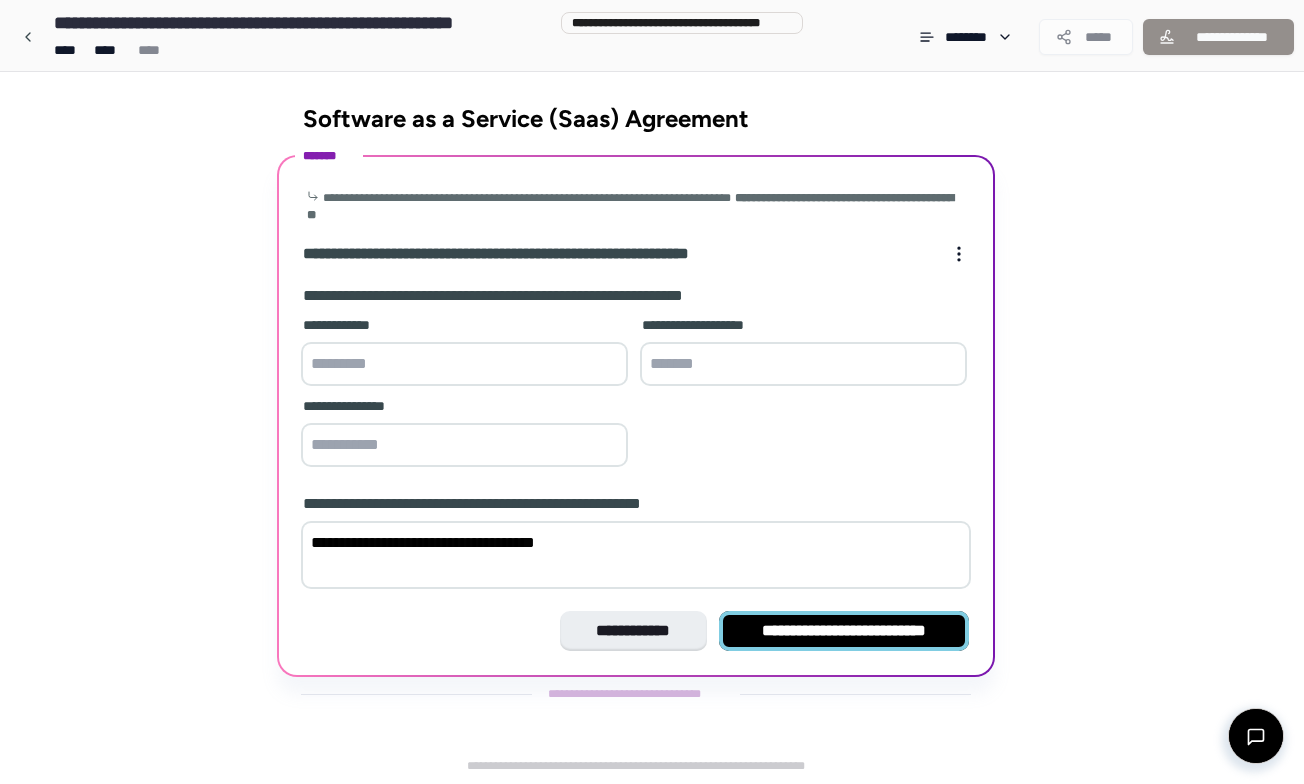 type on "**********" 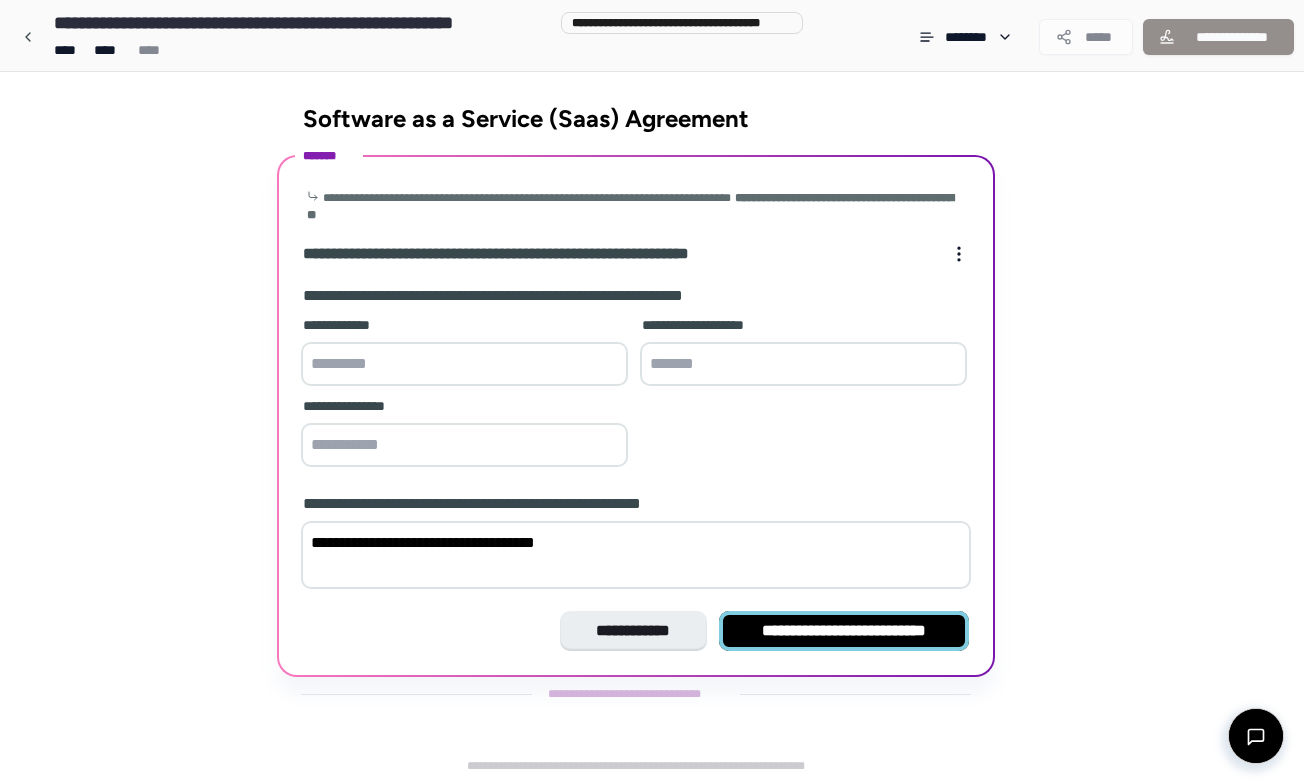 click on "**********" at bounding box center [844, 631] 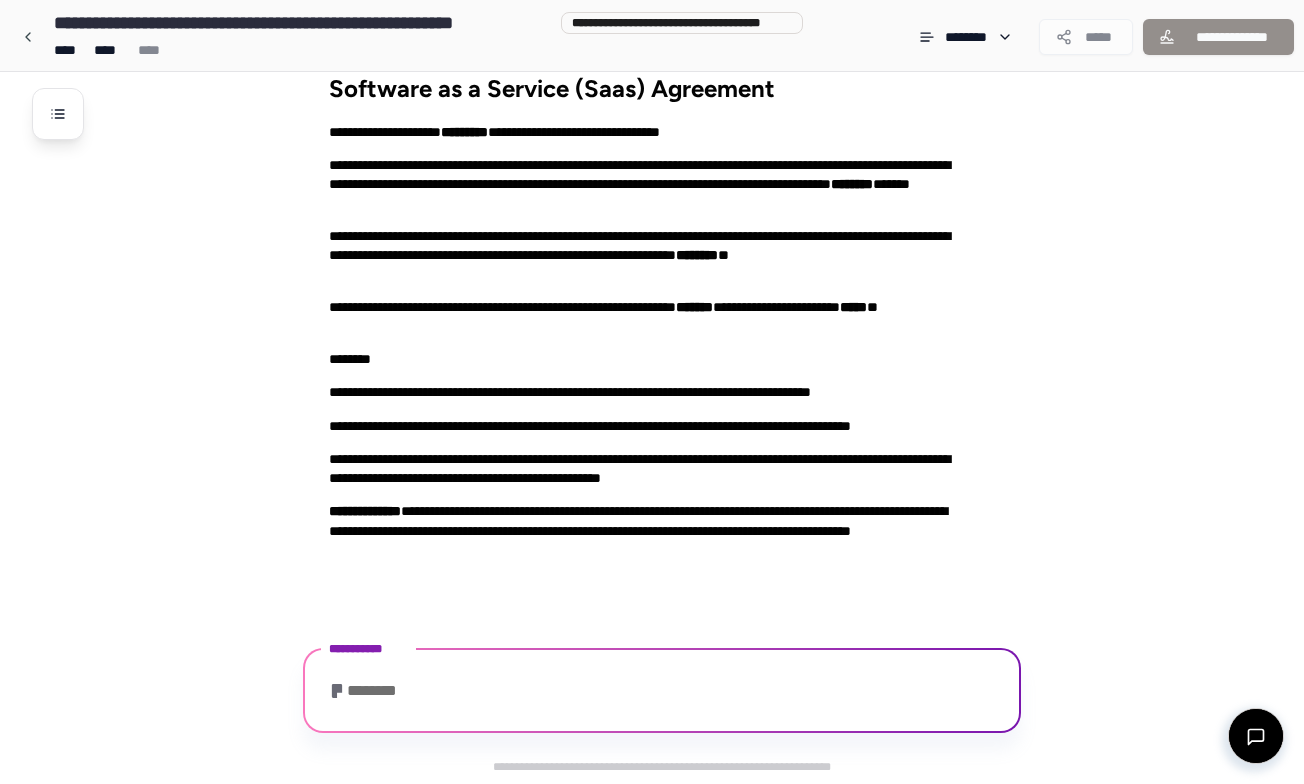 scroll, scrollTop: 209, scrollLeft: 0, axis: vertical 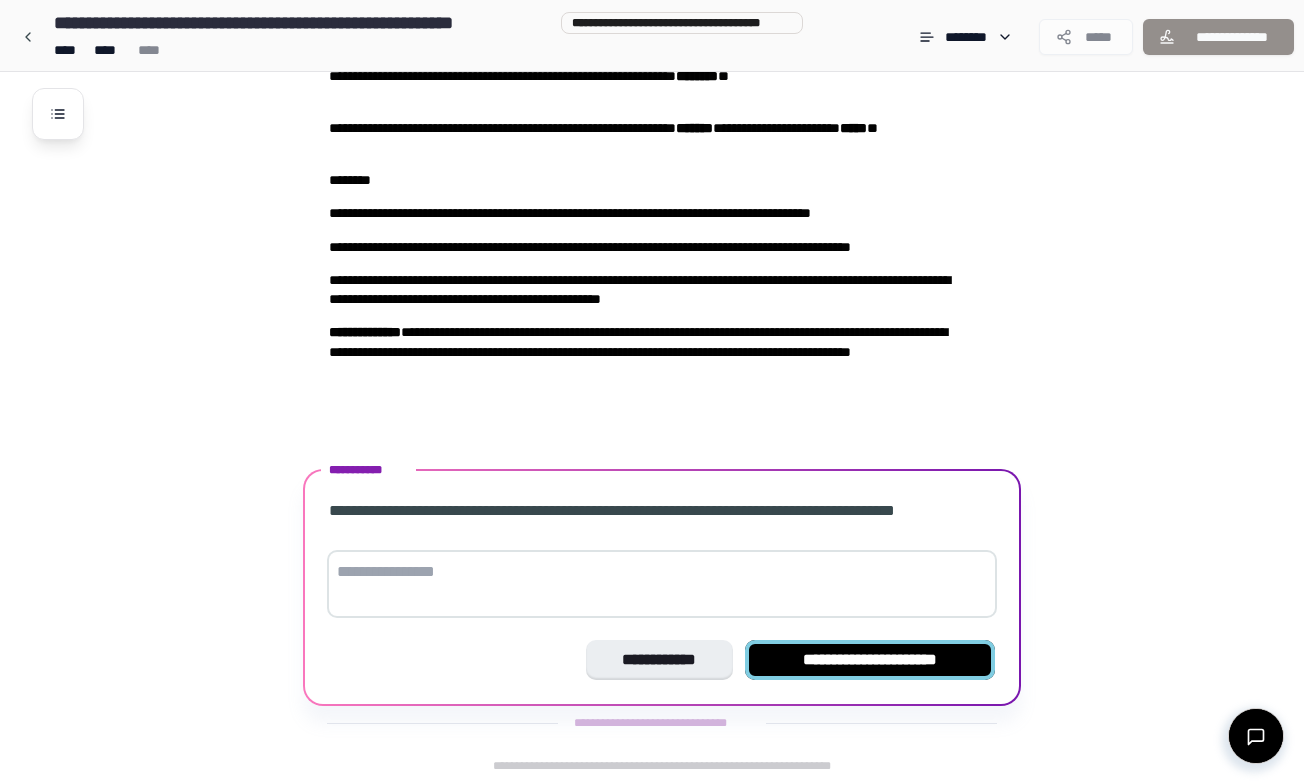 click on "**********" at bounding box center [870, 660] 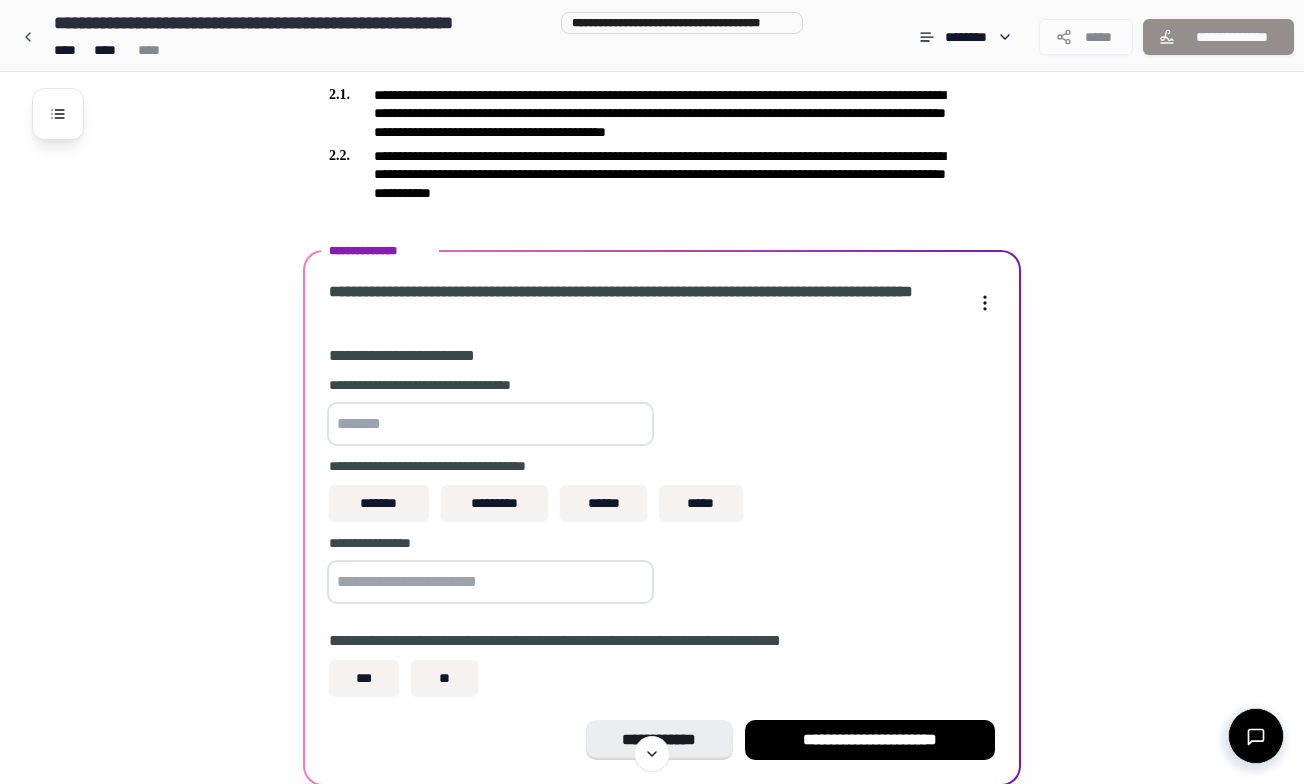 scroll, scrollTop: 1017, scrollLeft: 0, axis: vertical 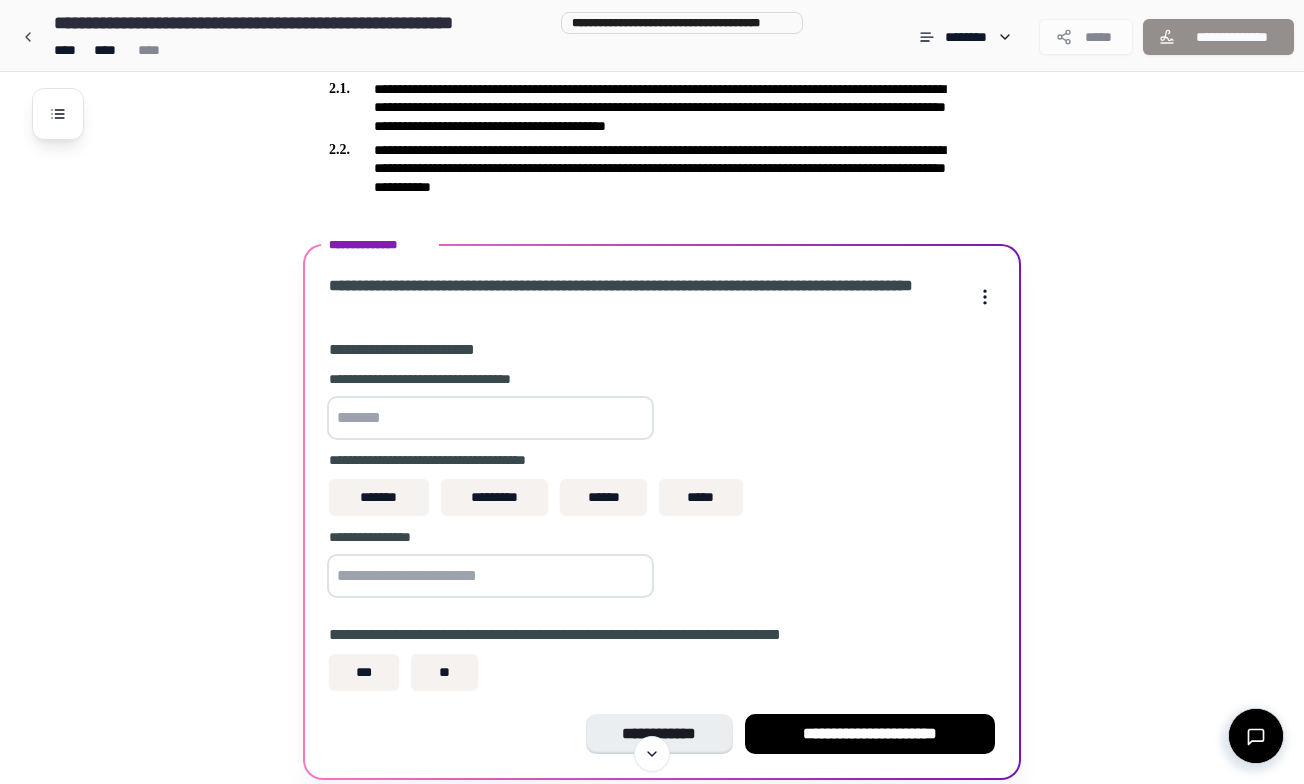 click at bounding box center [490, 418] 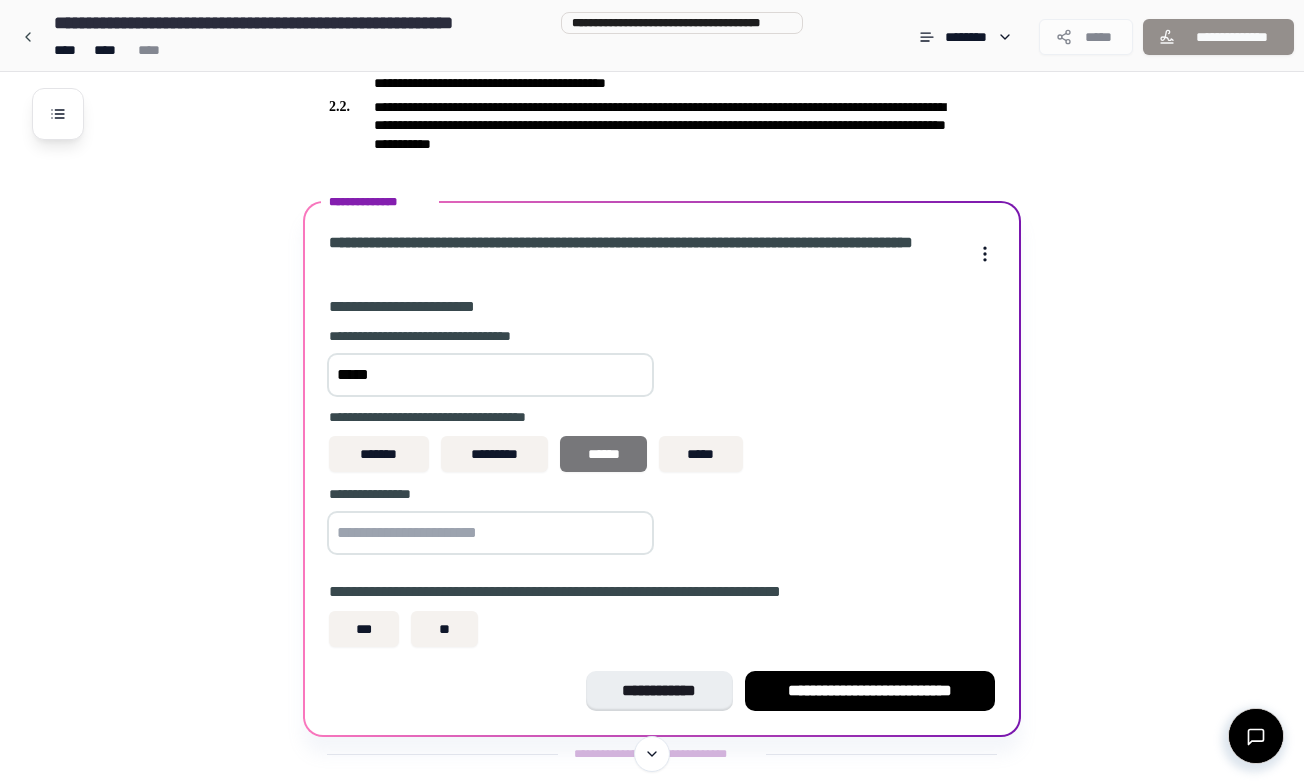 type on "*****" 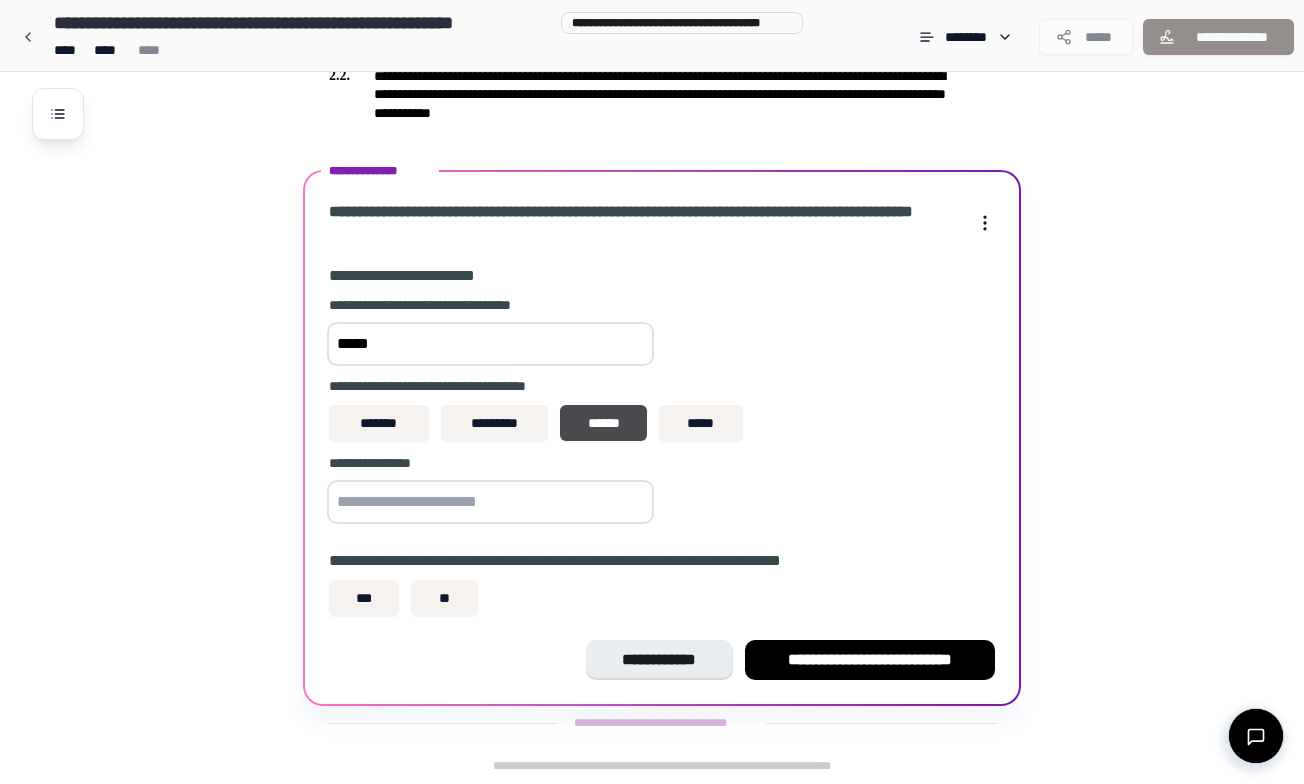 scroll, scrollTop: 1091, scrollLeft: 0, axis: vertical 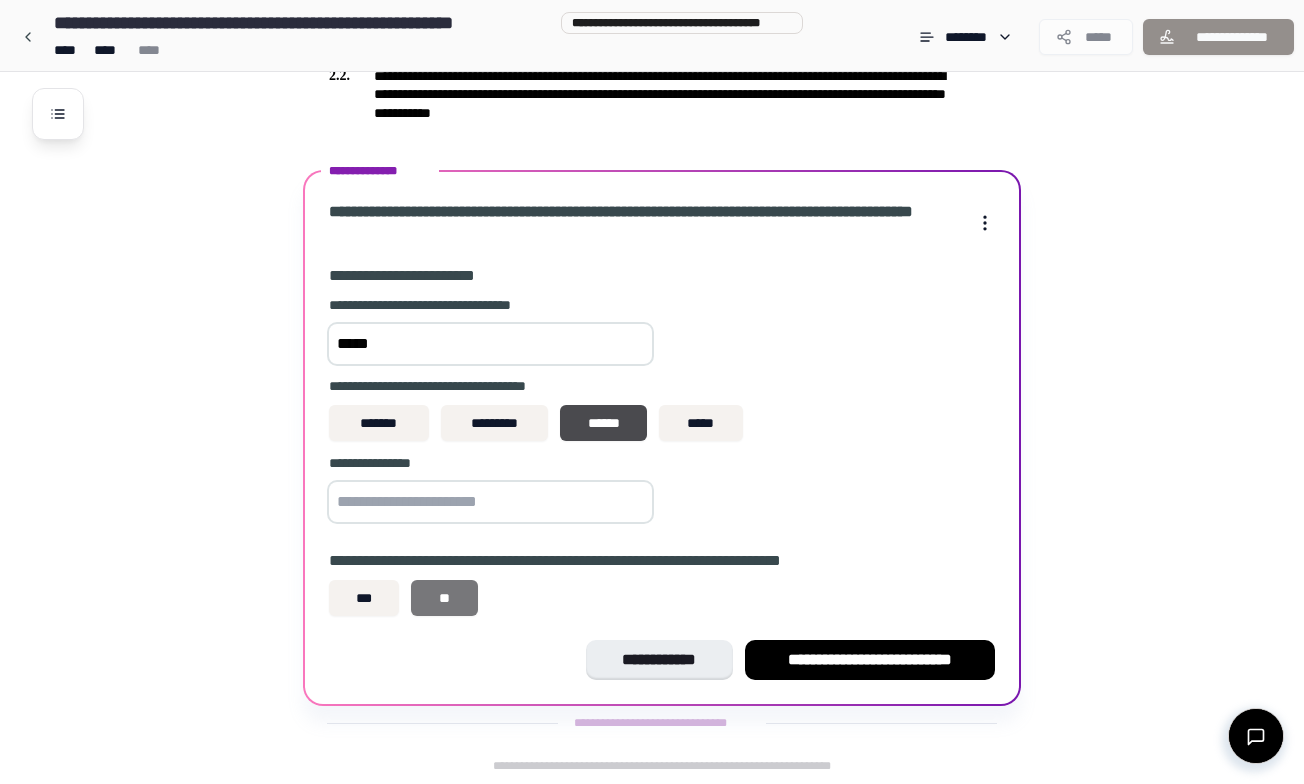 click on "**" at bounding box center (444, 598) 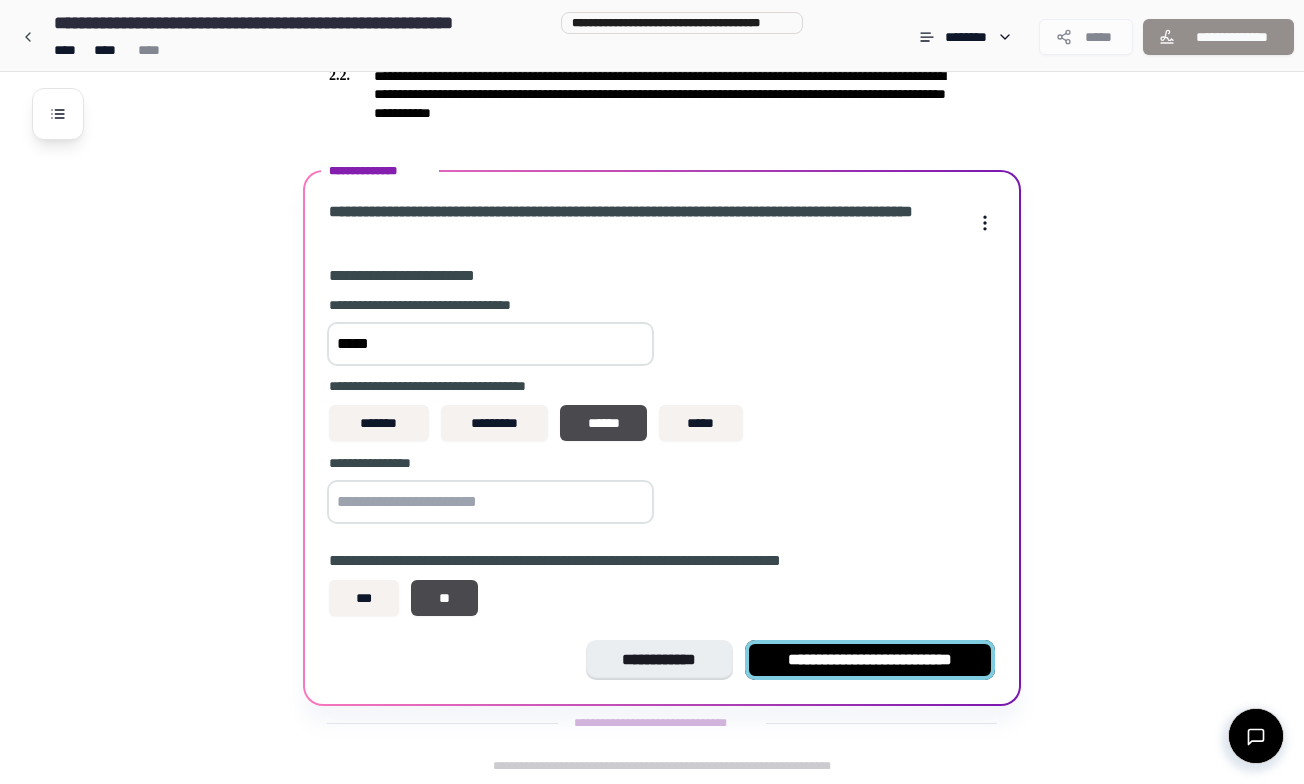 click on "**********" at bounding box center [870, 660] 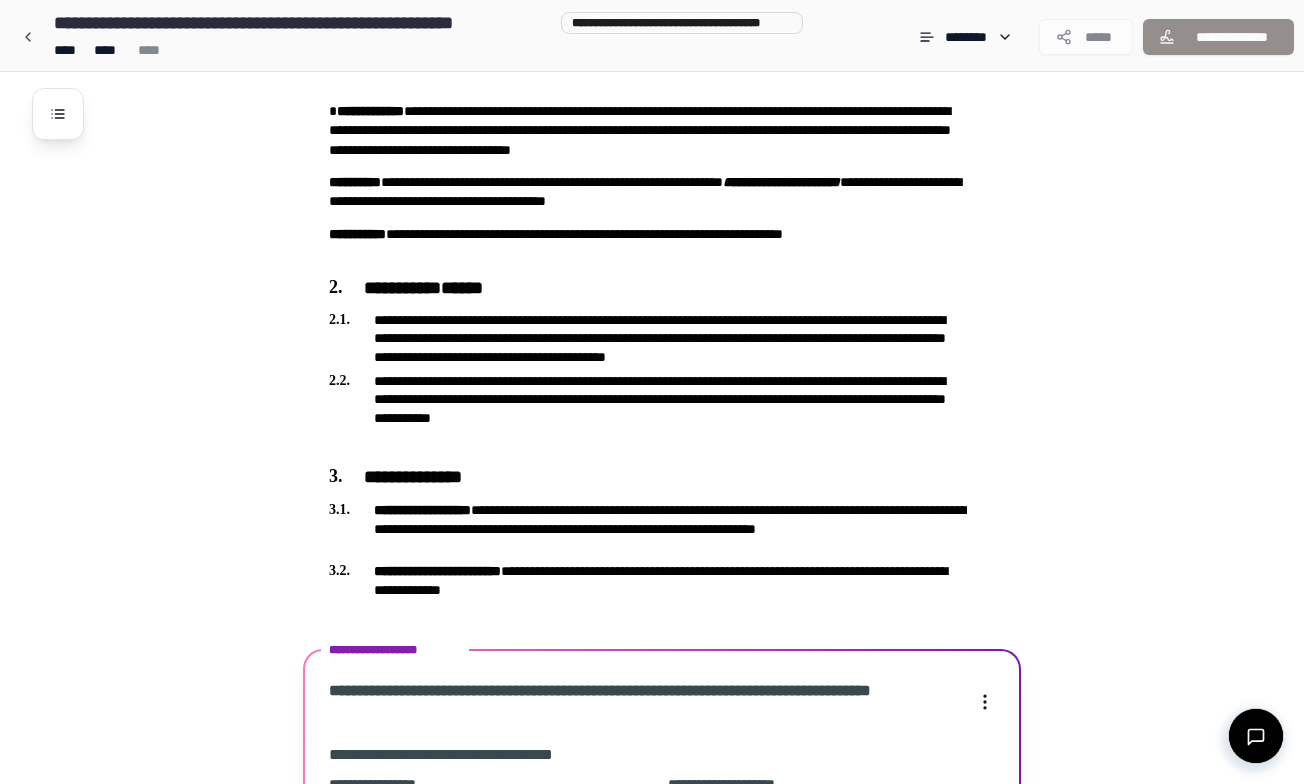 scroll, scrollTop: 1221, scrollLeft: 0, axis: vertical 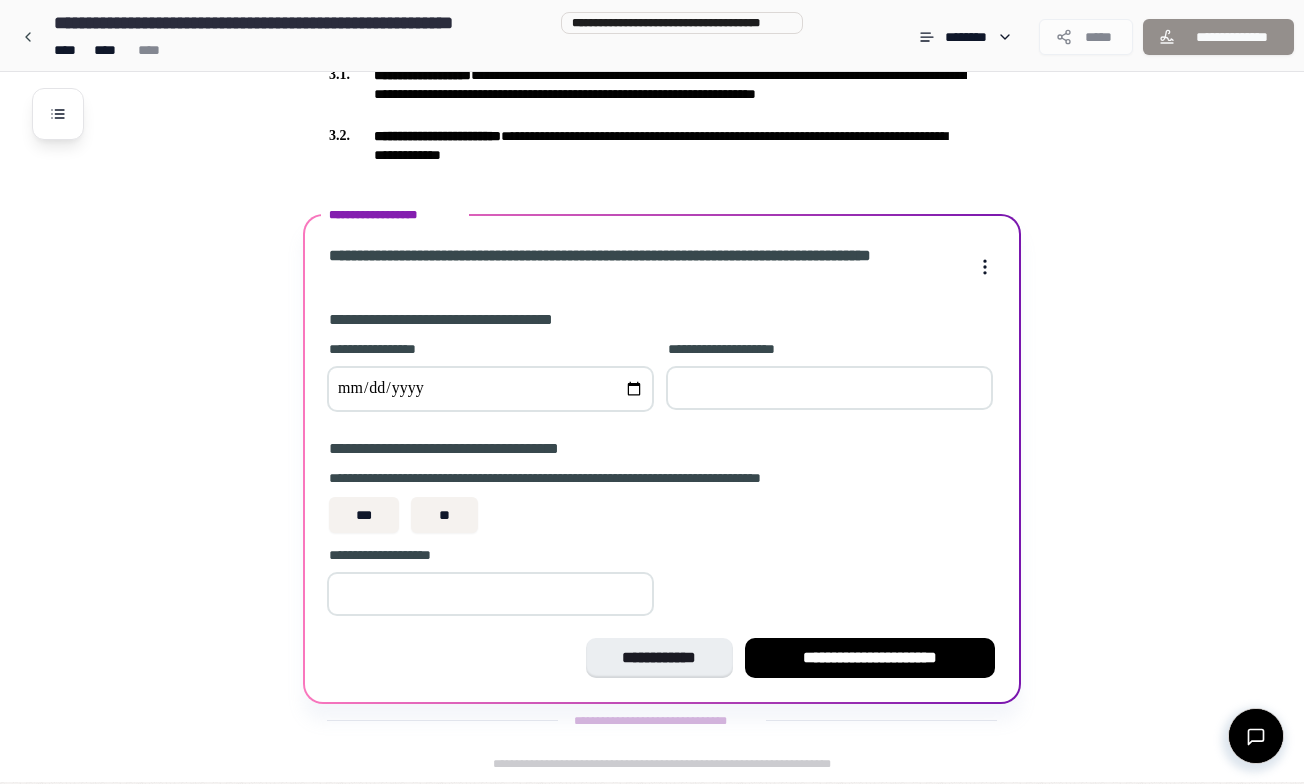 click at bounding box center (490, 389) 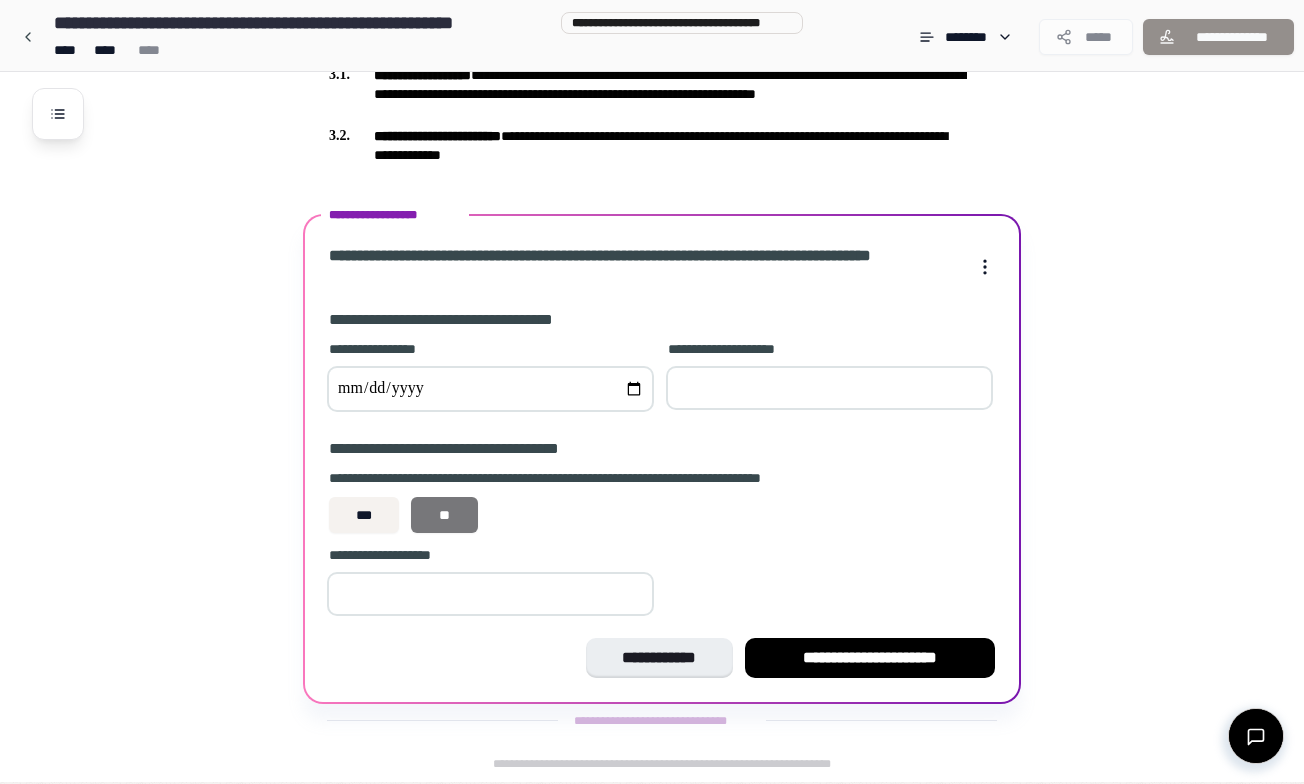 click on "**" at bounding box center (444, 515) 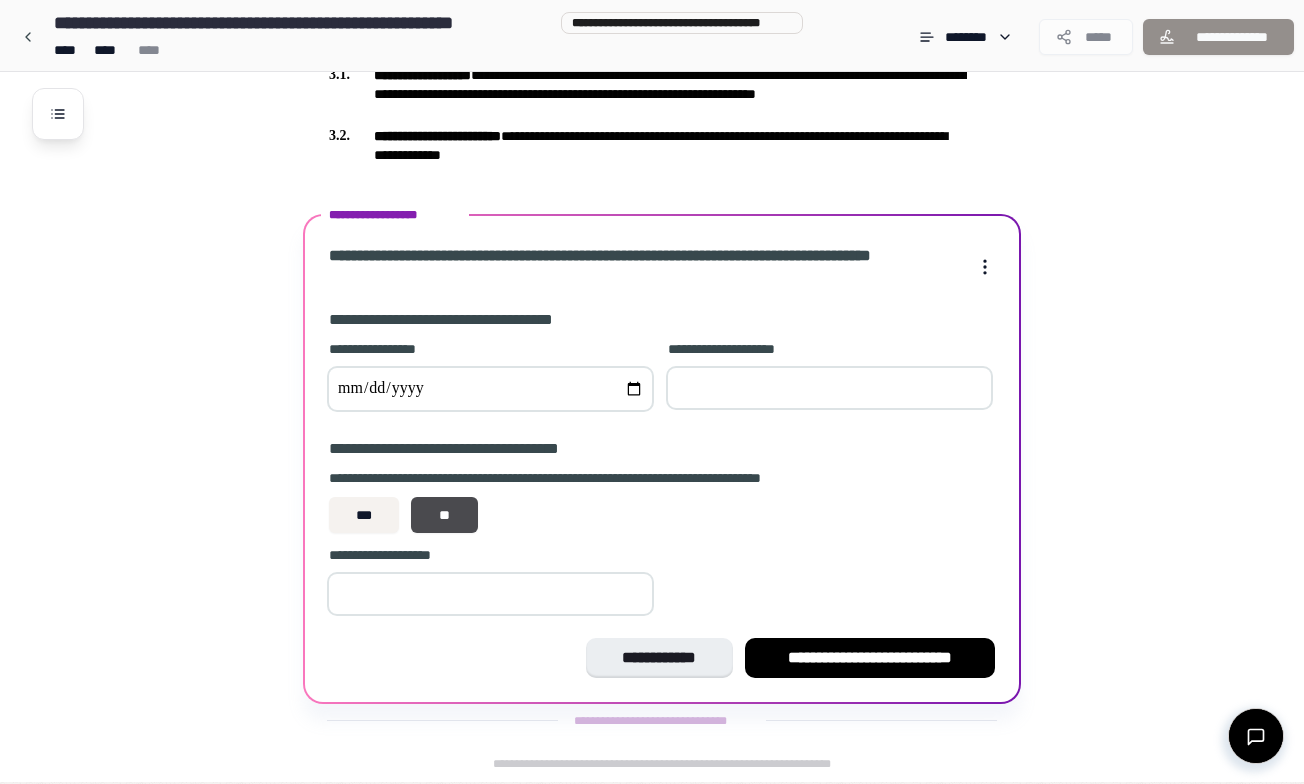 click at bounding box center [490, 594] 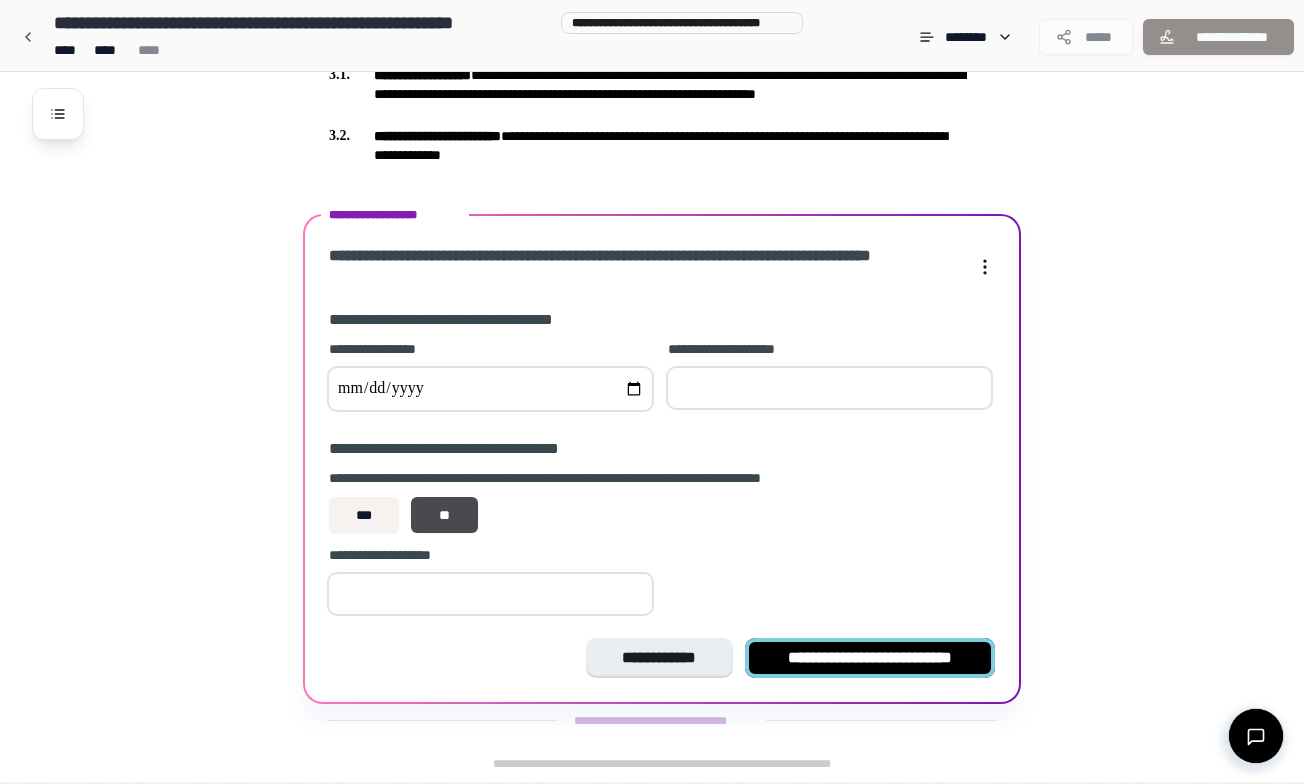 click on "**********" at bounding box center (870, 658) 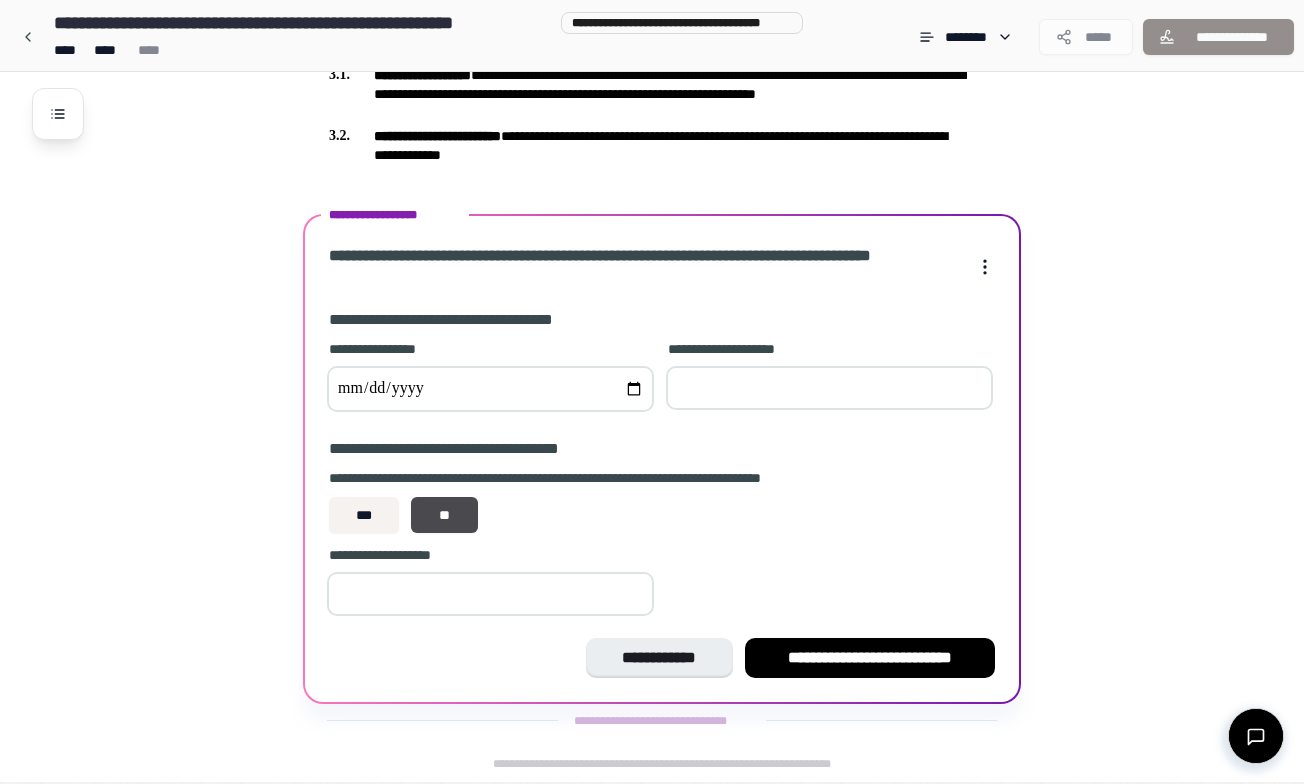 click at bounding box center [490, 389] 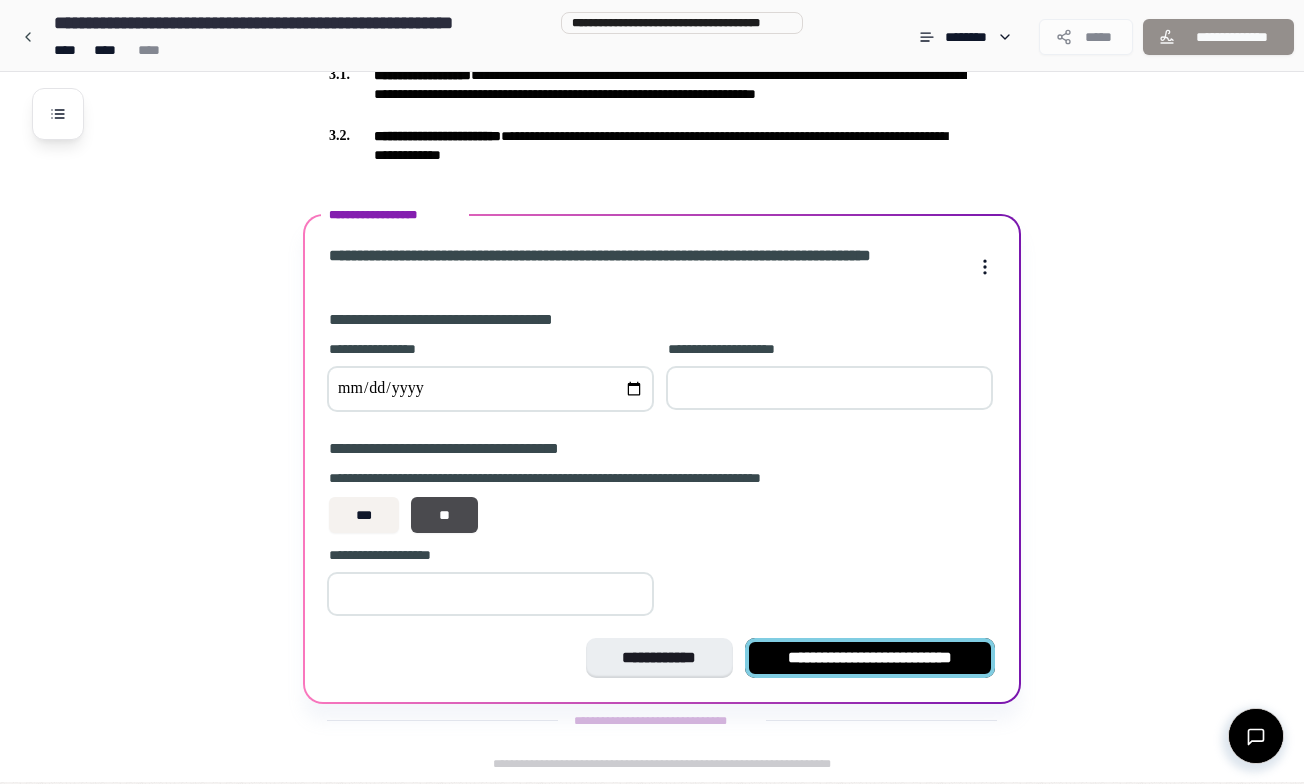 click on "**********" at bounding box center (870, 658) 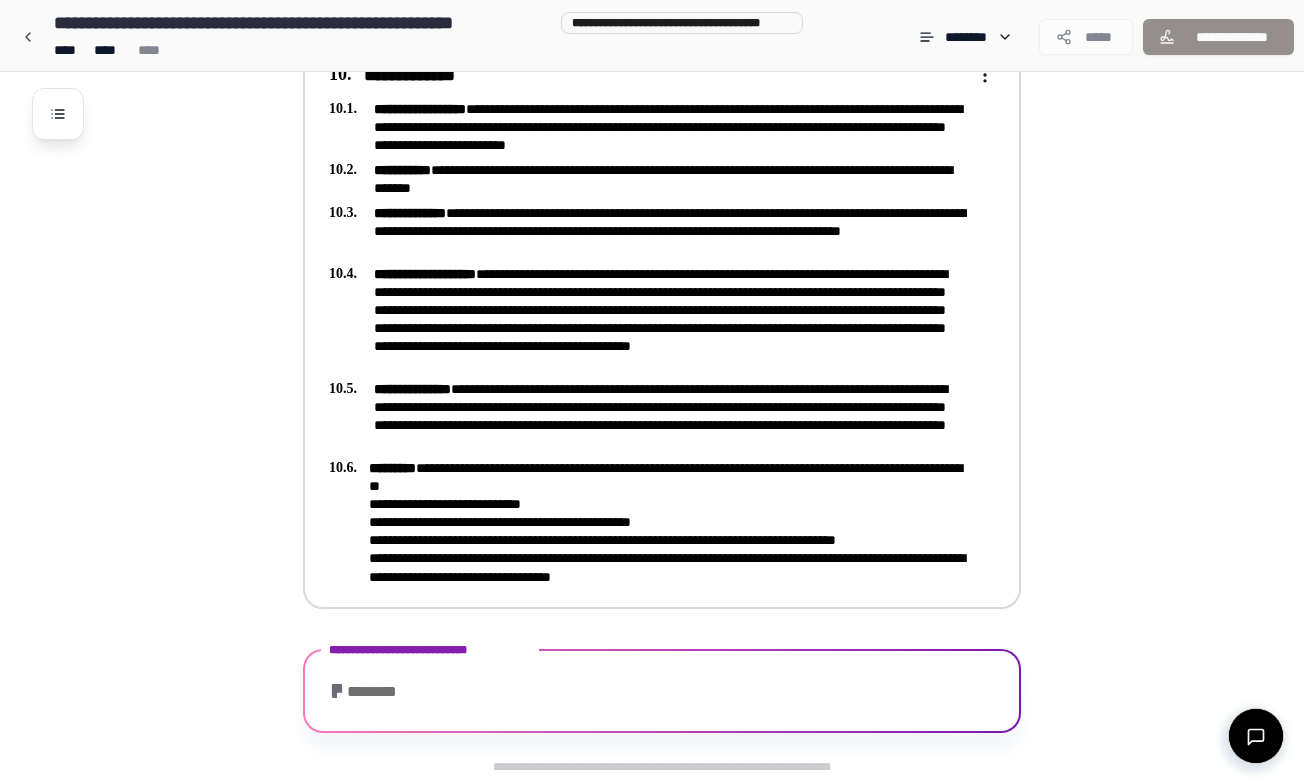 scroll, scrollTop: 5776, scrollLeft: 0, axis: vertical 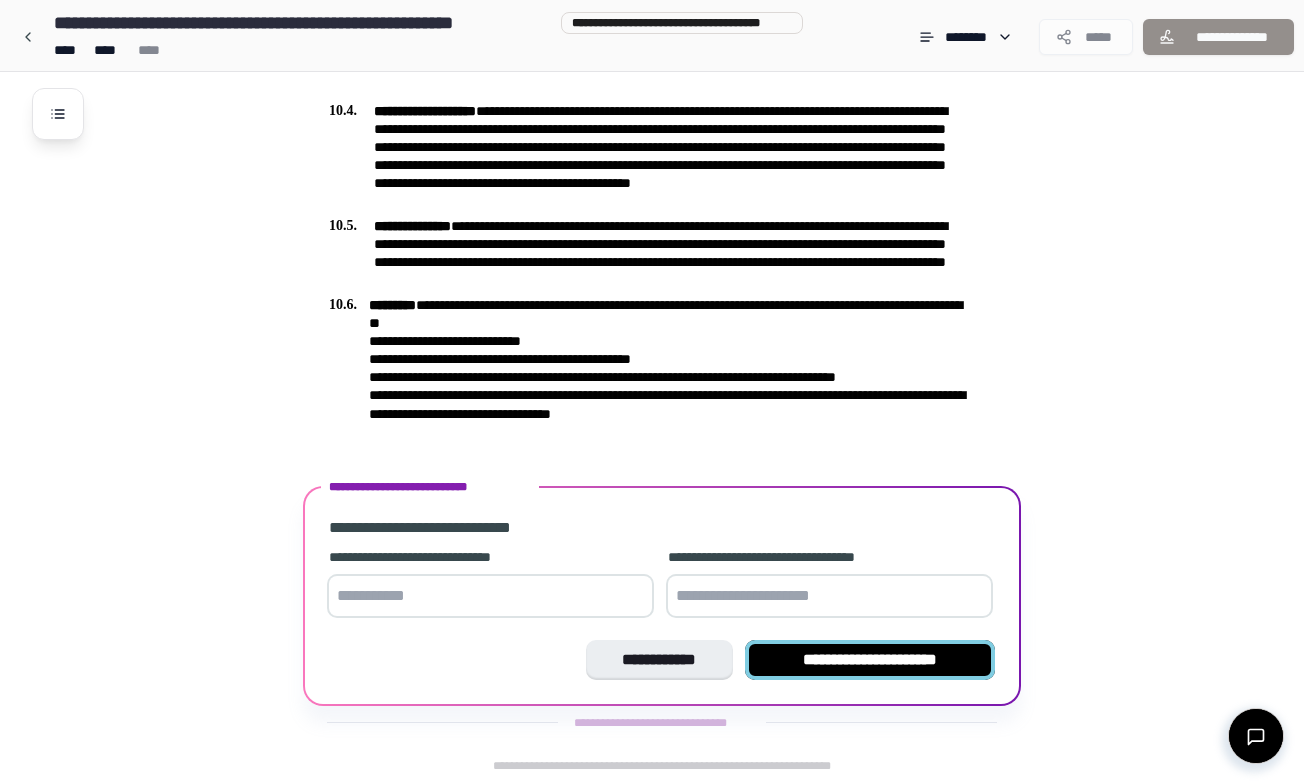 click on "**********" at bounding box center [870, 660] 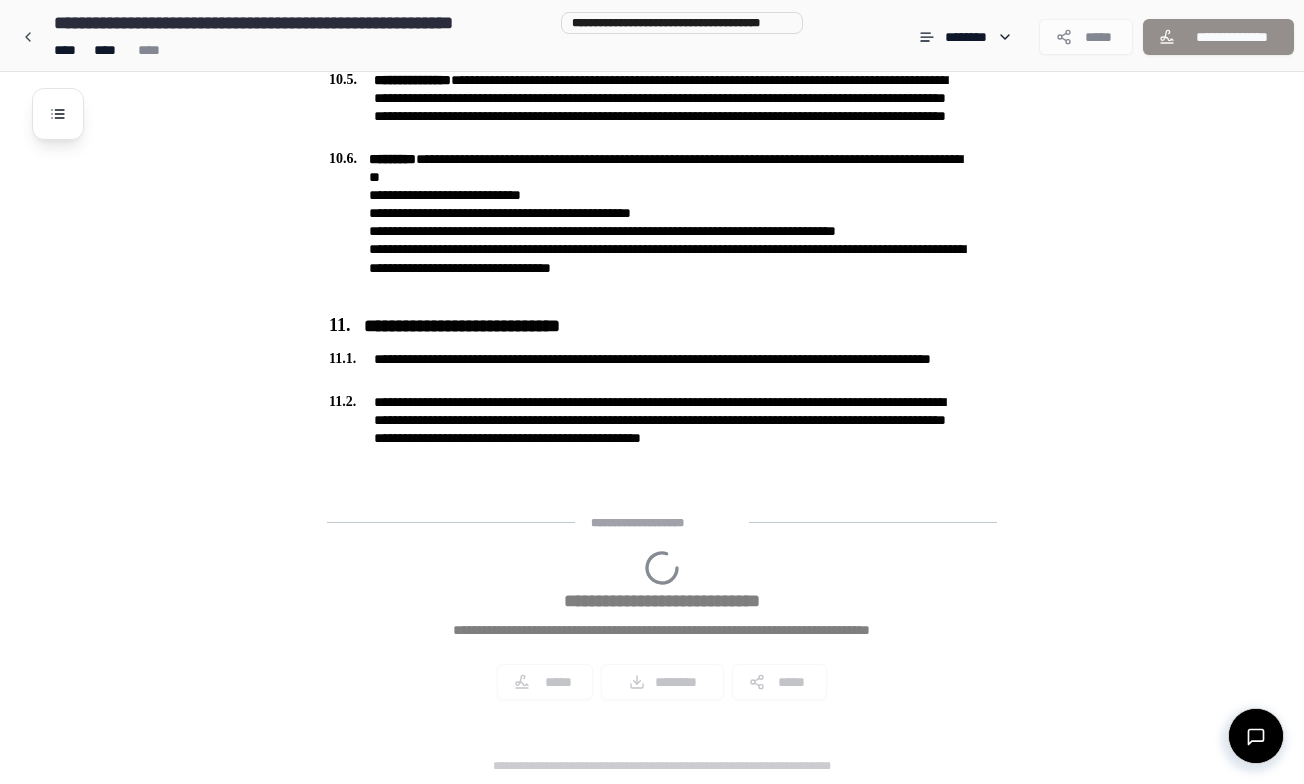 scroll, scrollTop: 6056, scrollLeft: 0, axis: vertical 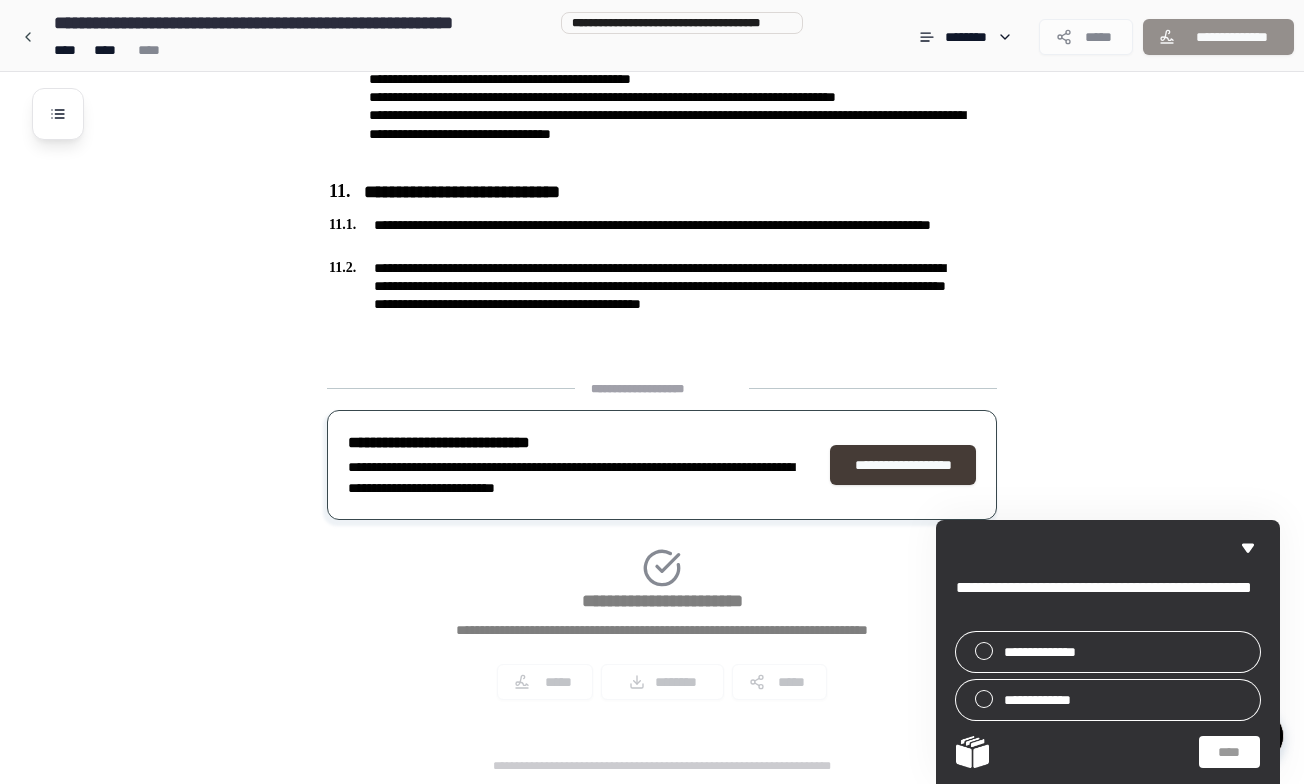 click on "**********" at bounding box center [903, 465] 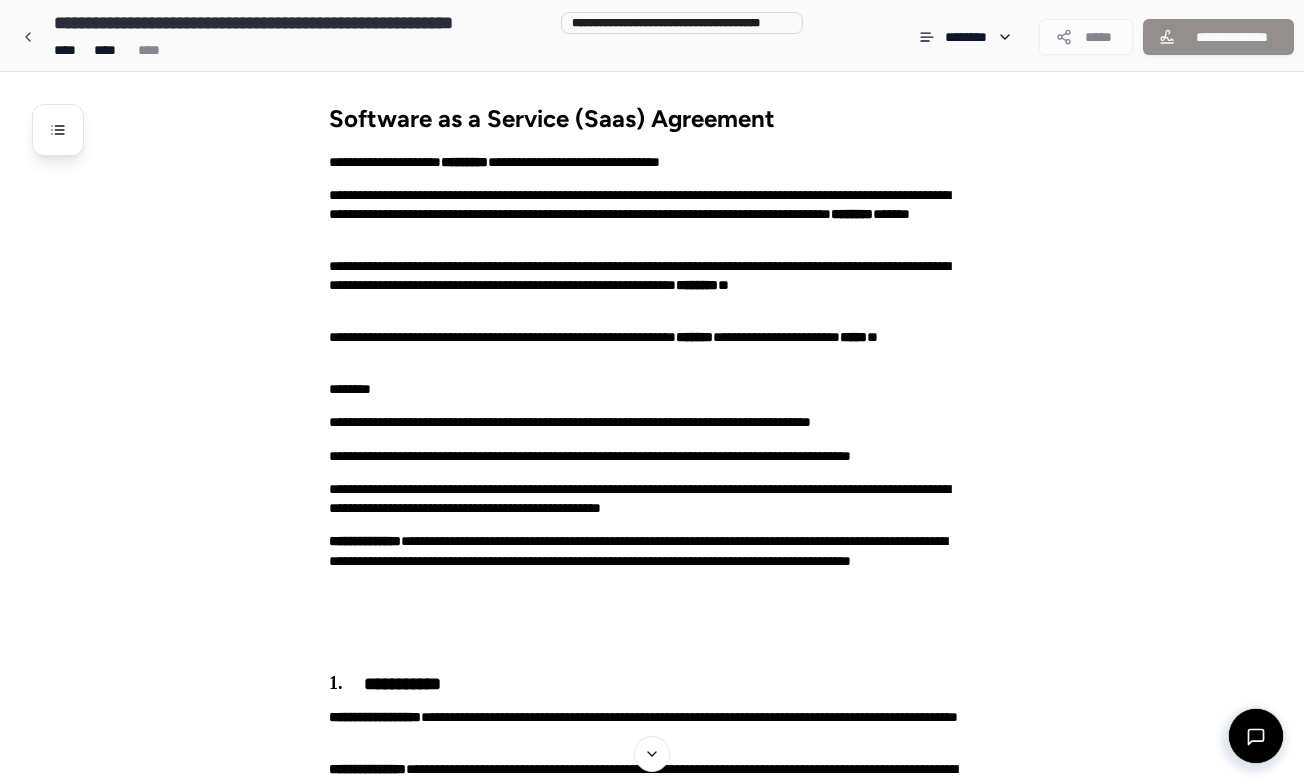scroll, scrollTop: 0, scrollLeft: 0, axis: both 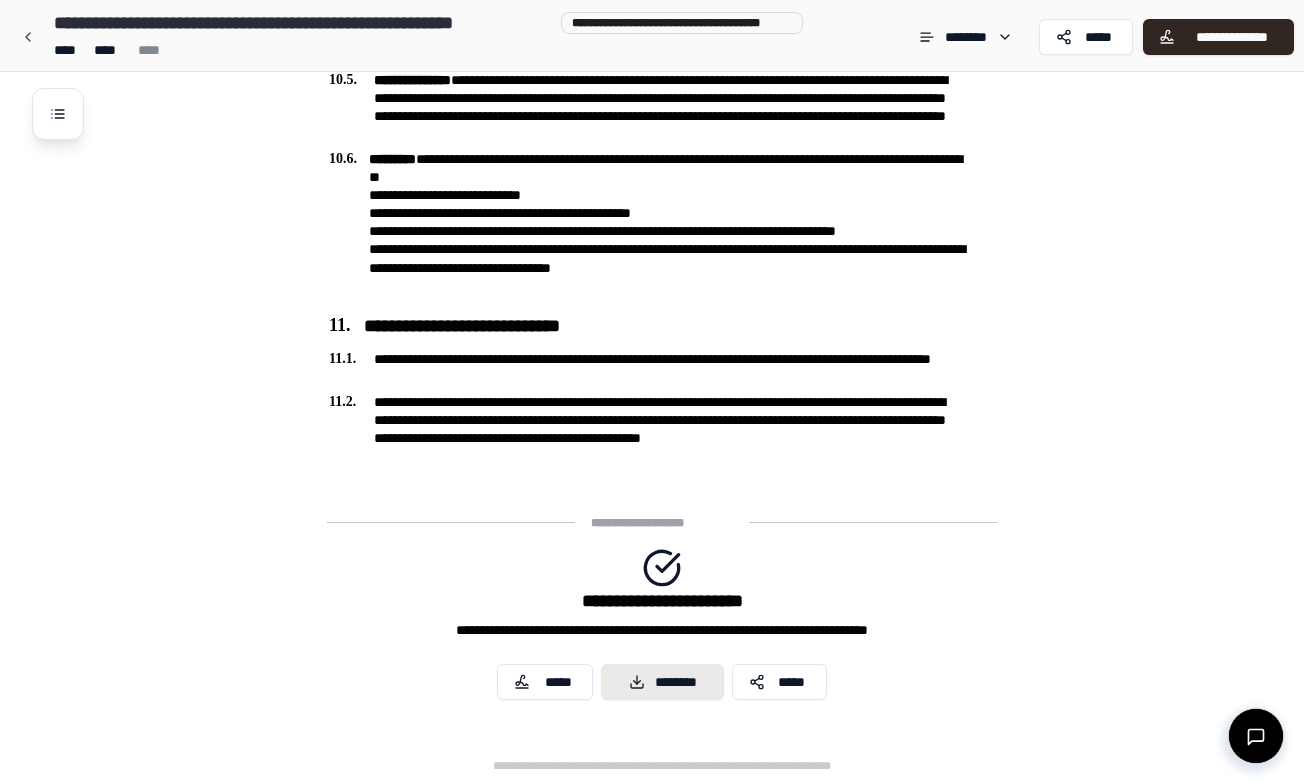 click on "********" at bounding box center [662, 682] 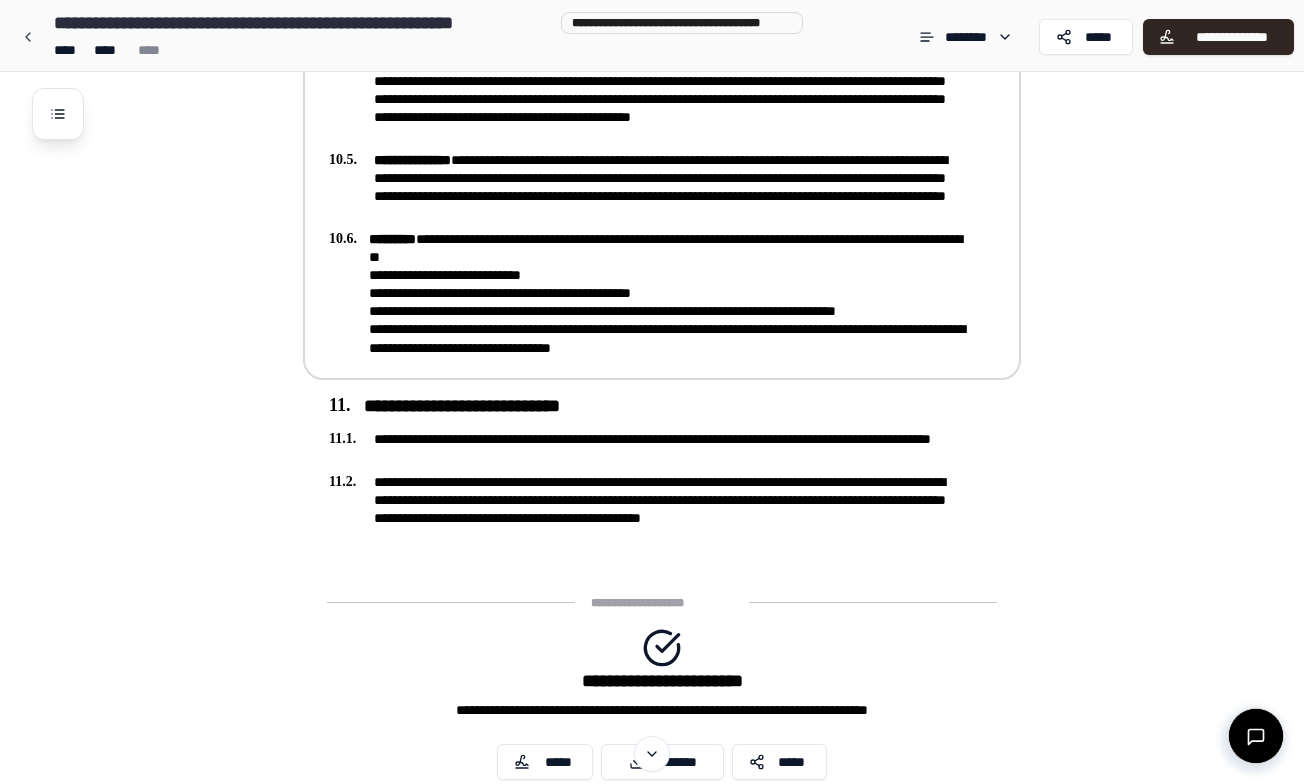 scroll, scrollTop: 5848, scrollLeft: 0, axis: vertical 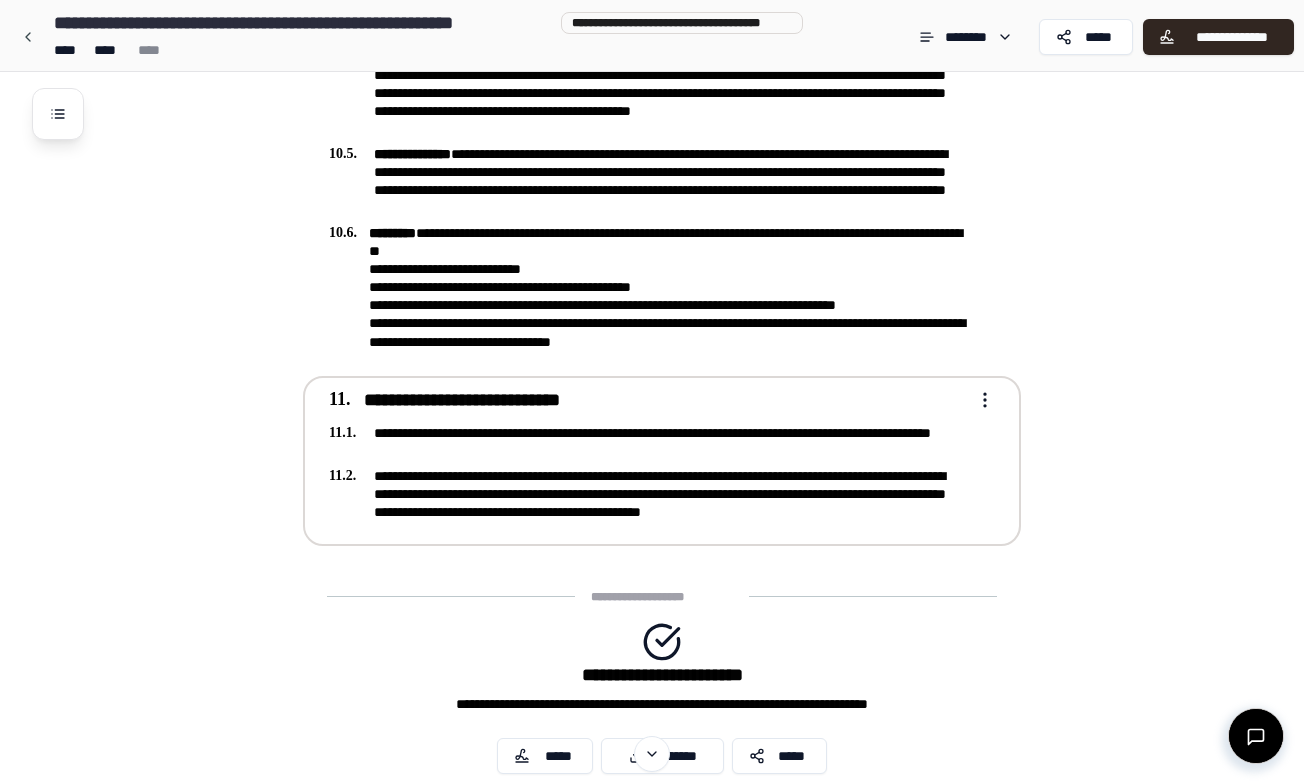 click on "[REDACTED]
[REDACTED]
[REDACTED]" at bounding box center (662, 461) 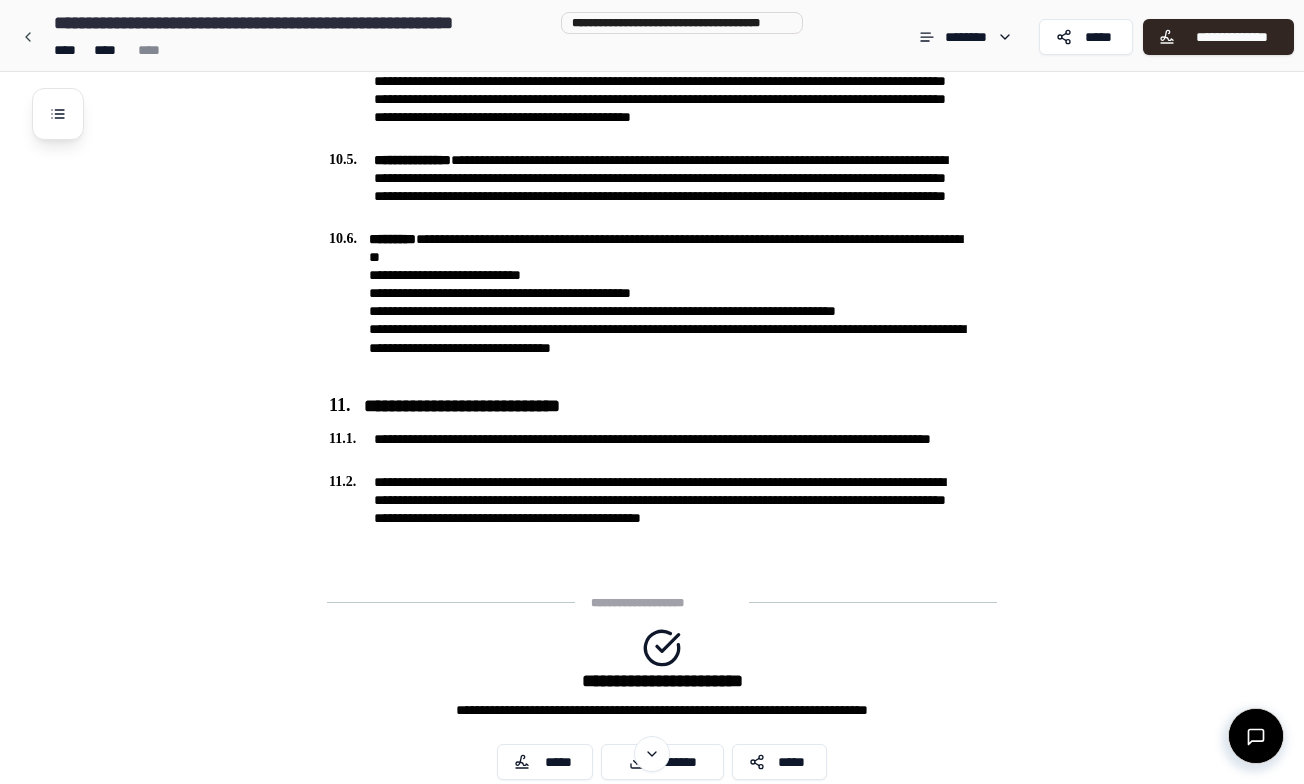 scroll, scrollTop: 5855, scrollLeft: 0, axis: vertical 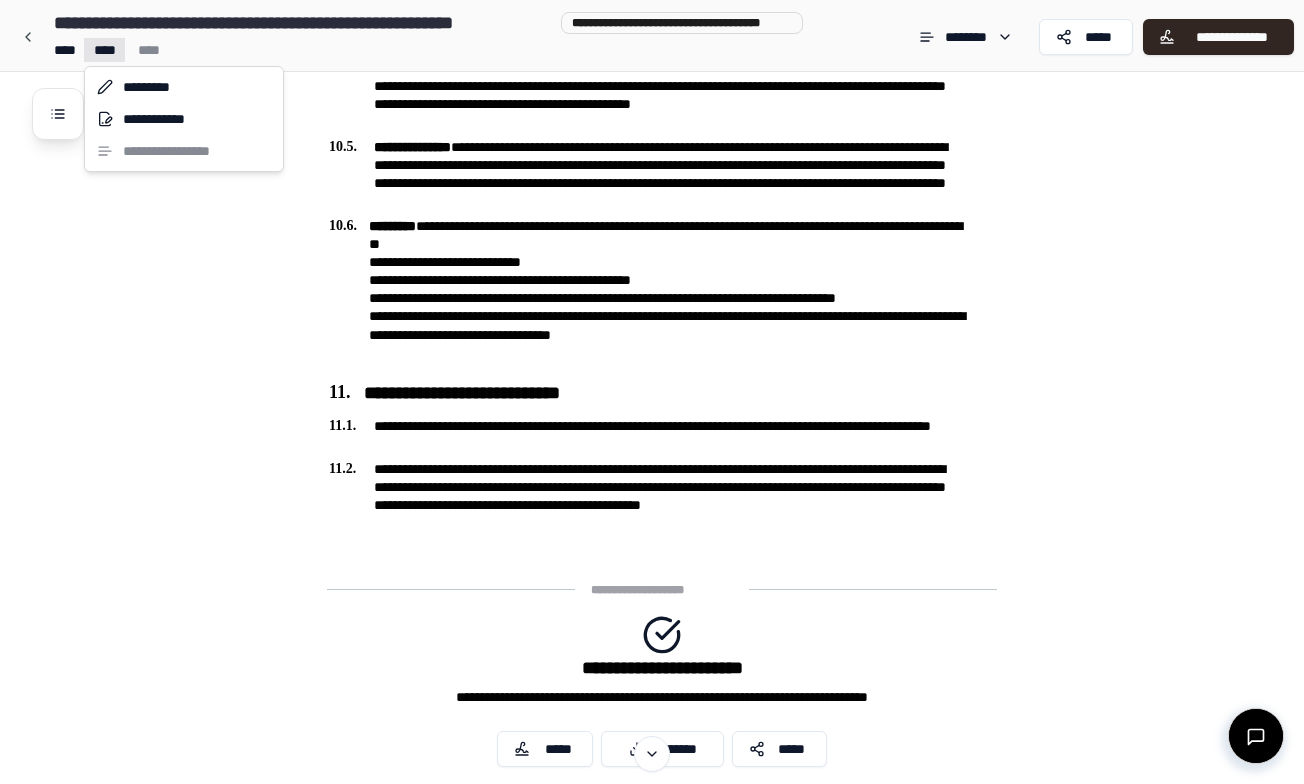 click on "Software as a Service (Saas) Agreement [REDACTED] [REDACTED] [REDACTED]
[REDACTED]
[REDACTED]
[REDACTED]
[REDACTED]
[REDACTED]
[REDACTED]
[REDACTED]
[REDACTED]
[REDACTED]
[REDACTED]
[REDACTED]" at bounding box center (652, -2502) 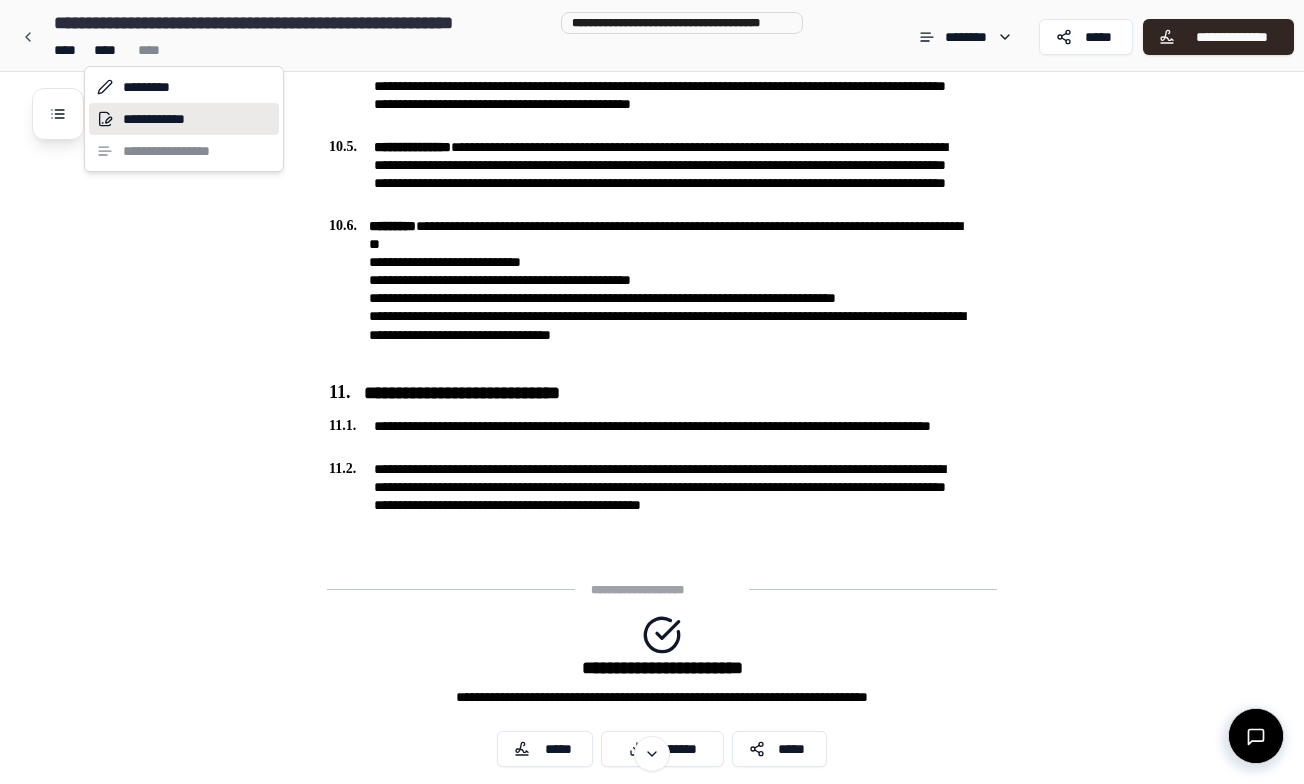 click on "**********" at bounding box center [184, 119] 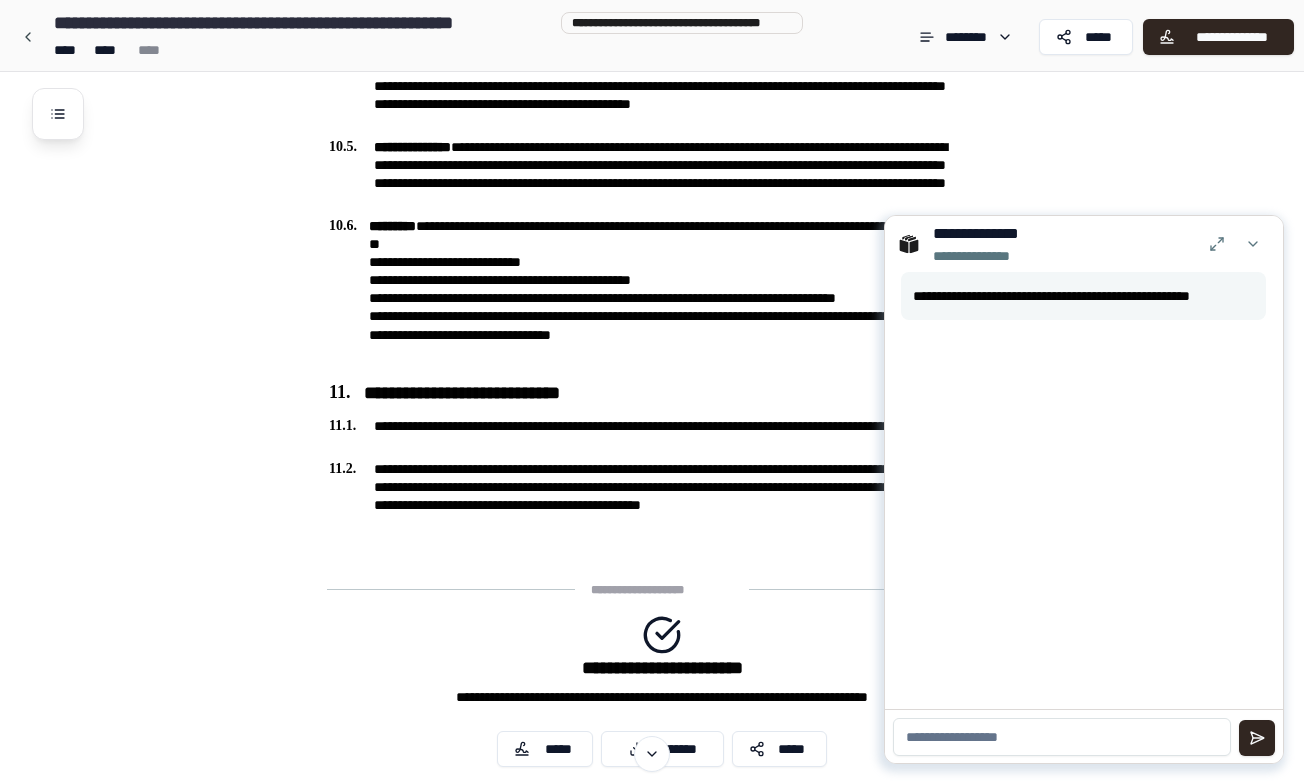 click at bounding box center (1062, 737) 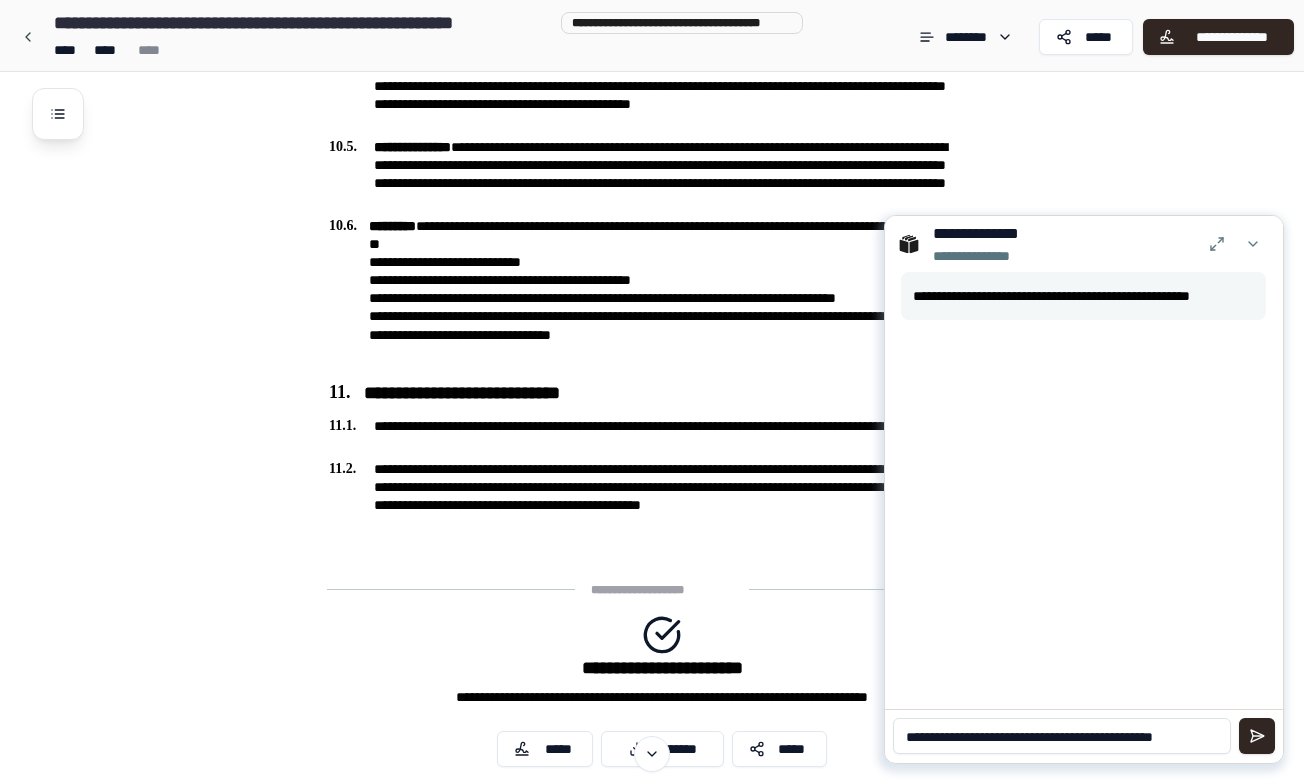 scroll, scrollTop: 0, scrollLeft: 0, axis: both 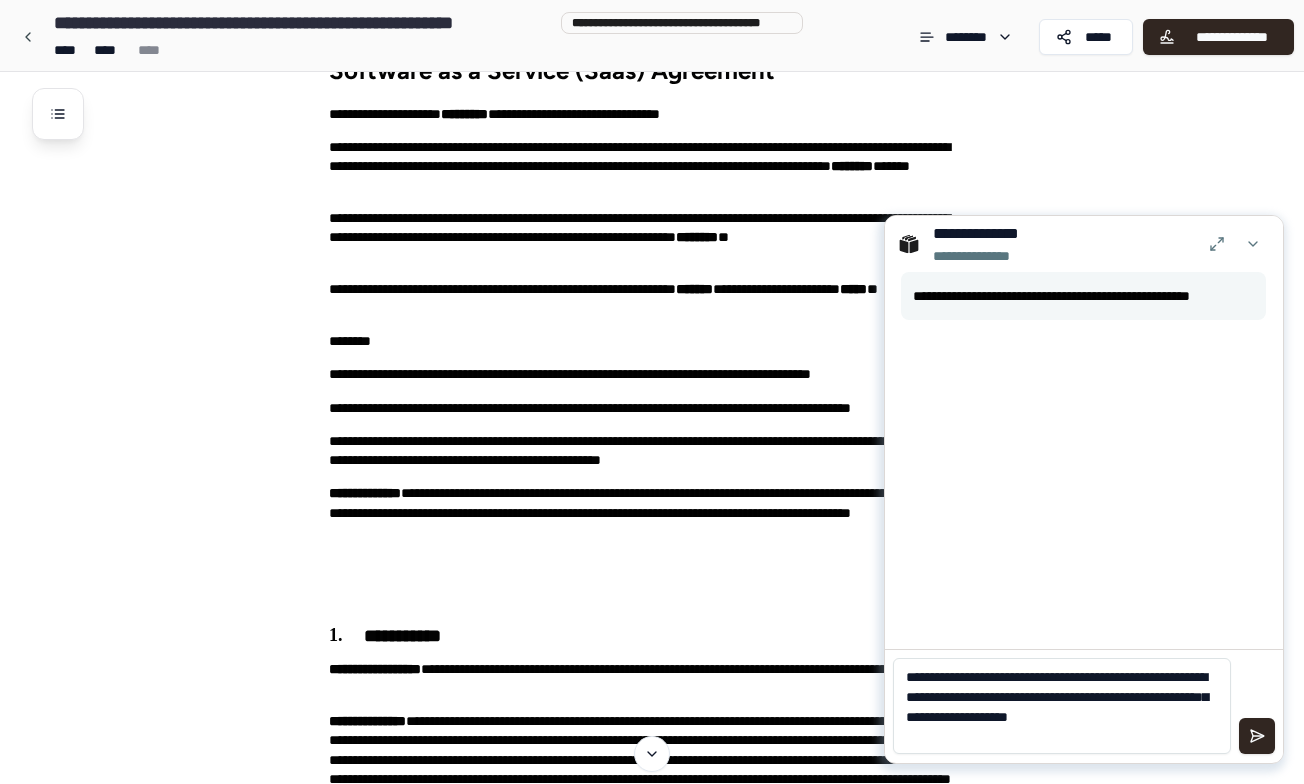 drag, startPoint x: 1031, startPoint y: 719, endPoint x: 1198, endPoint y: 717, distance: 167.01198 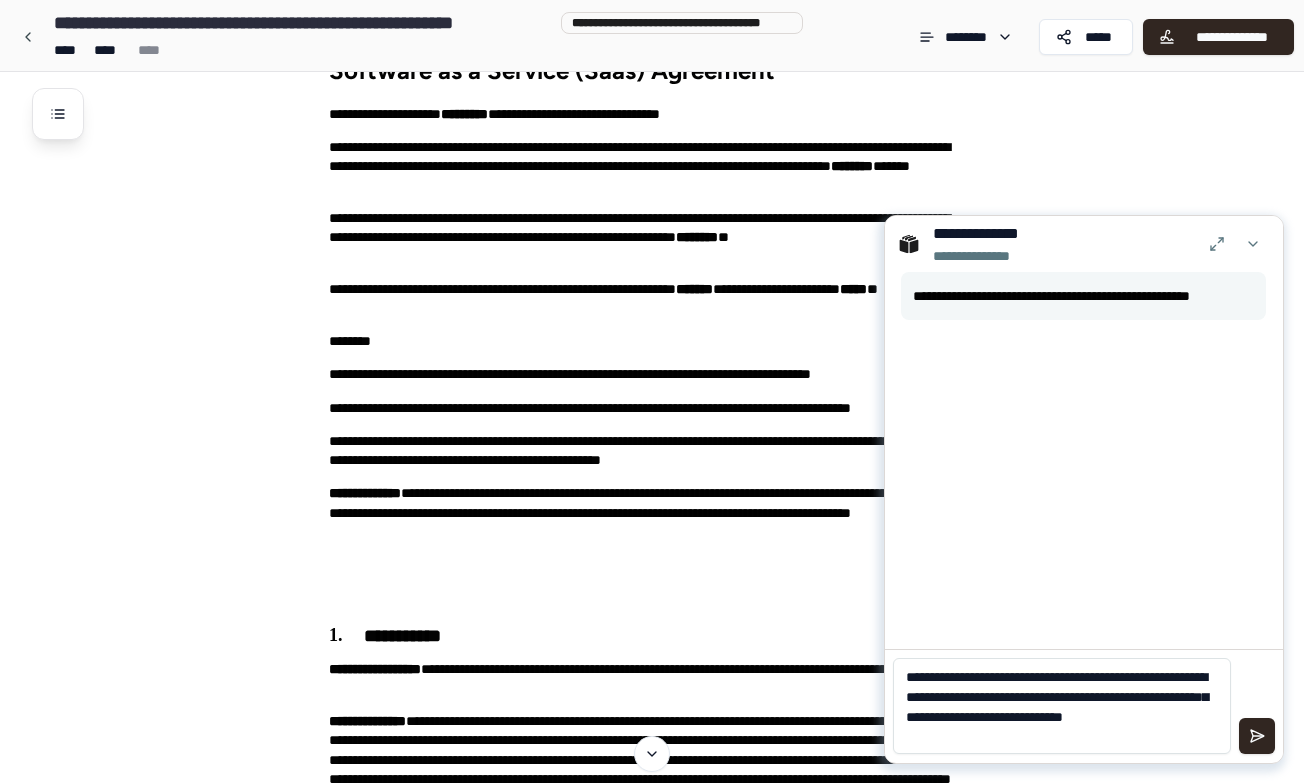 click on "**********" at bounding box center (1062, 706) 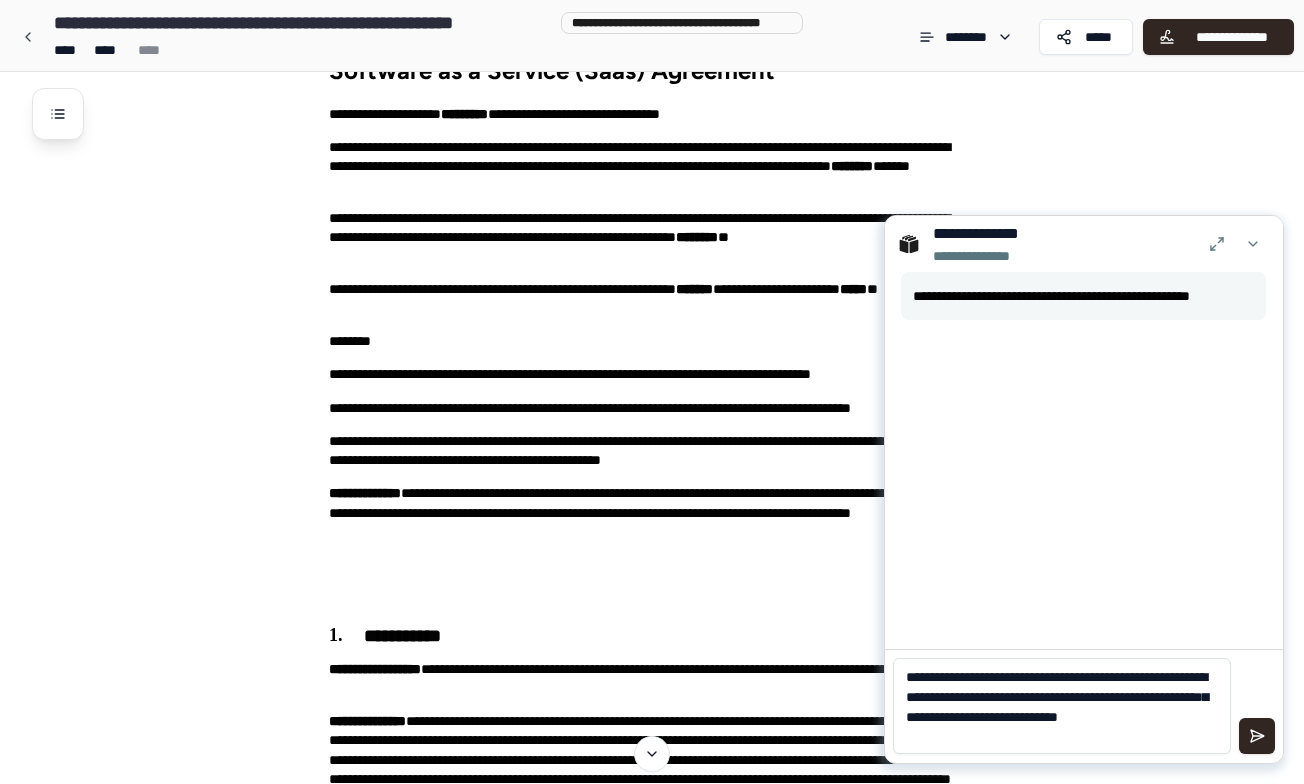 type on "**********" 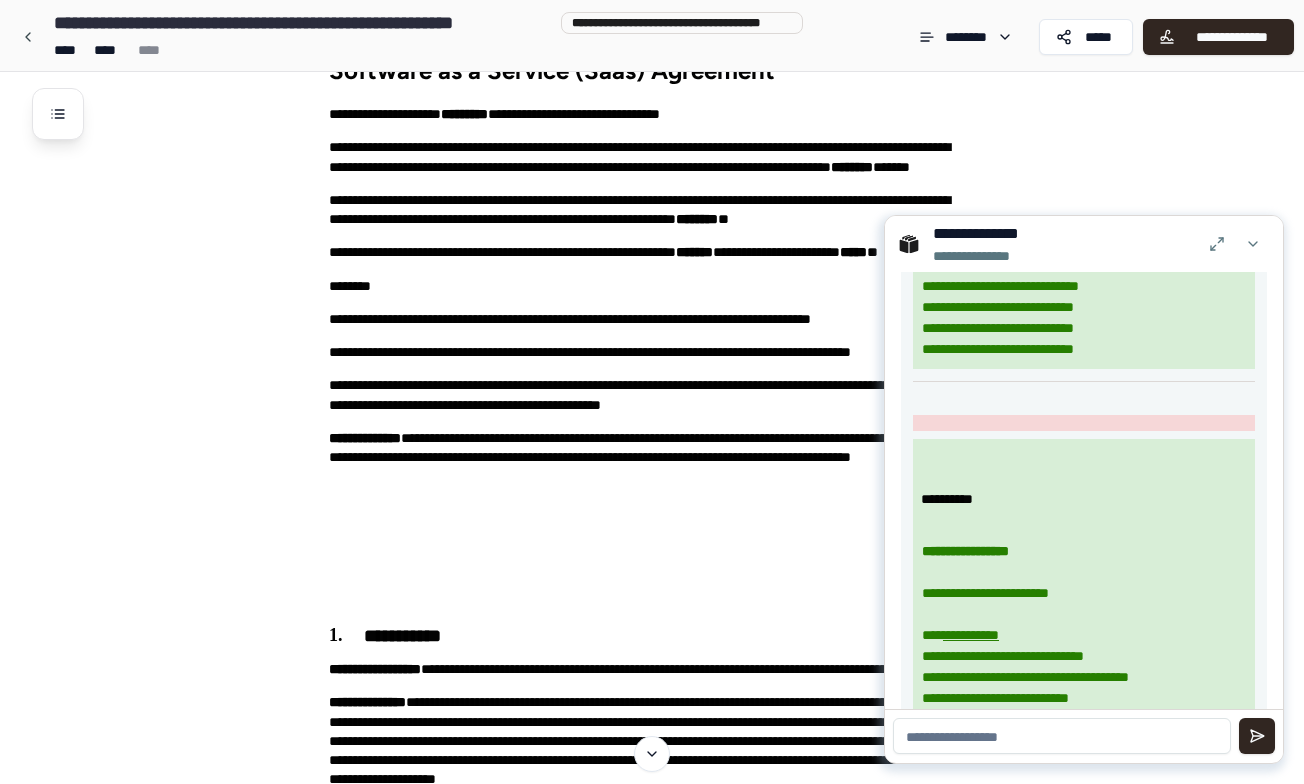 scroll, scrollTop: 1012, scrollLeft: 0, axis: vertical 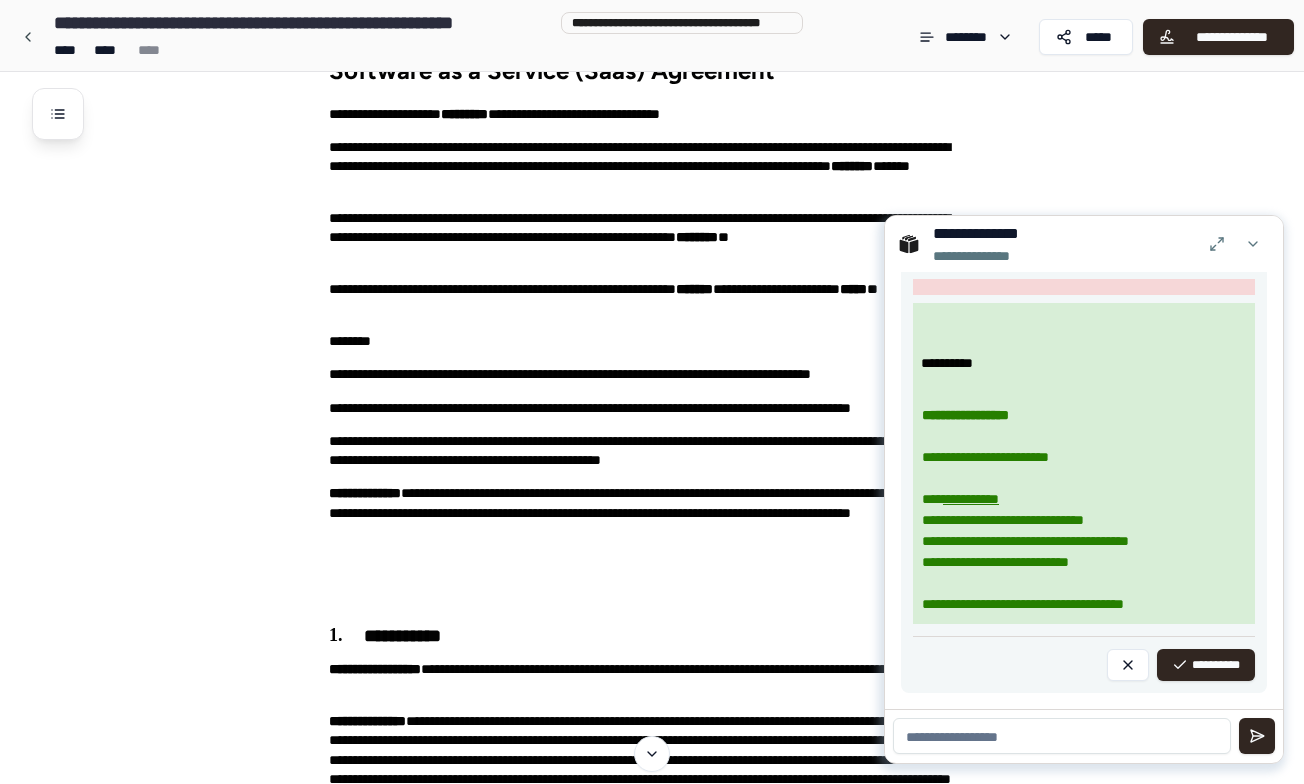 click on "[REDACTED] [REDACTED]
[REDACTED] [REDACTED] [REDACTED] [REDACTED]
[REDACTED]" at bounding box center [1084, 510] 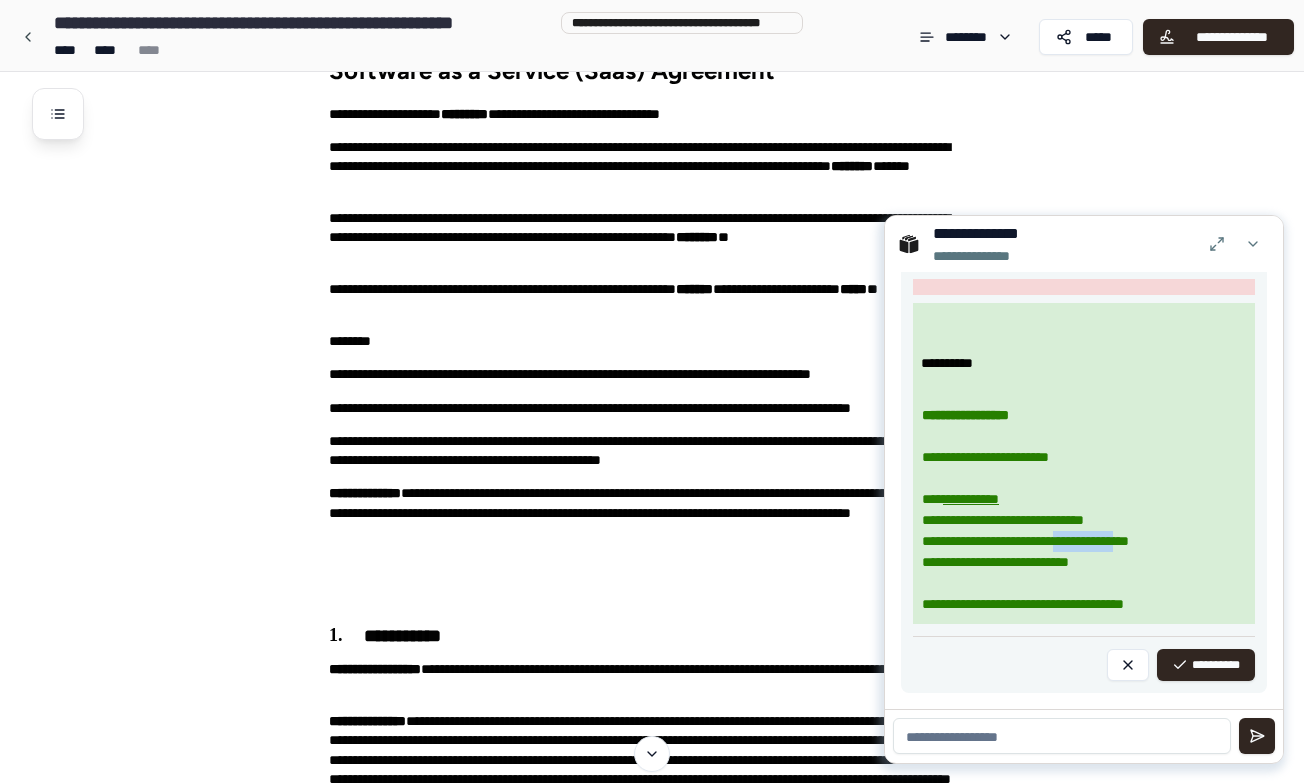 drag, startPoint x: 1153, startPoint y: 550, endPoint x: 1081, endPoint y: 550, distance: 72 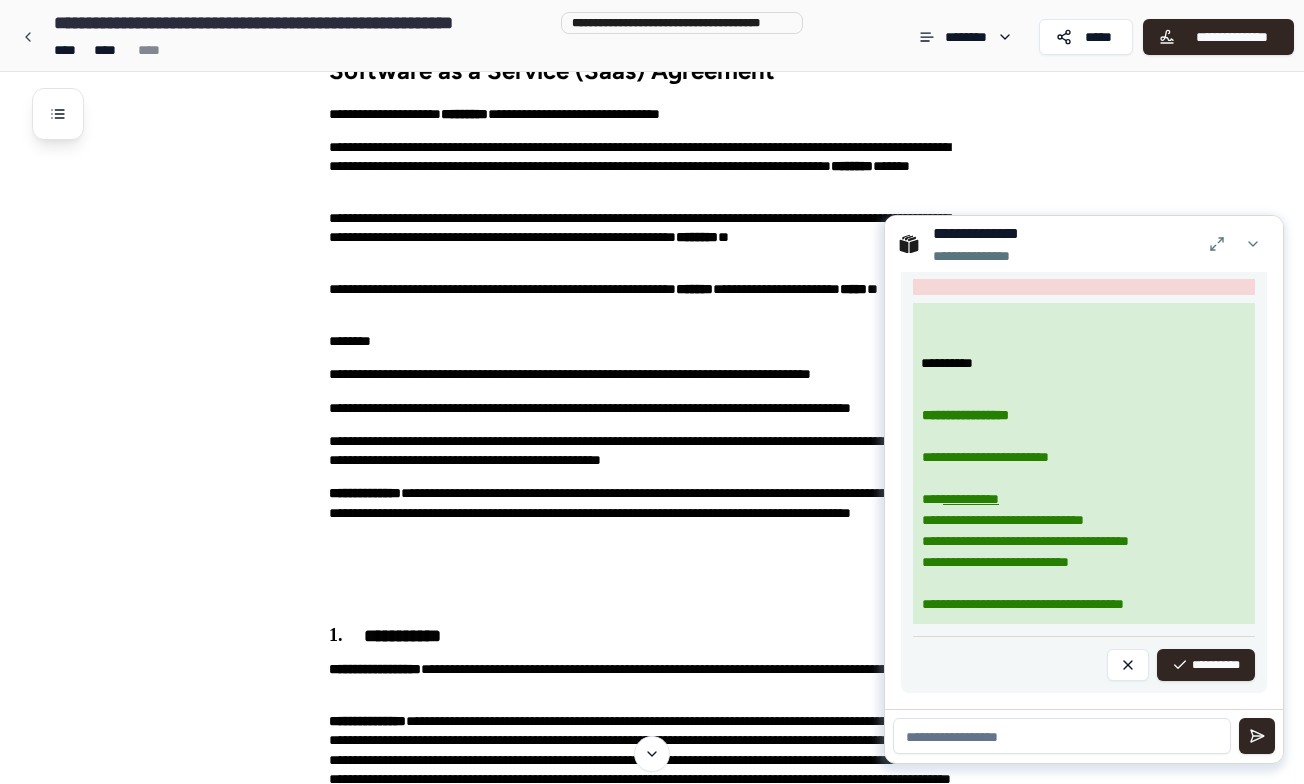 click at bounding box center (1062, 736) 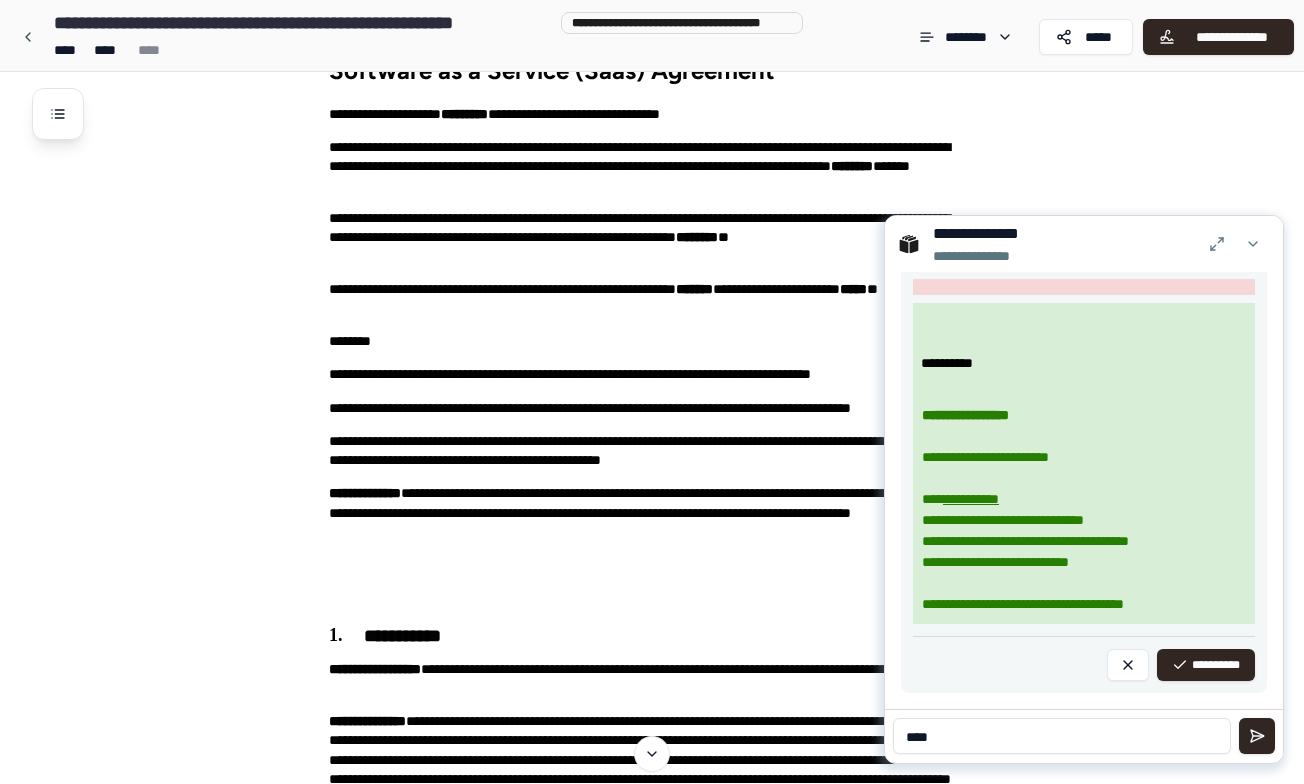 scroll, scrollTop: 1012, scrollLeft: 0, axis: vertical 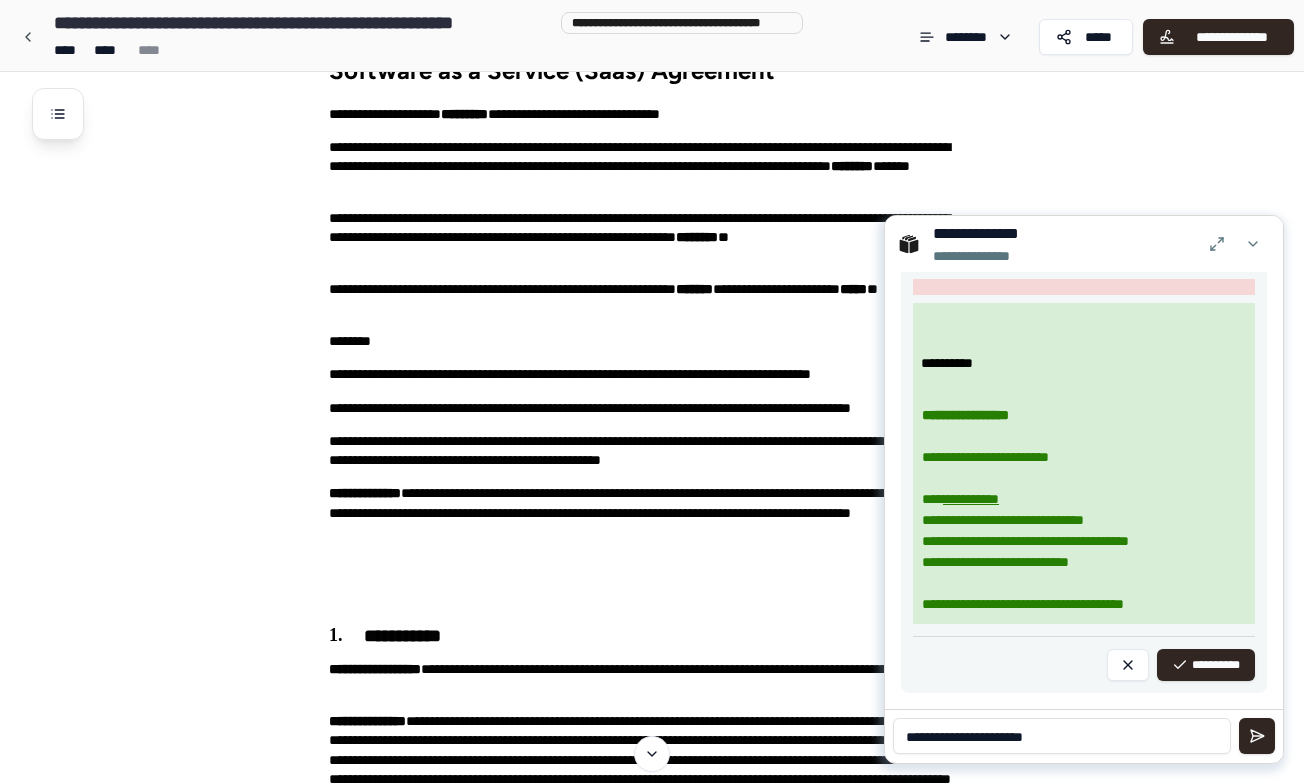 type on "**********" 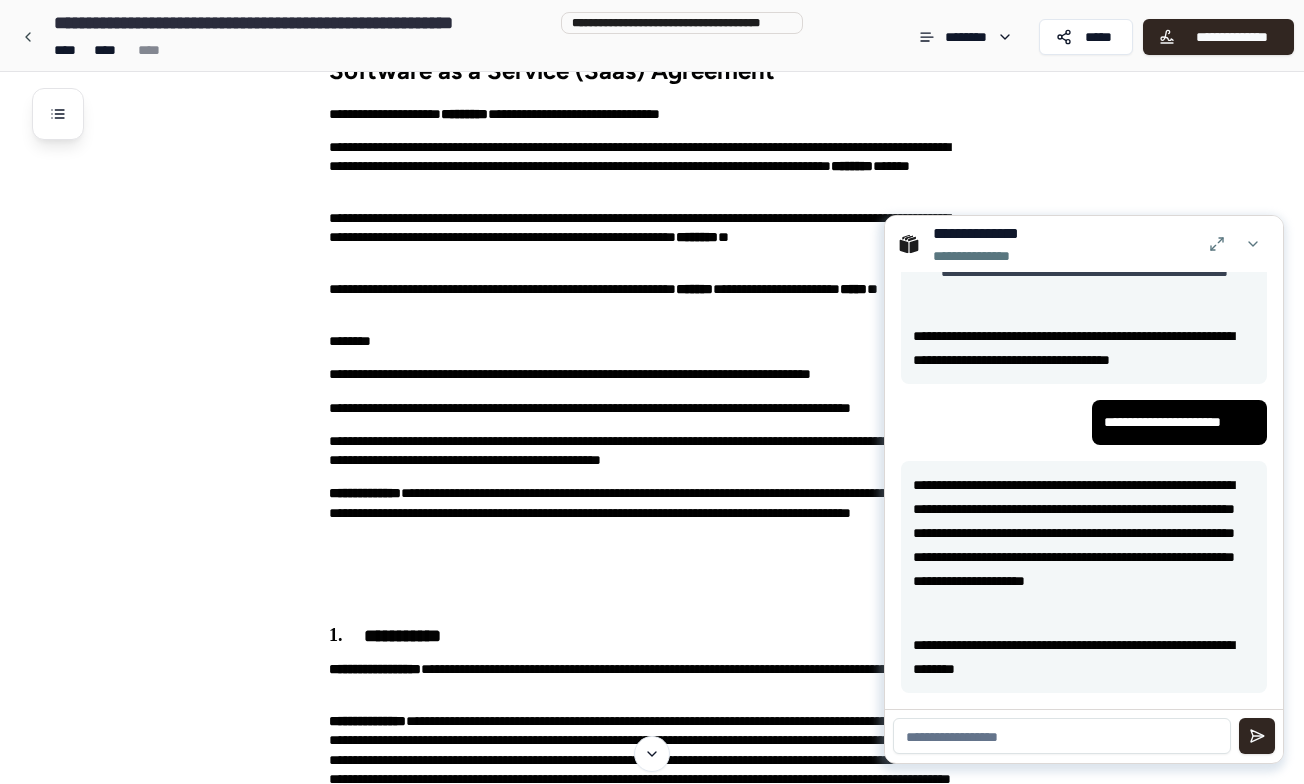 scroll, scrollTop: 376, scrollLeft: 0, axis: vertical 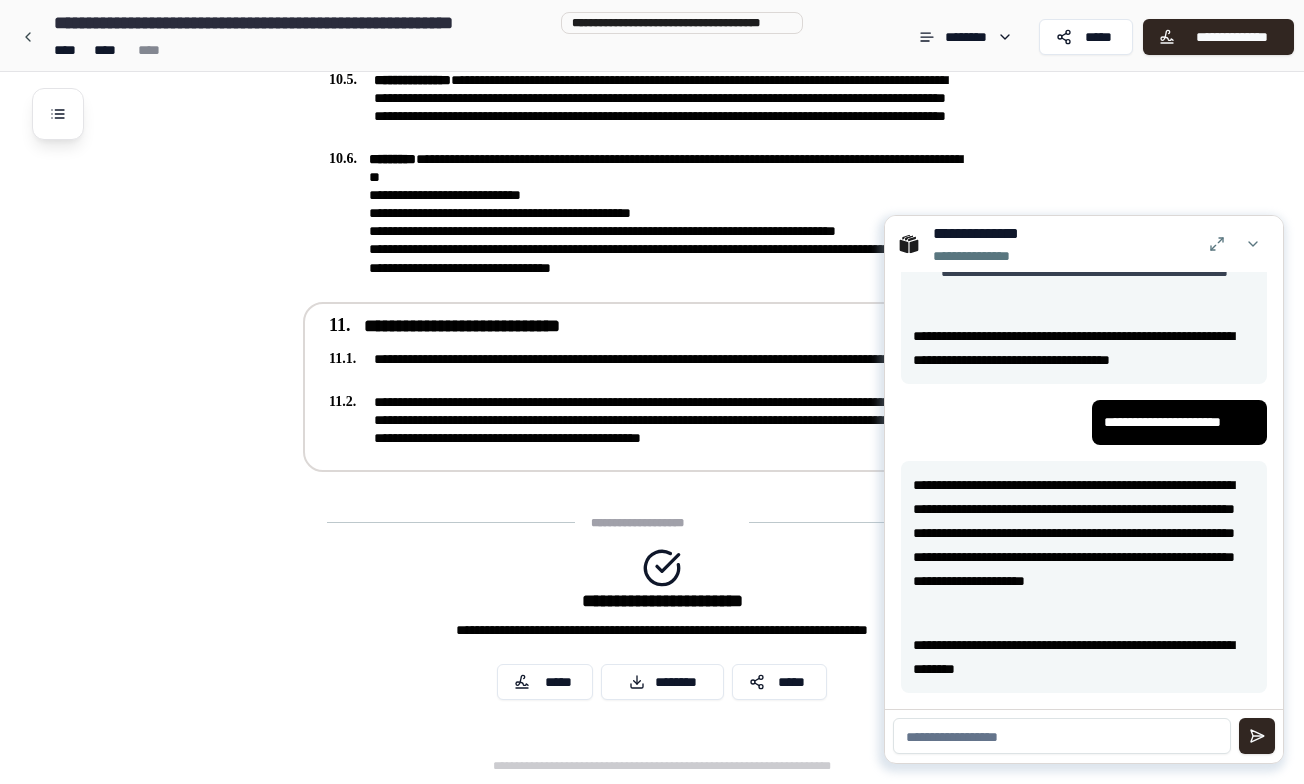 click on "**********" at bounding box center (648, 420) 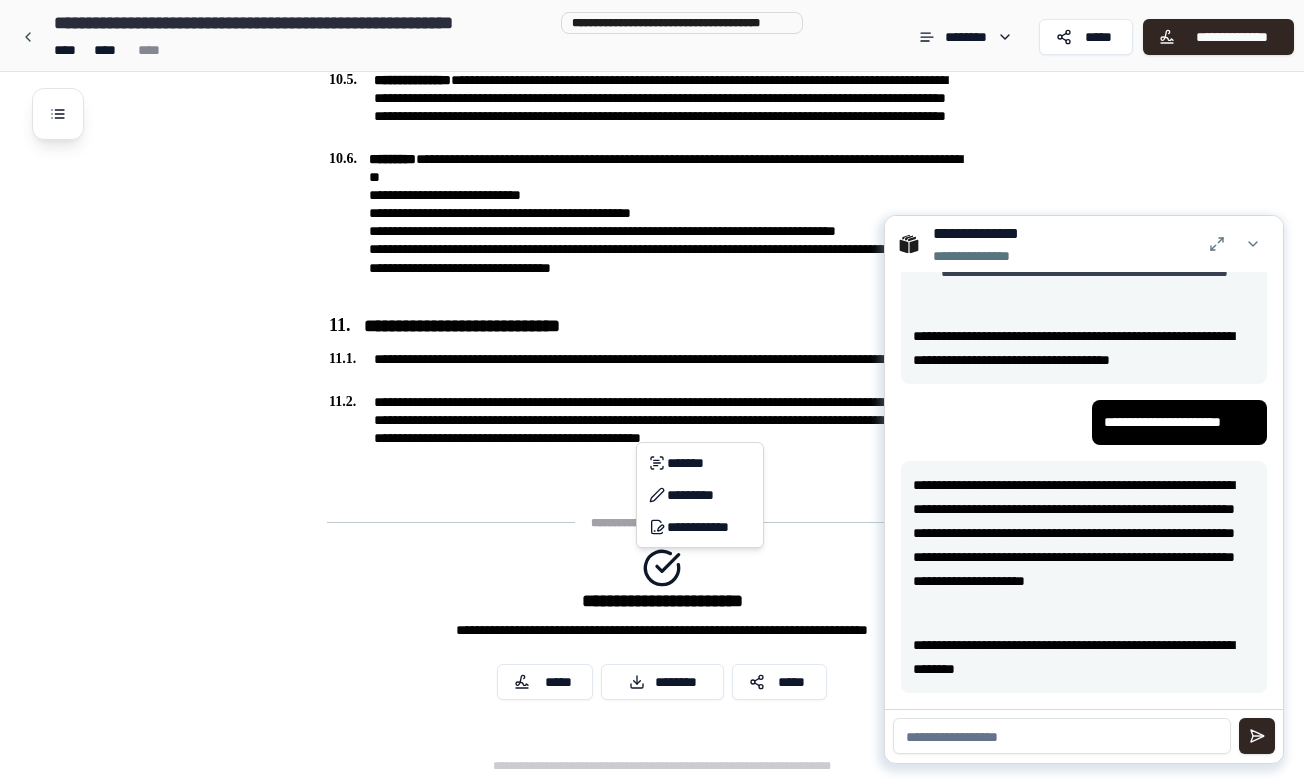 click on "Software as a Service (Saas) Agreement [REDACTED] [REDACTED] [REDACTED]
[REDACTED]
[REDACTED]
[REDACTED]
[REDACTED]
[REDACTED]
[REDACTED]
[REDACTED]
[REDACTED]
[REDACTED]
[REDACTED]
[REDACTED]" at bounding box center [652, -2569] 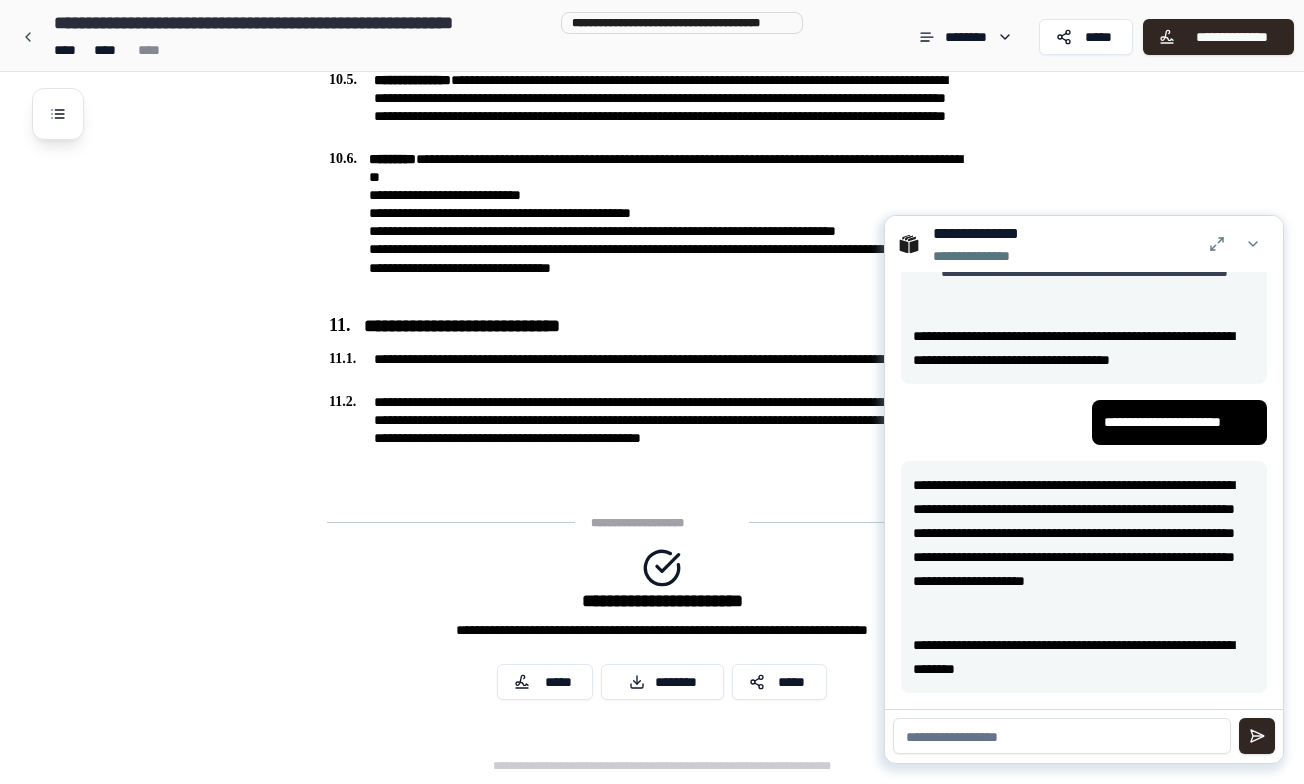 scroll, scrollTop: 5922, scrollLeft: 0, axis: vertical 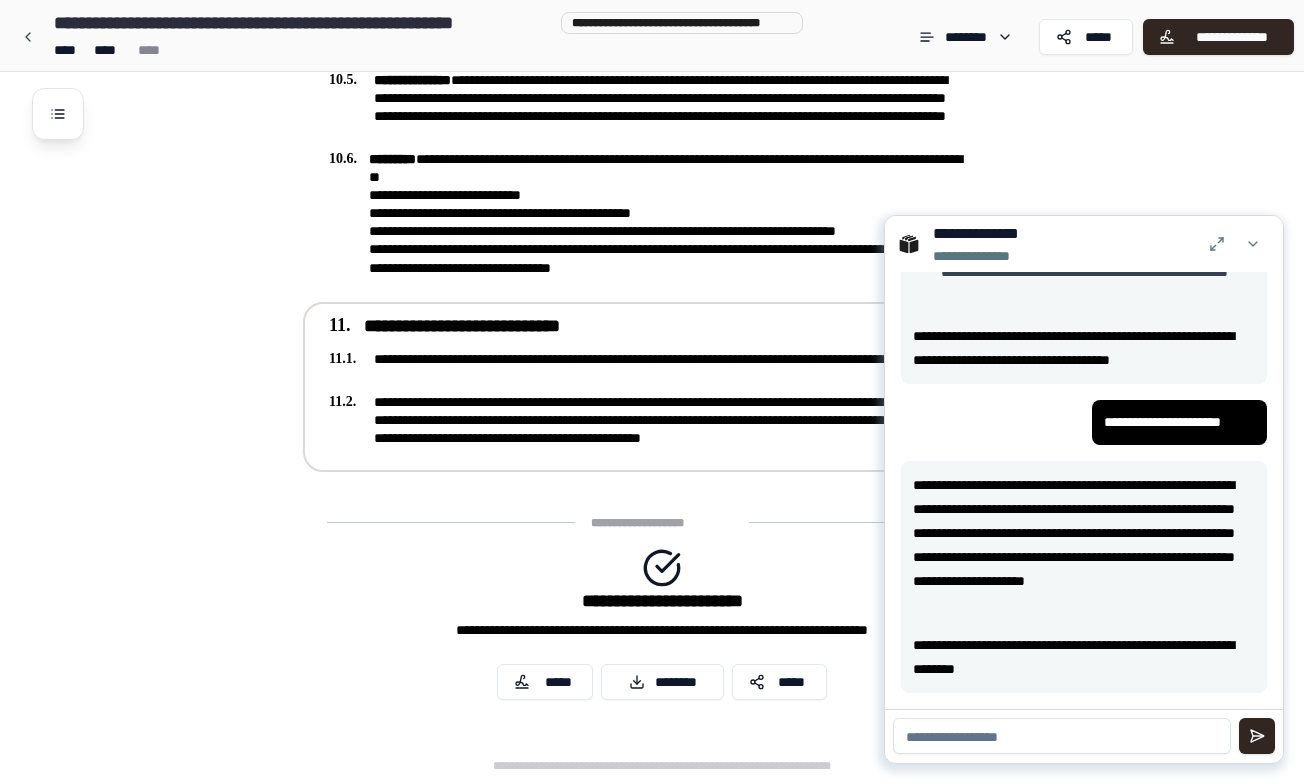 click on "[REDACTED]
[REDACTED]
[REDACTED]" at bounding box center (648, 385) 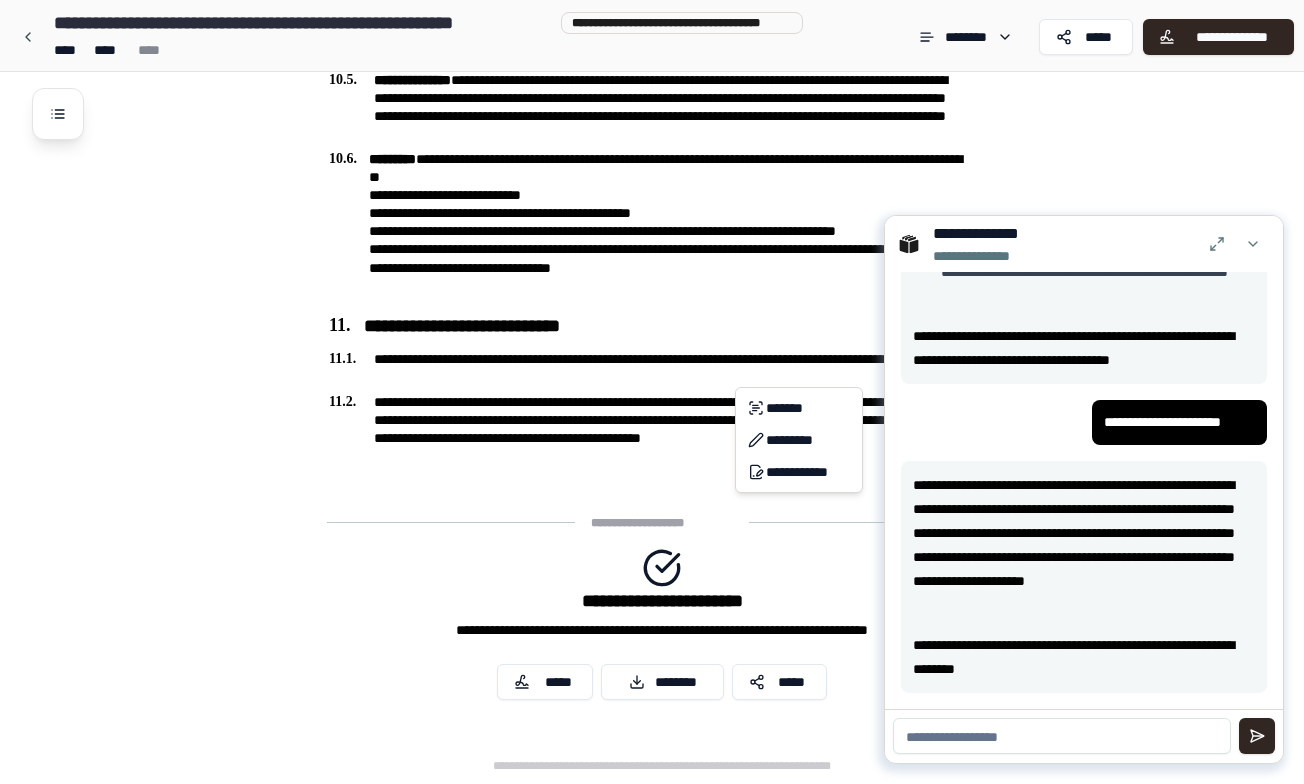 click on "Software as a Service (Saas) Agreement [REDACTED] [REDACTED] [REDACTED]
[REDACTED]
[REDACTED]
[REDACTED]
[REDACTED]
[REDACTED]
[REDACTED]
[REDACTED]
[REDACTED]
[REDACTED]
[REDACTED]
[REDACTED]" at bounding box center [652, -2569] 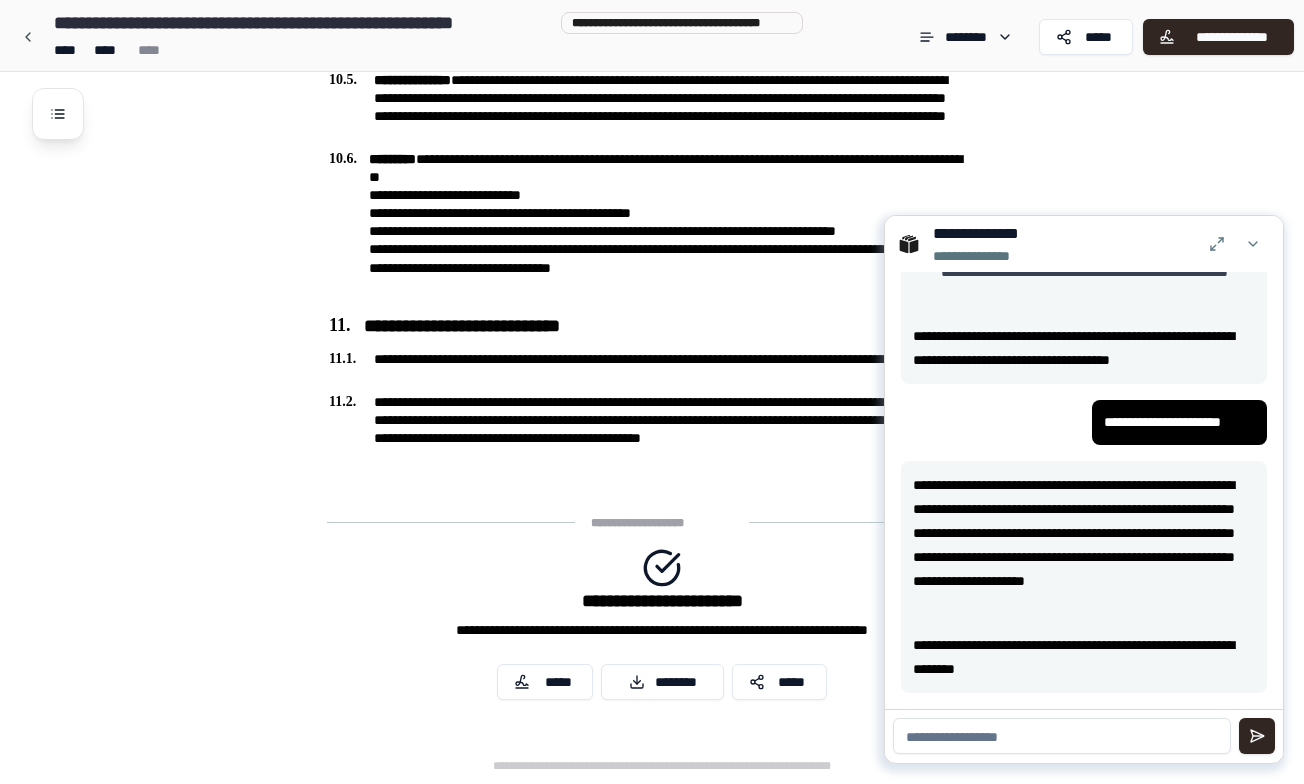 scroll, scrollTop: 376, scrollLeft: 0, axis: vertical 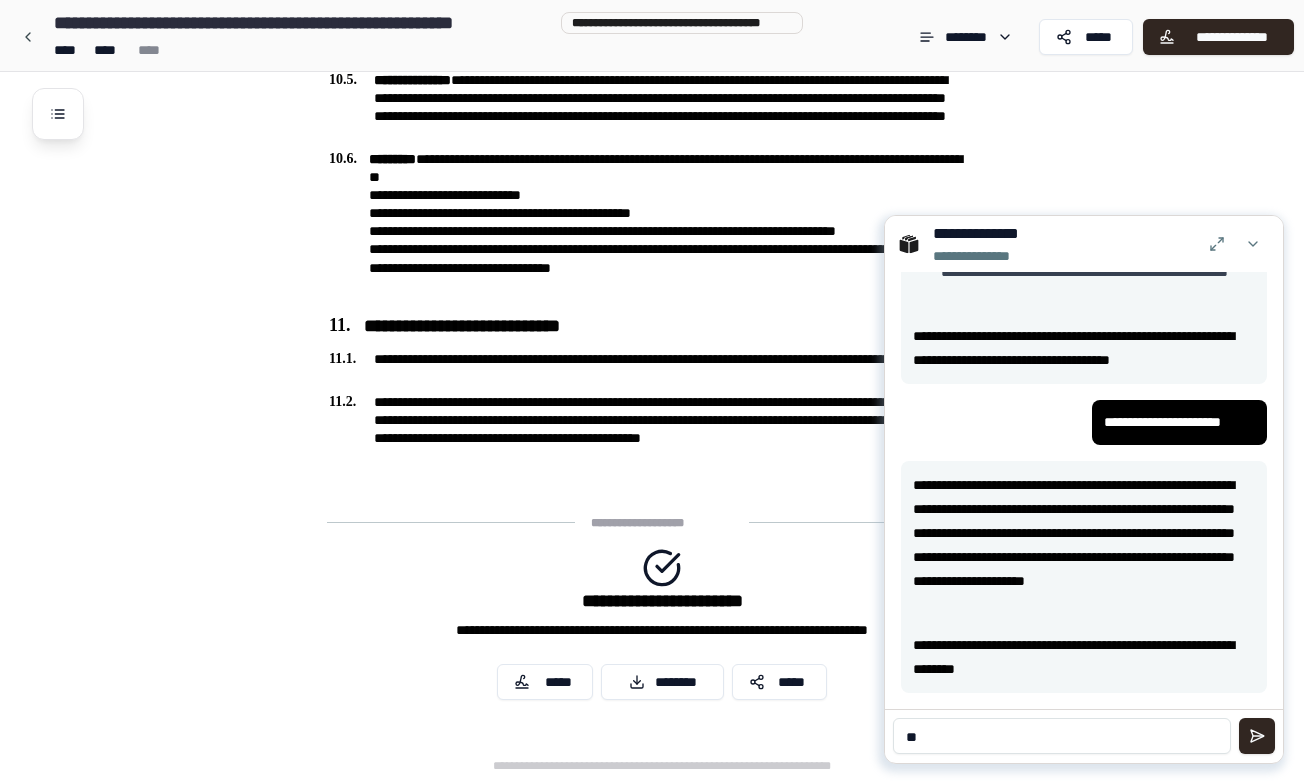 type on "*" 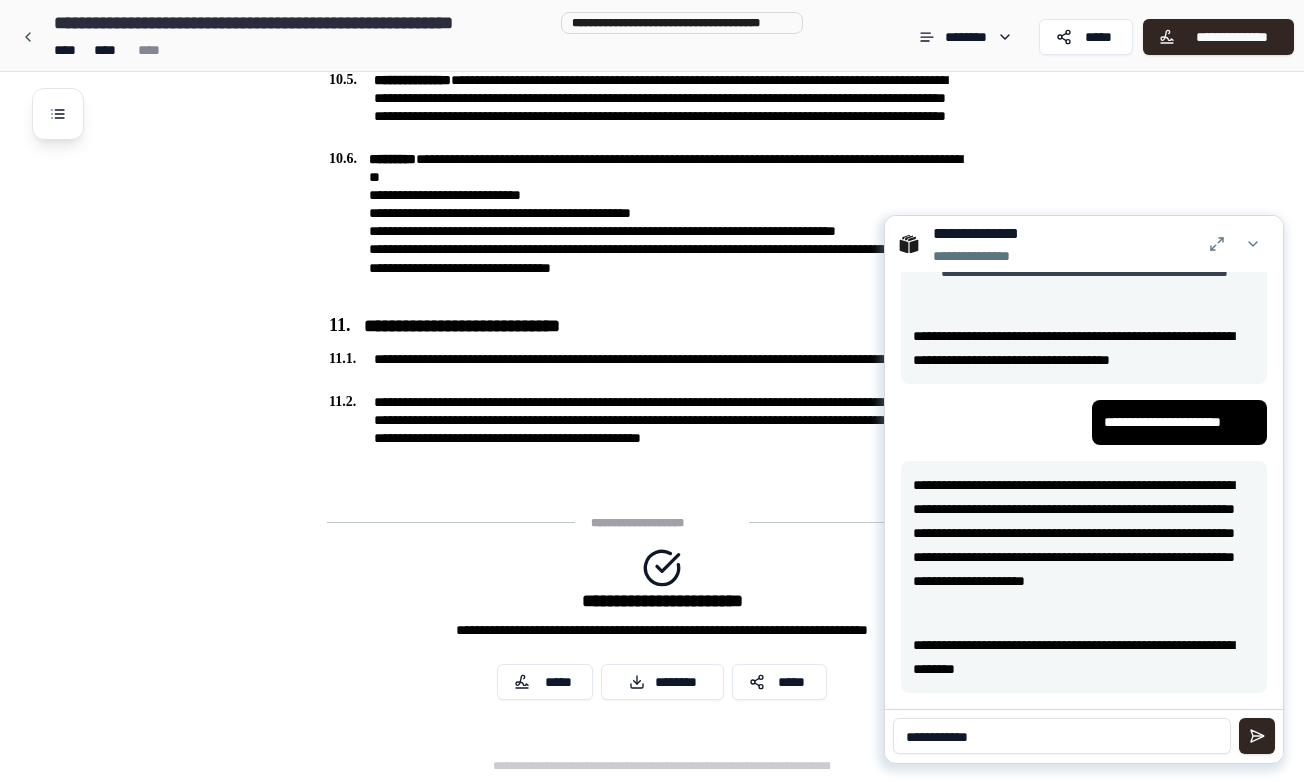 type on "**********" 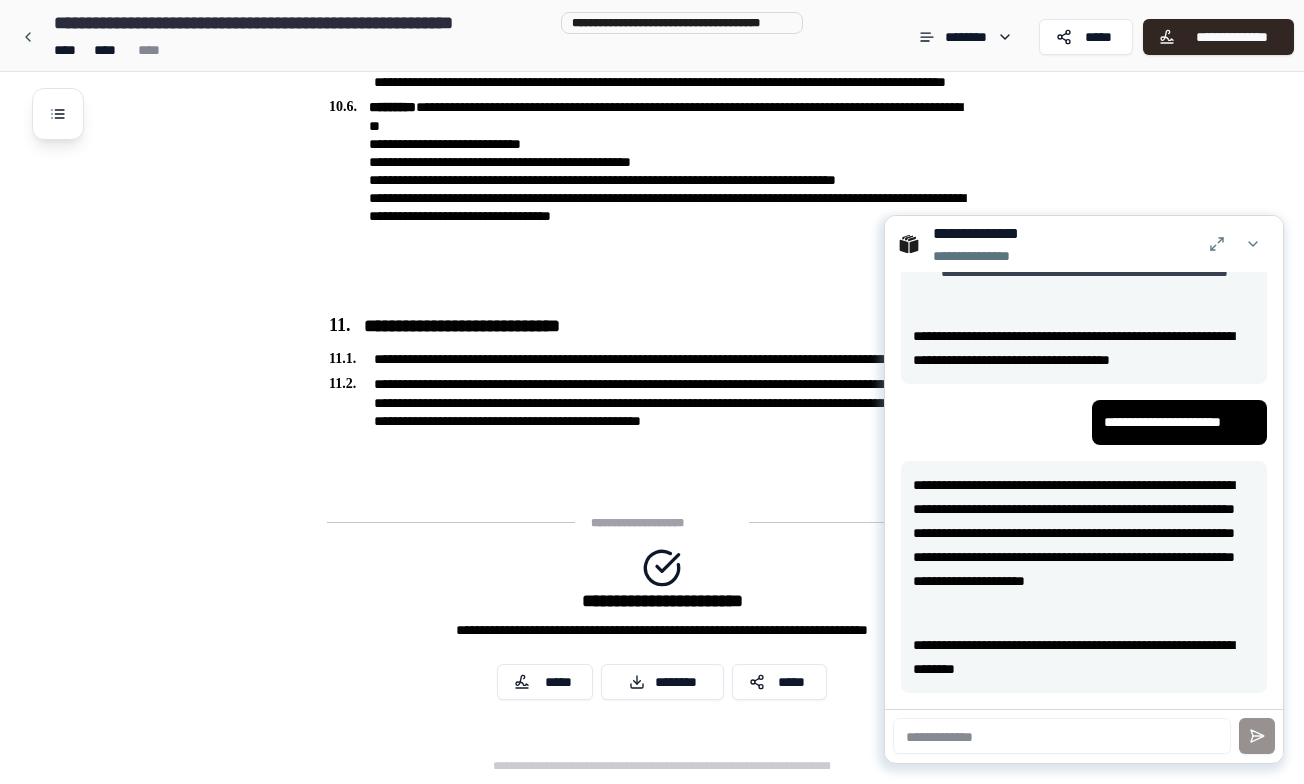 type 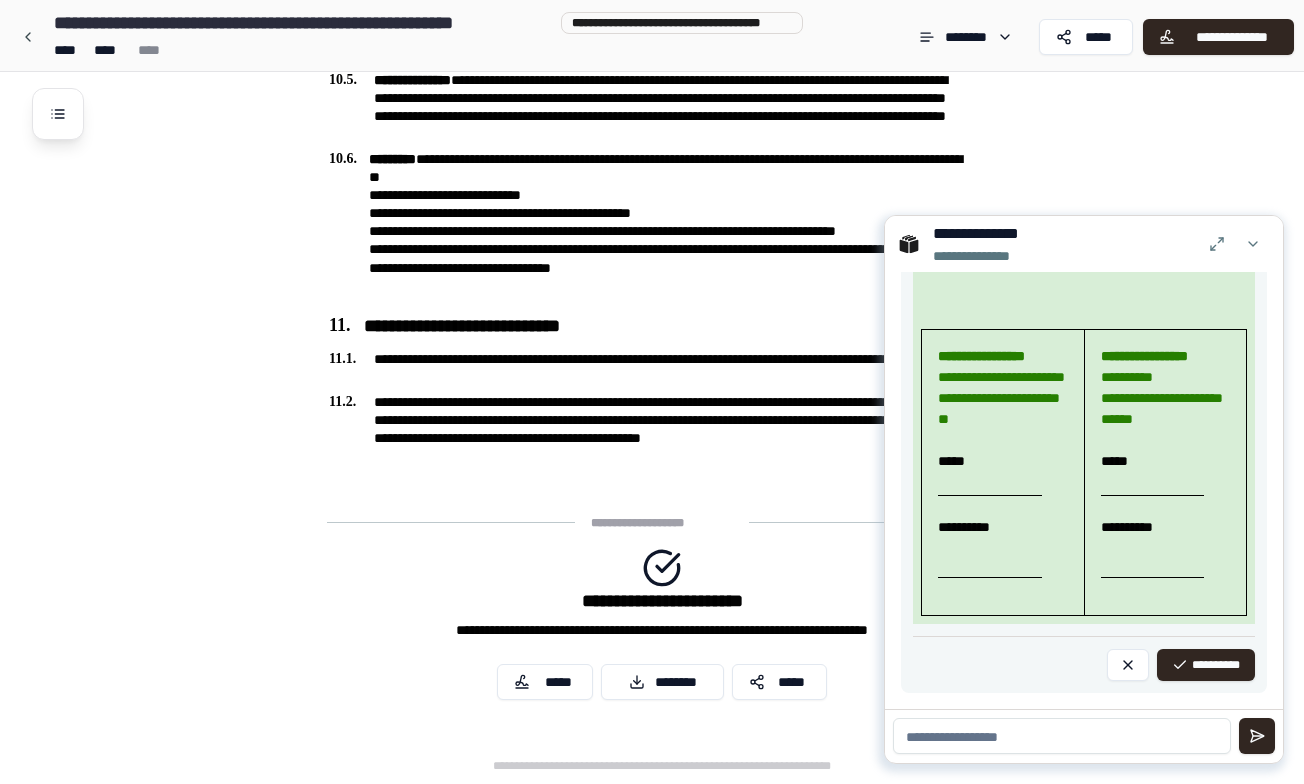 scroll, scrollTop: 1852, scrollLeft: 0, axis: vertical 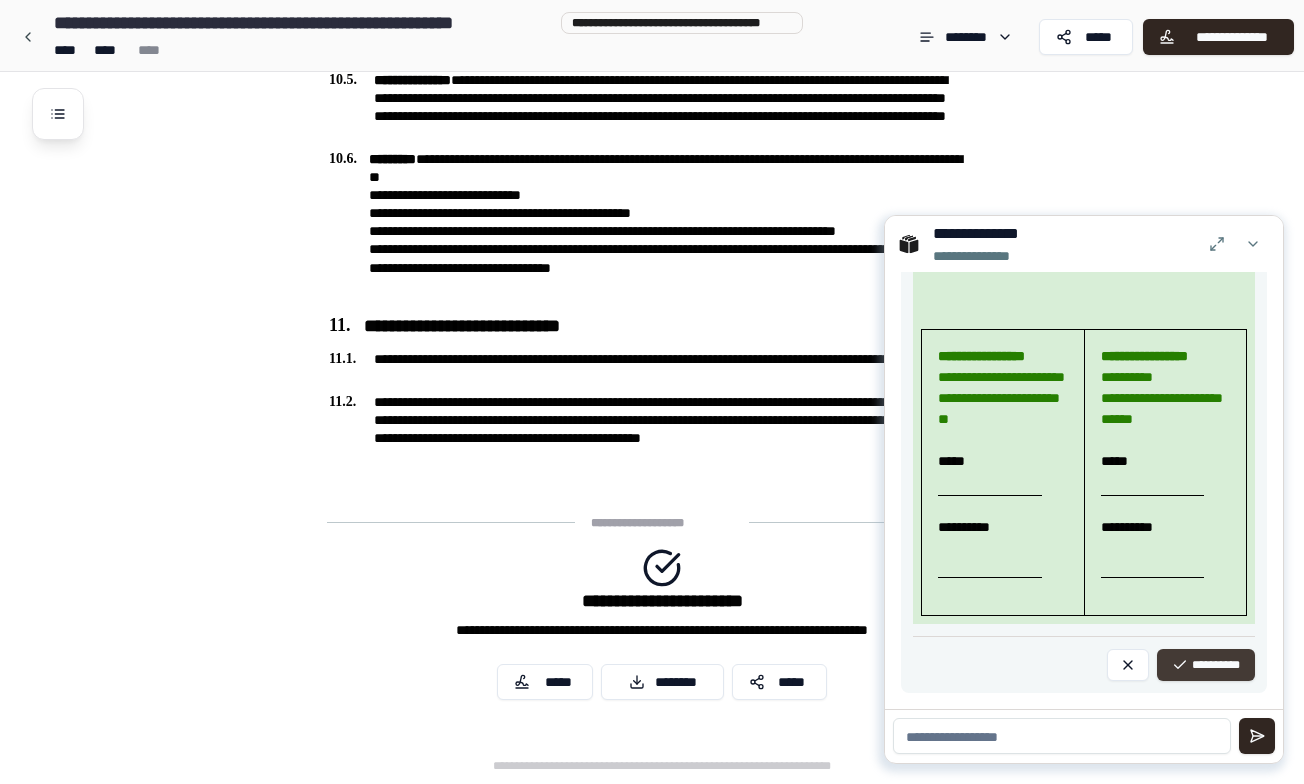 click on "**********" at bounding box center [1206, 665] 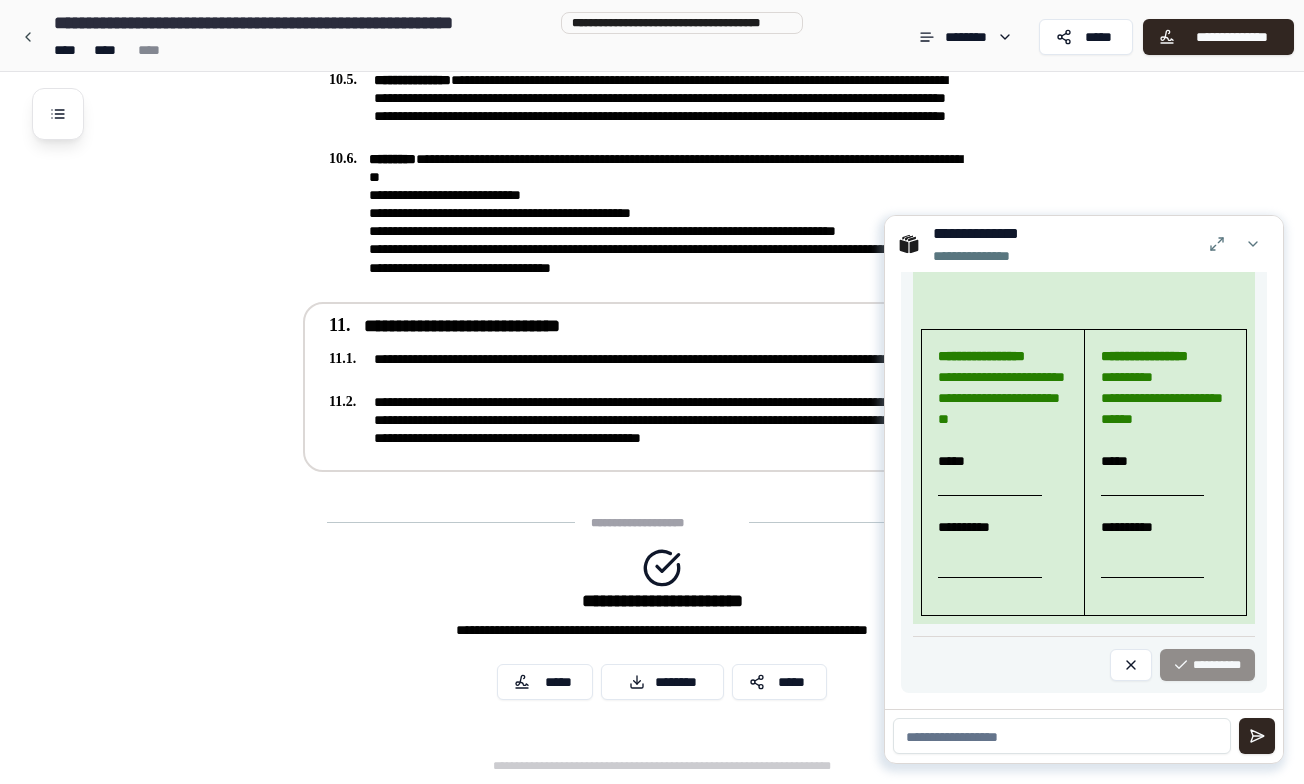 scroll, scrollTop: 5922, scrollLeft: 0, axis: vertical 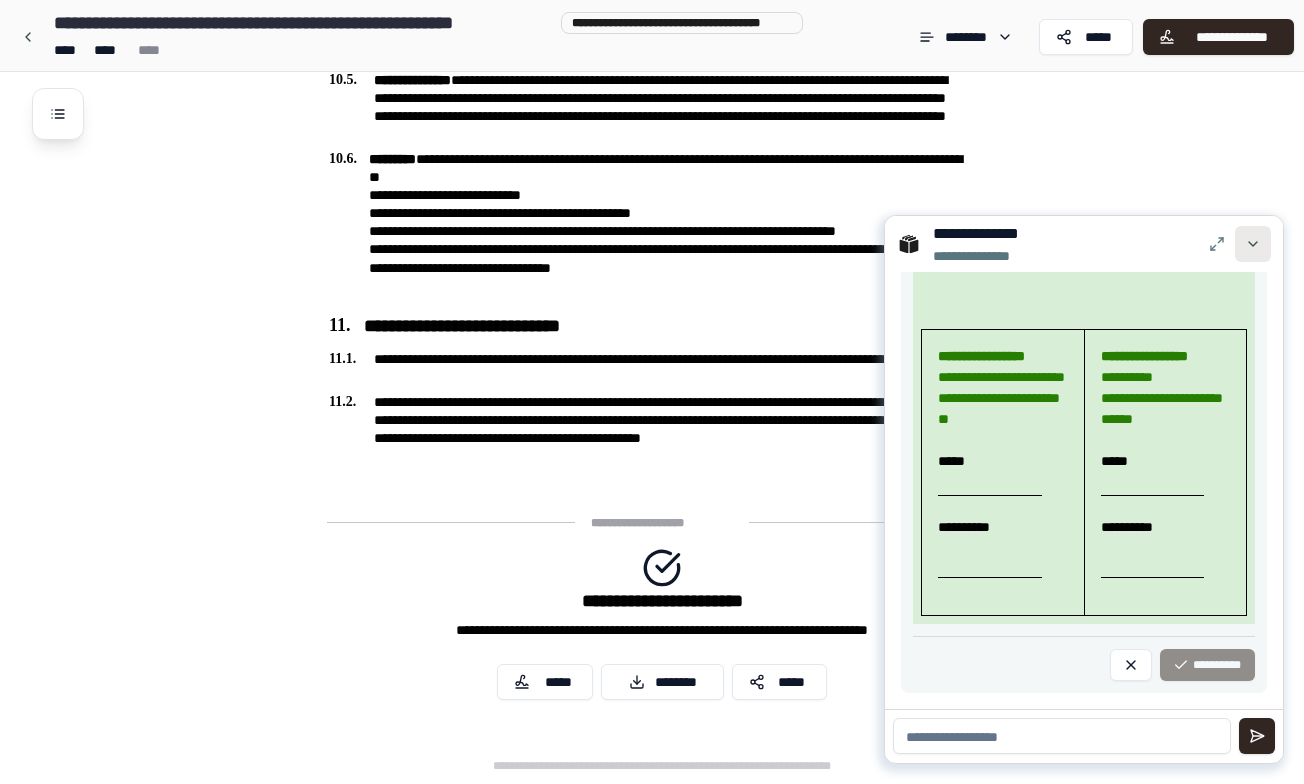 click at bounding box center [1253, 244] 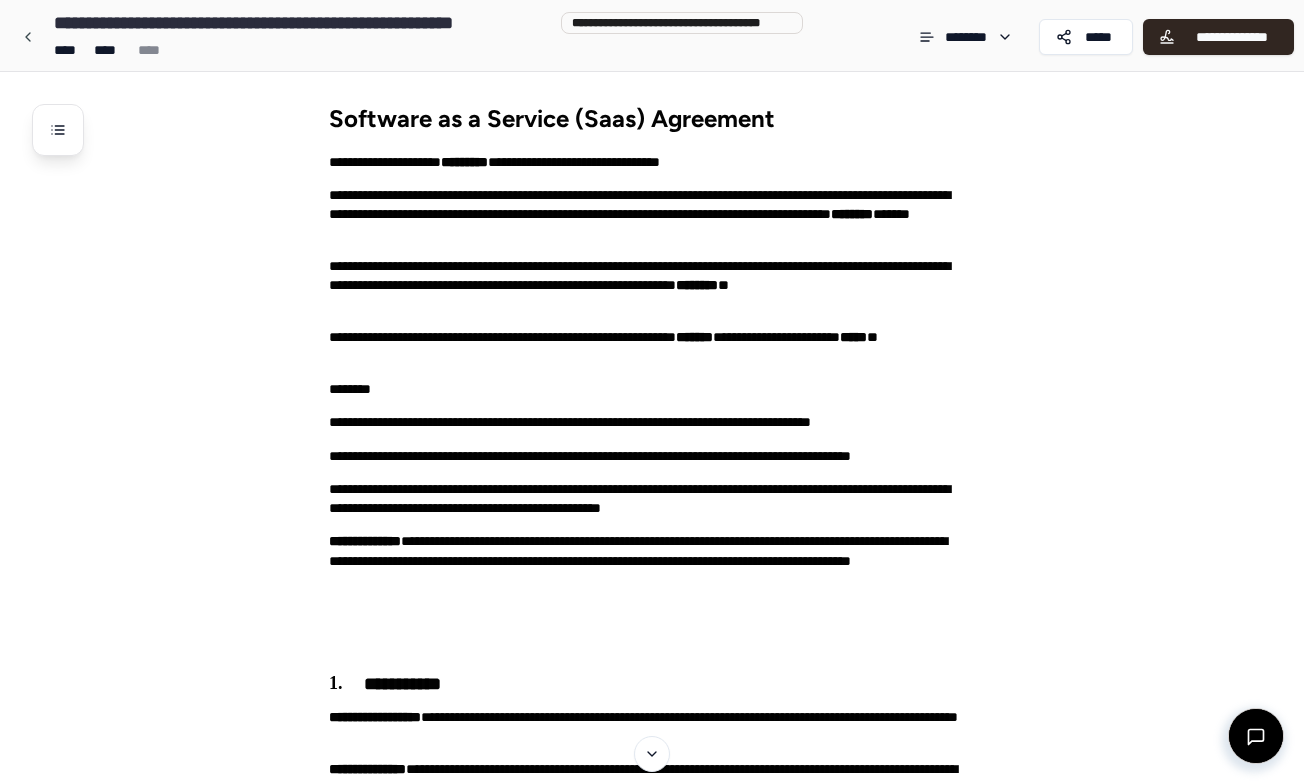 scroll, scrollTop: 0, scrollLeft: 0, axis: both 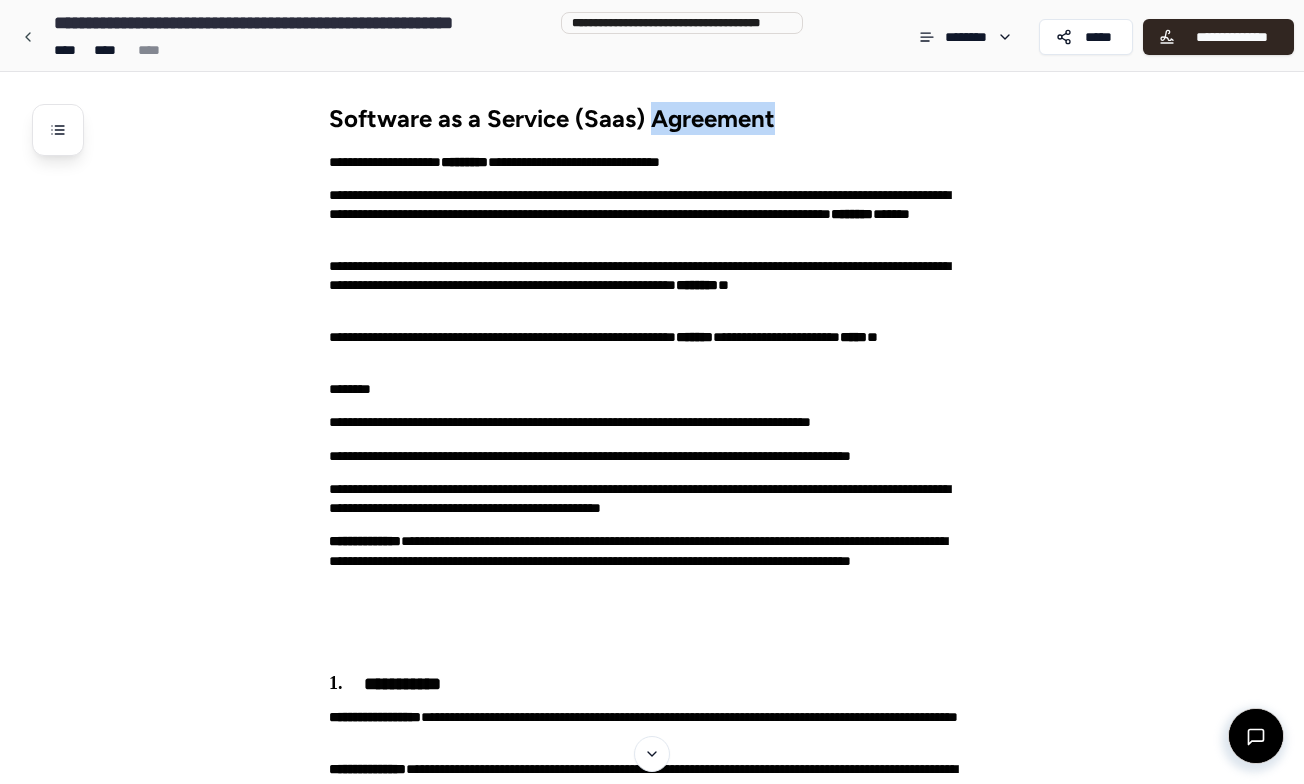 click on "Software as a Service (Saas) Agreement" at bounding box center [662, 118] 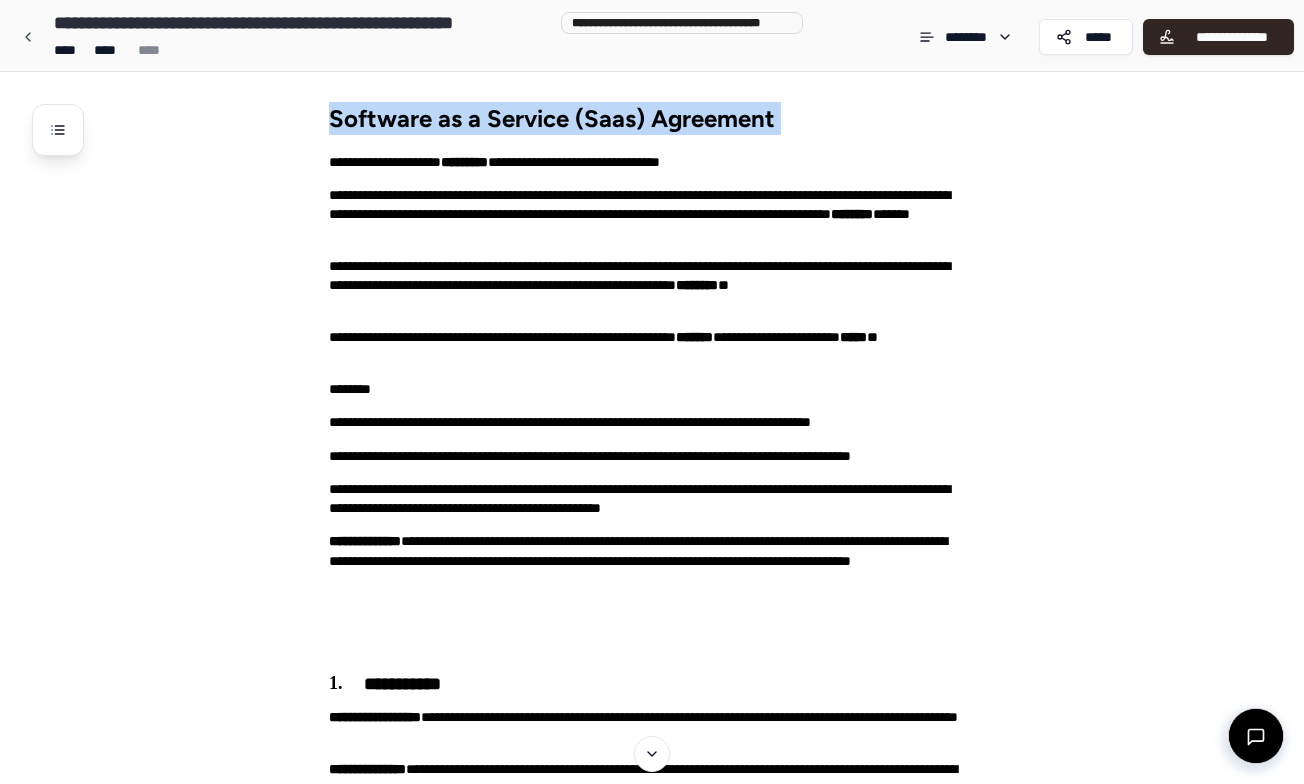click on "Software as a Service (Saas) Agreement" at bounding box center [662, 118] 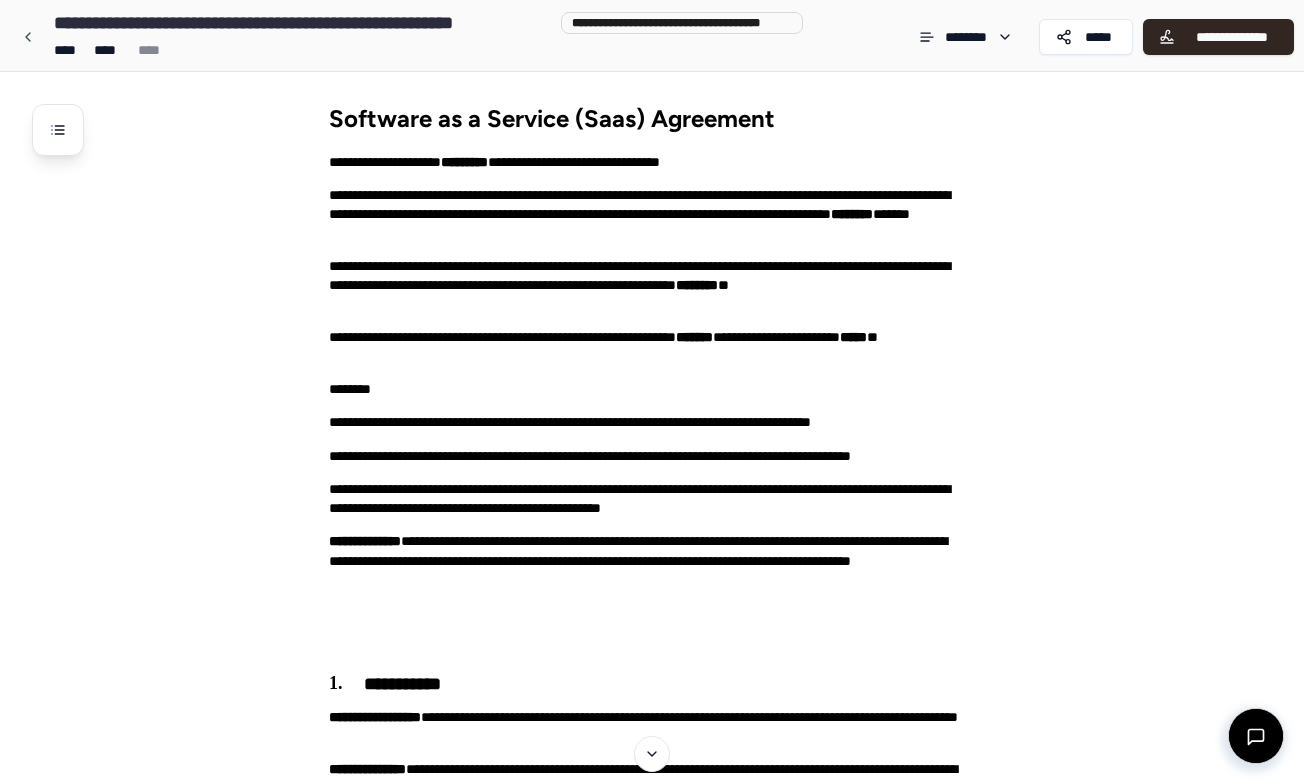 click on "Software as a Service (Saas) Agreement [REDACTED] [REDACTED] [REDACTED]
[REDACTED]
[REDACTED]
[REDACTED]
[REDACTED]
[REDACTED]
[REDACTED]
[REDACTED]
[REDACTED]
[REDACTED]
[REDACTED]
[REDACTED]
[REDACTED] [REDACTED]" at bounding box center (678, 3532) 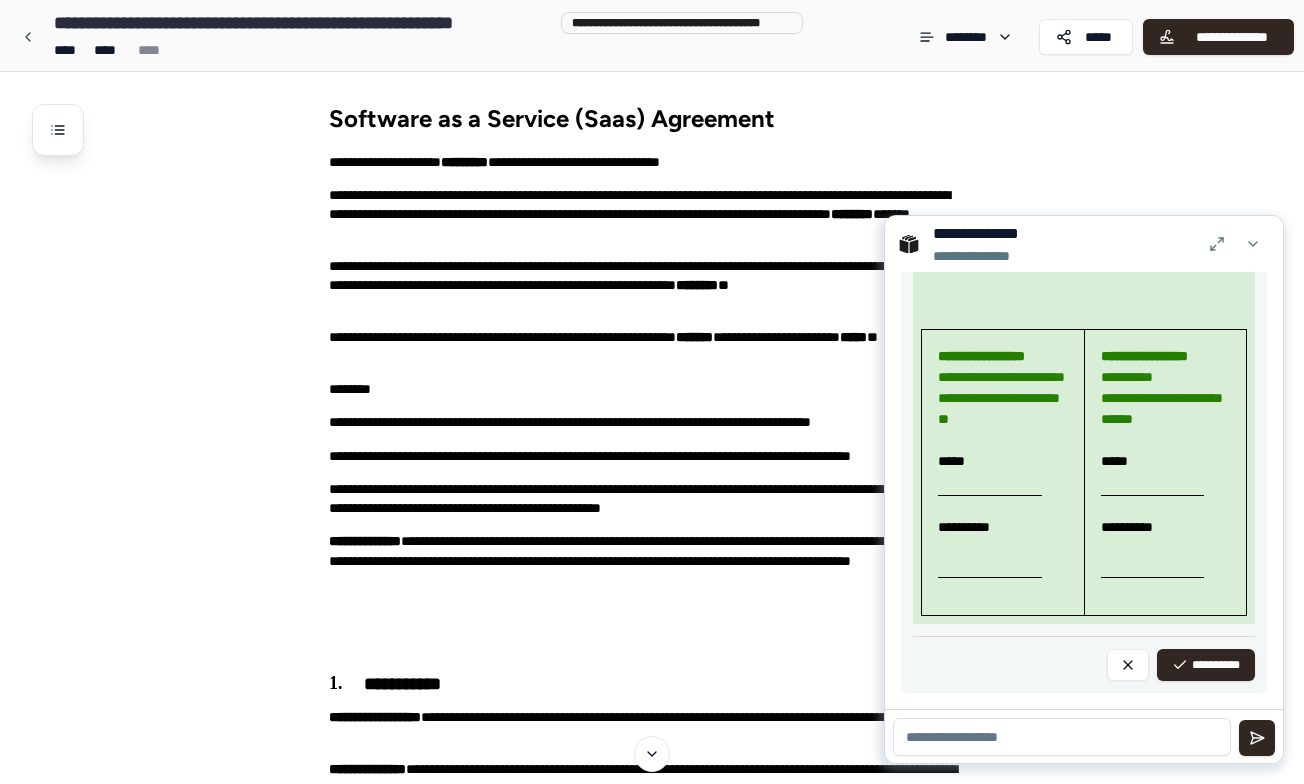 scroll, scrollTop: 1891, scrollLeft: 0, axis: vertical 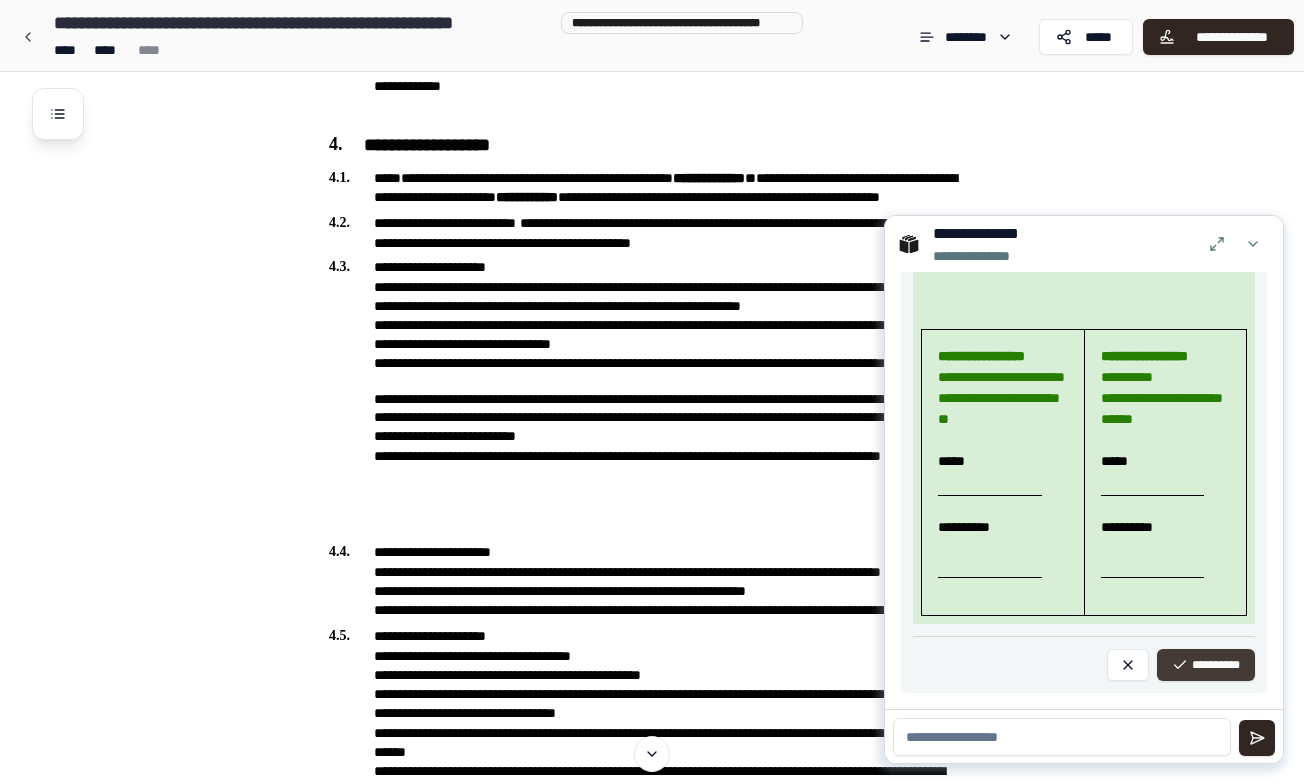 click on "**********" at bounding box center [1206, 665] 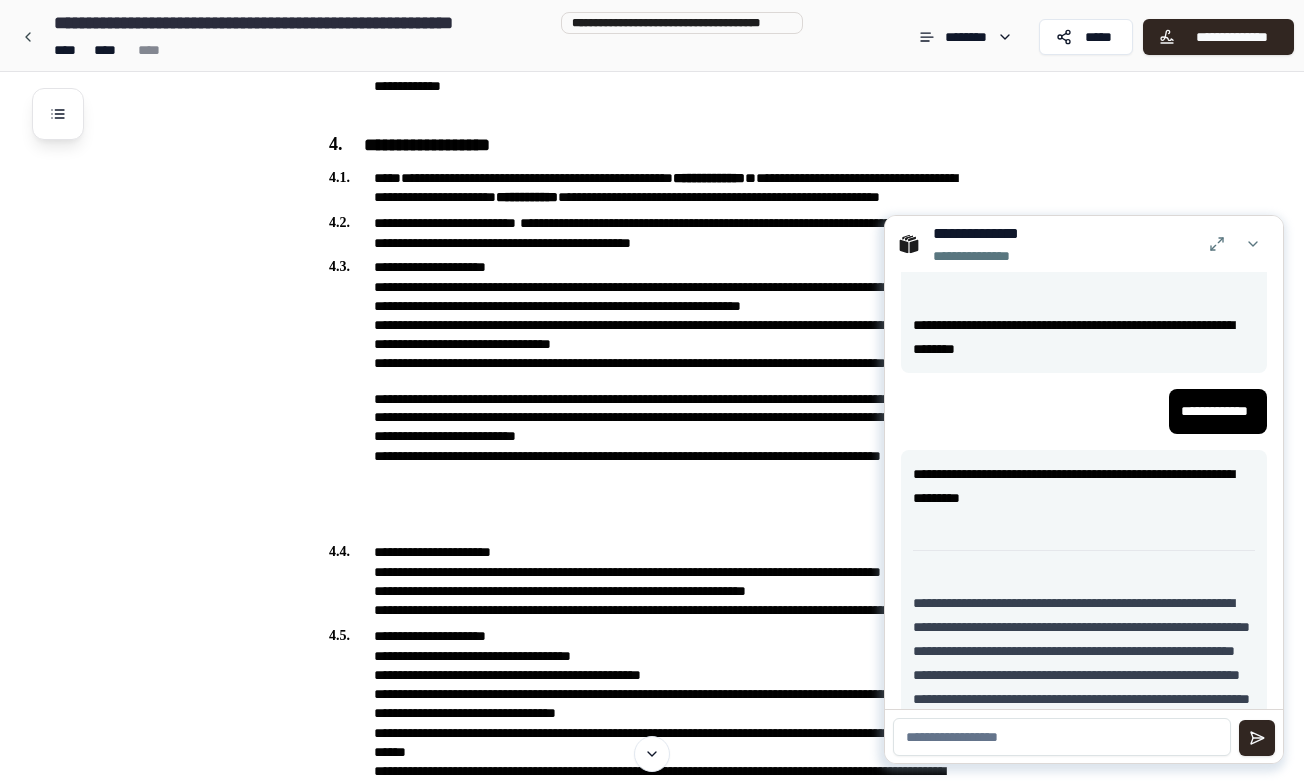 scroll, scrollTop: 554, scrollLeft: 0, axis: vertical 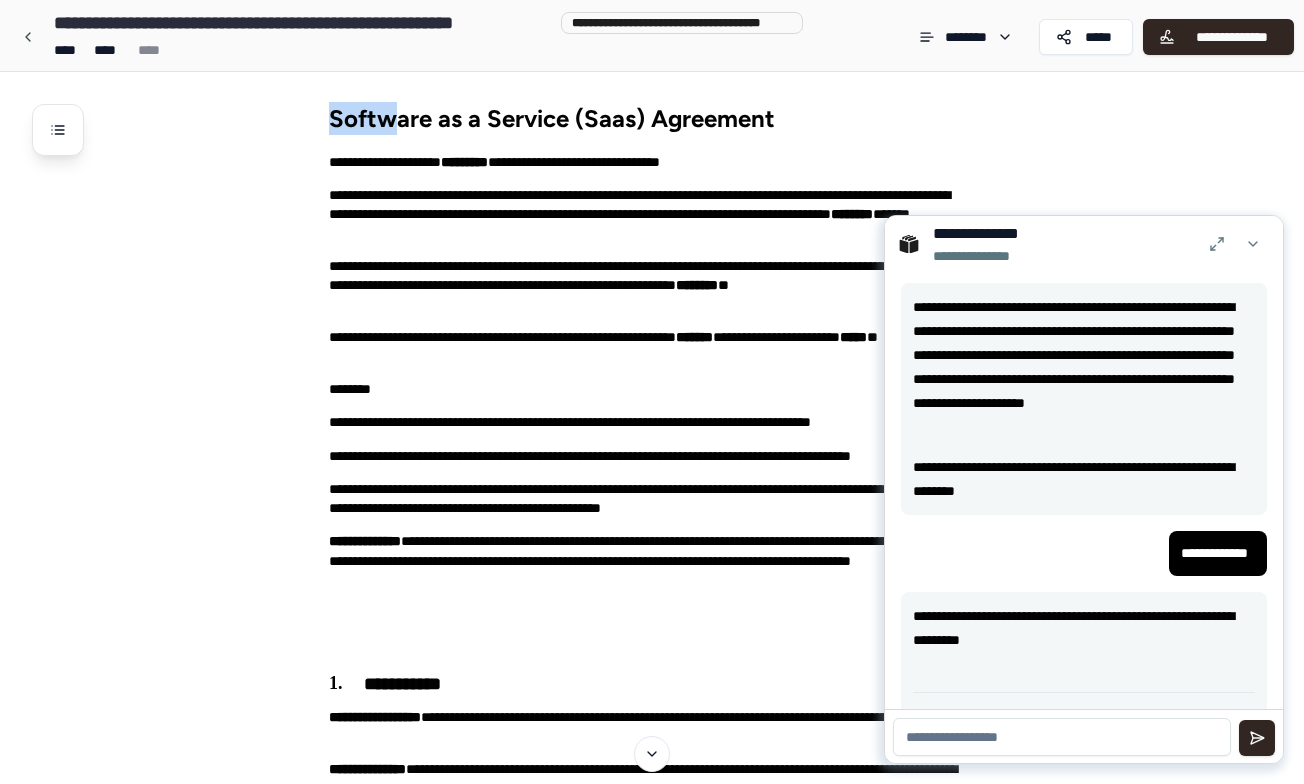 drag, startPoint x: 327, startPoint y: 112, endPoint x: 393, endPoint y: 112, distance: 66 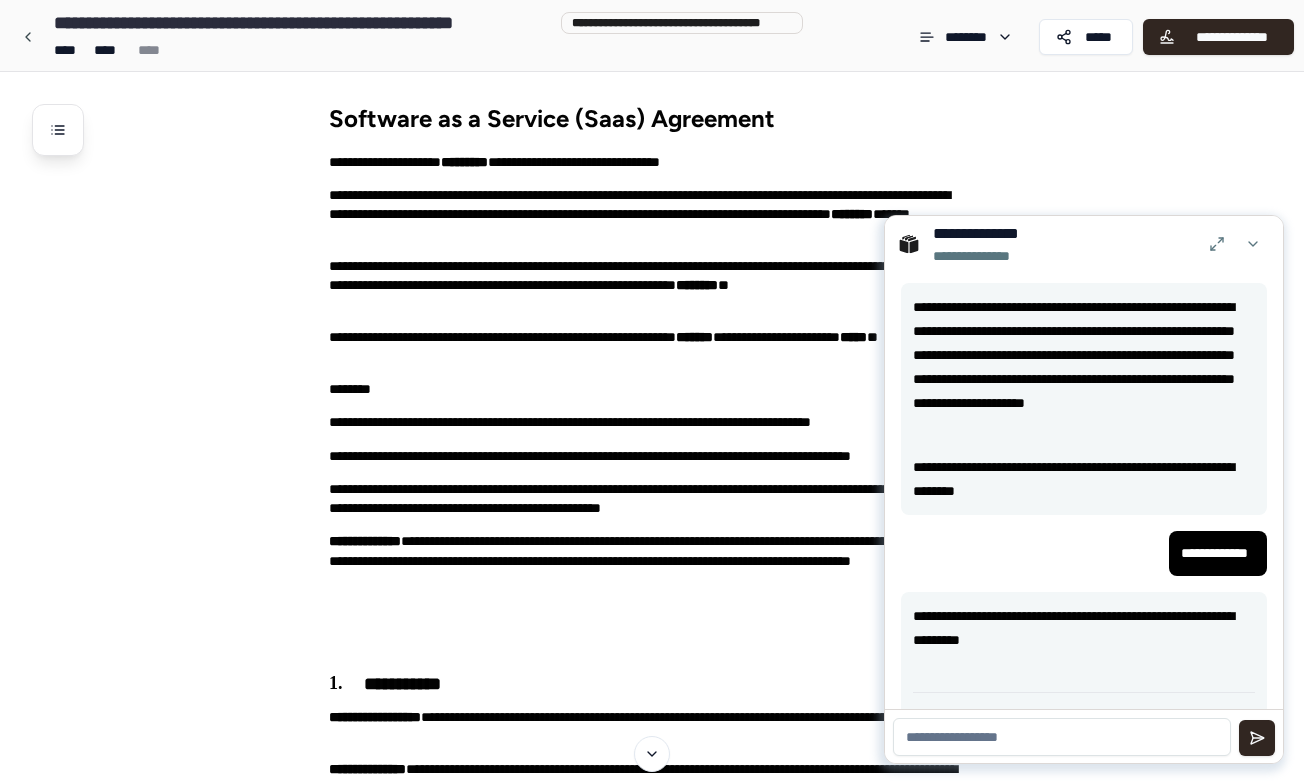 click at bounding box center [1062, 737] 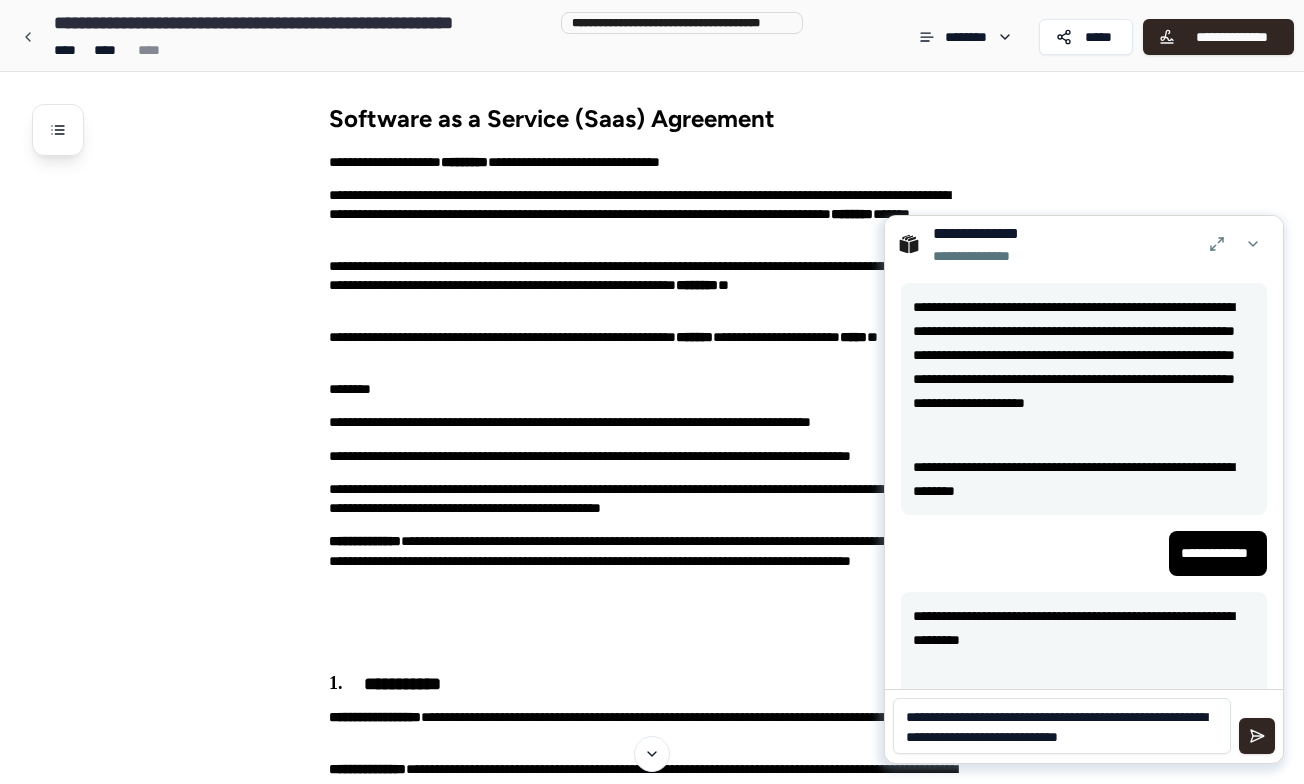 scroll, scrollTop: 0, scrollLeft: 0, axis: both 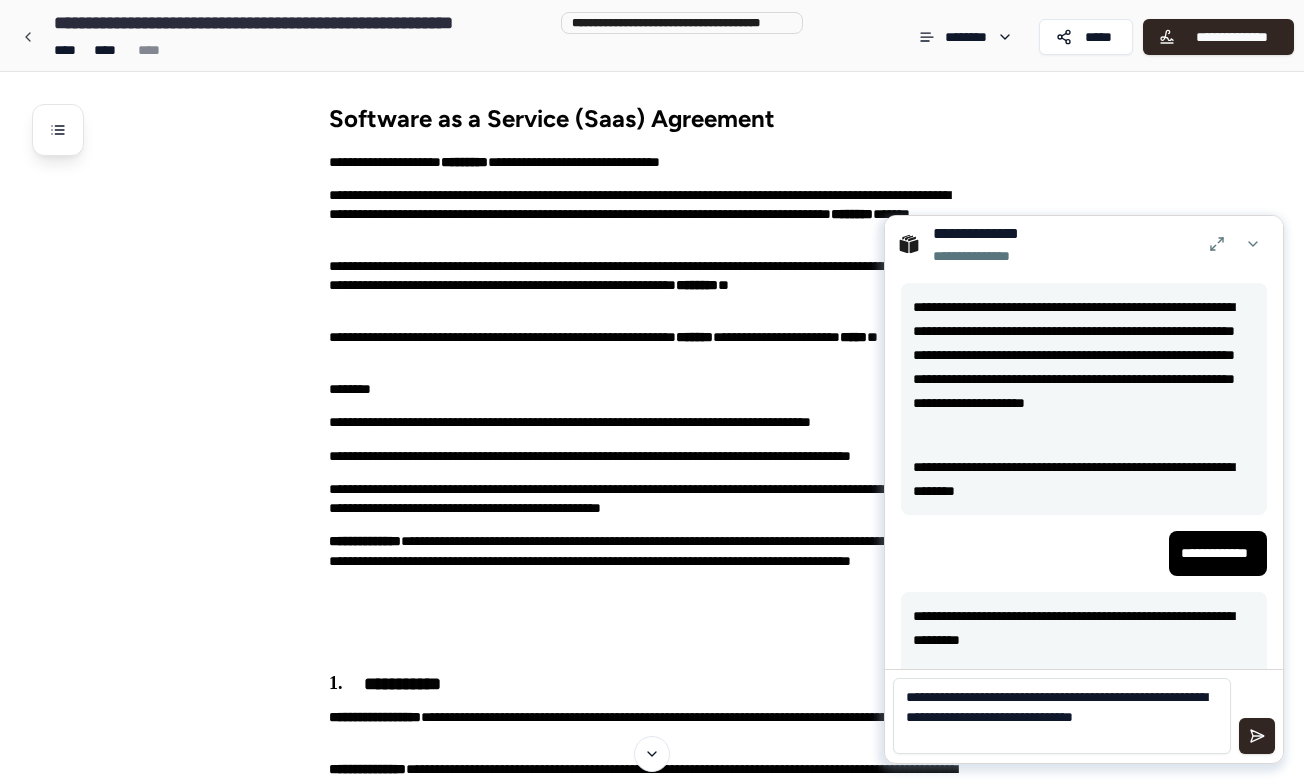 type on "**********" 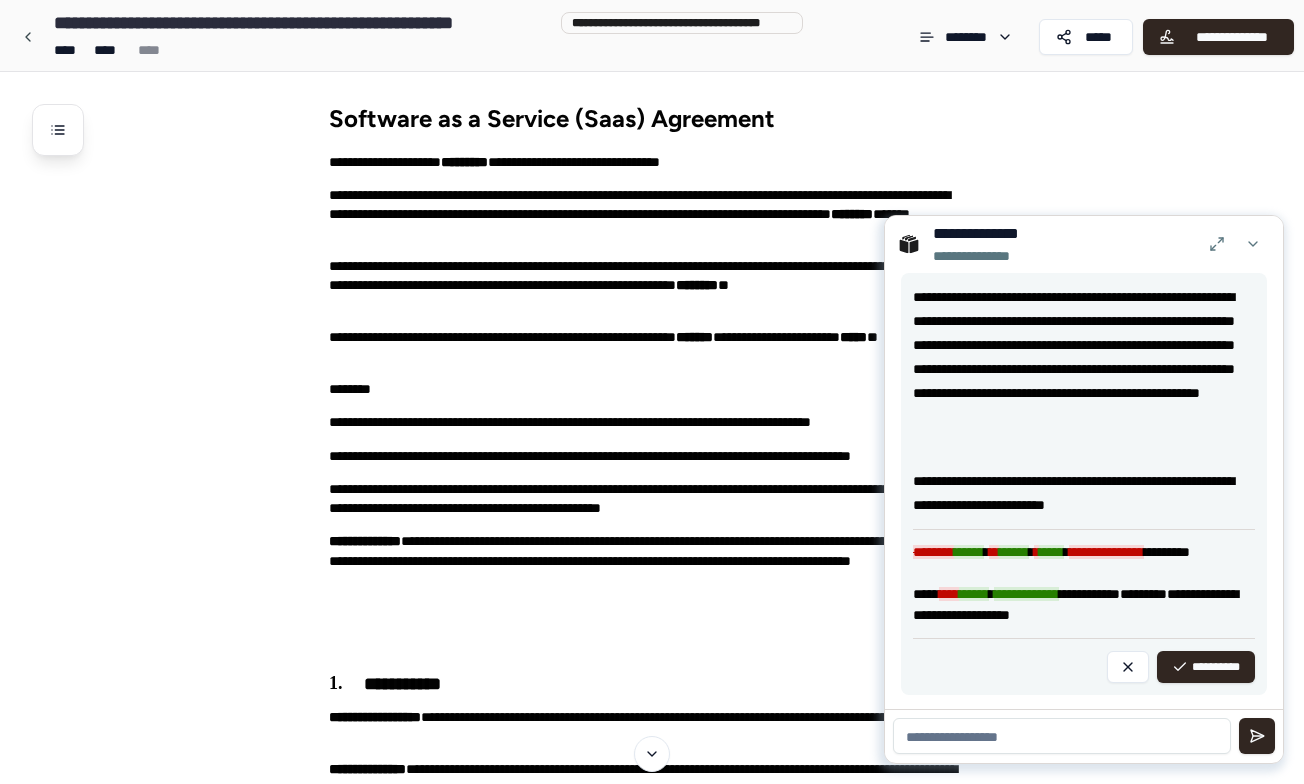 scroll, scrollTop: 1691, scrollLeft: 0, axis: vertical 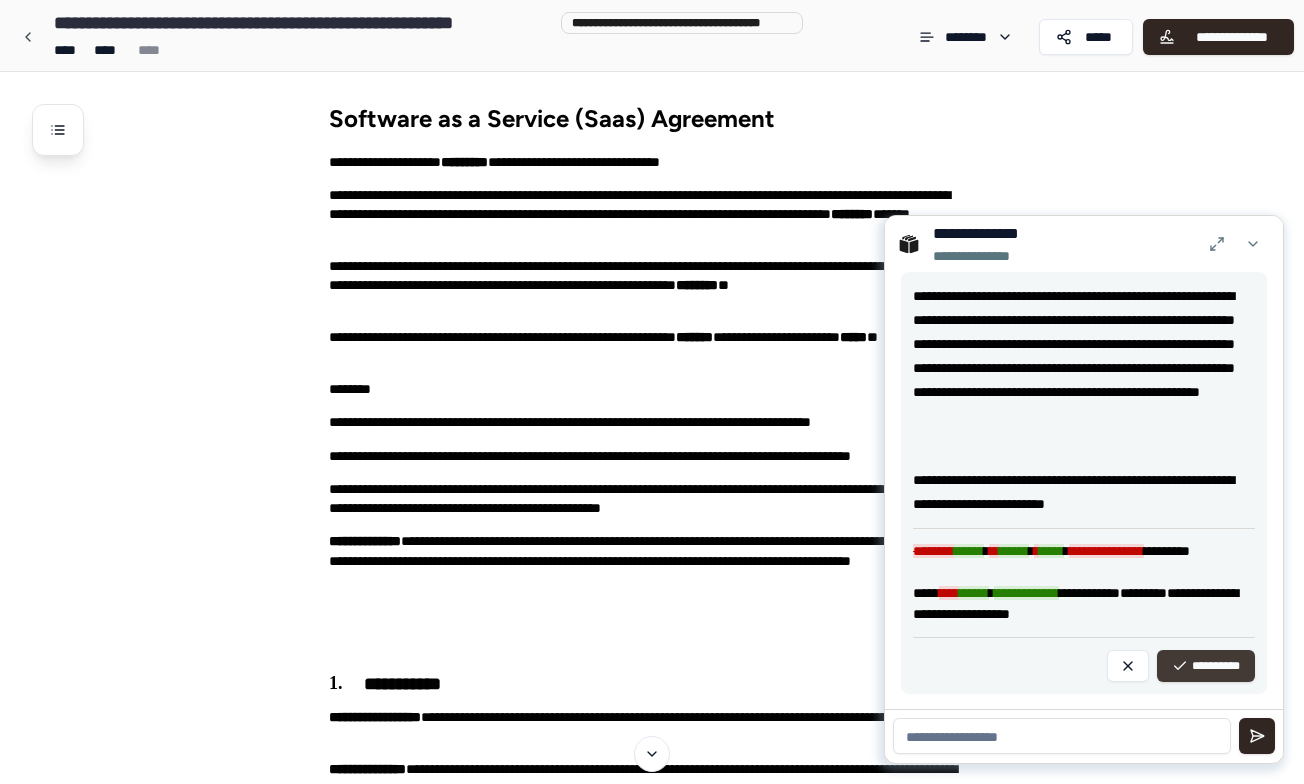 click on "**********" at bounding box center (1206, 666) 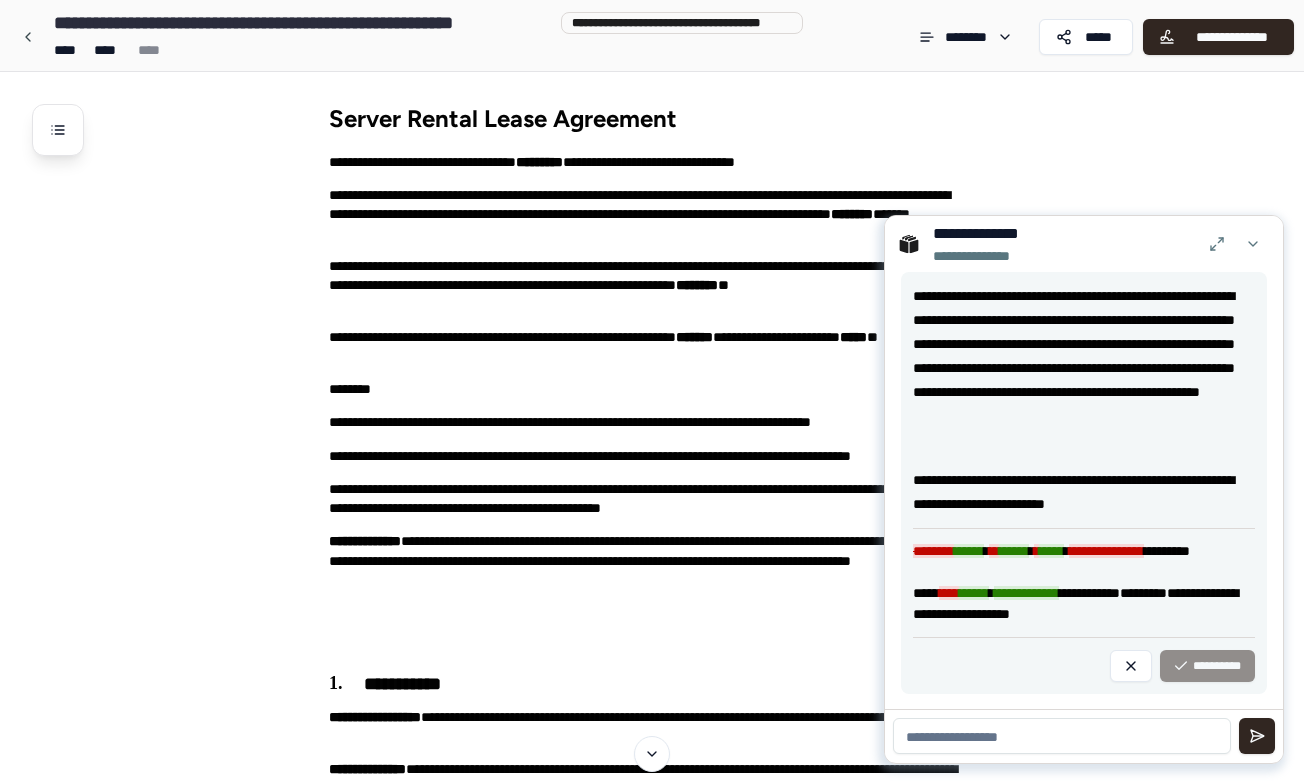 scroll, scrollTop: 1525, scrollLeft: 0, axis: vertical 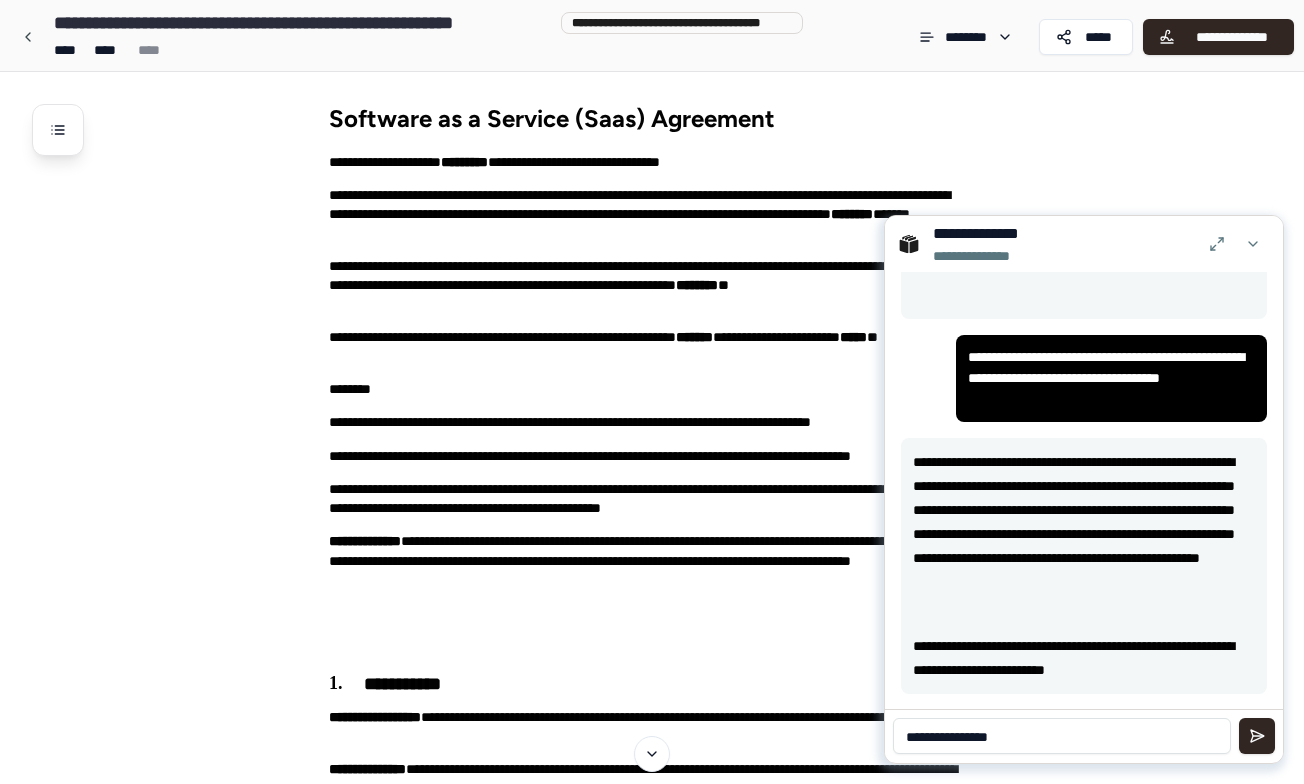 type on "**********" 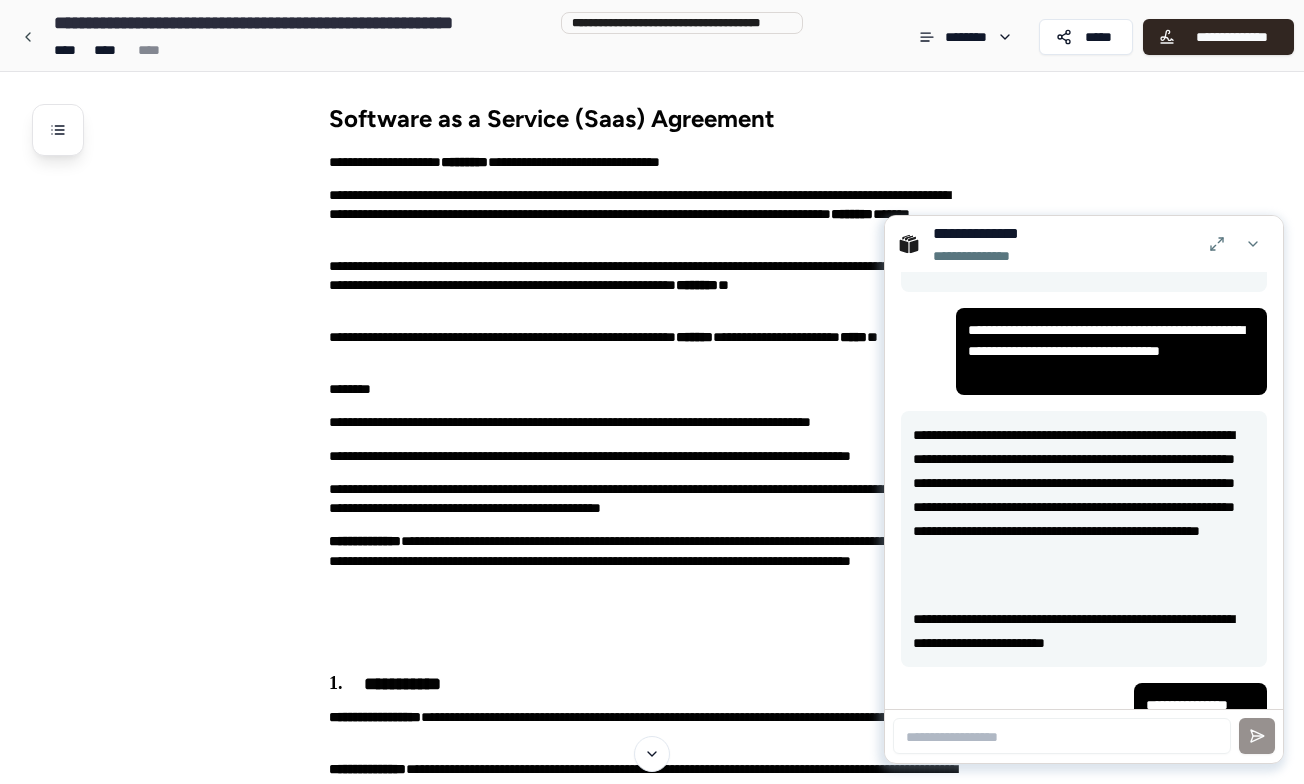 scroll, scrollTop: 1553, scrollLeft: 0, axis: vertical 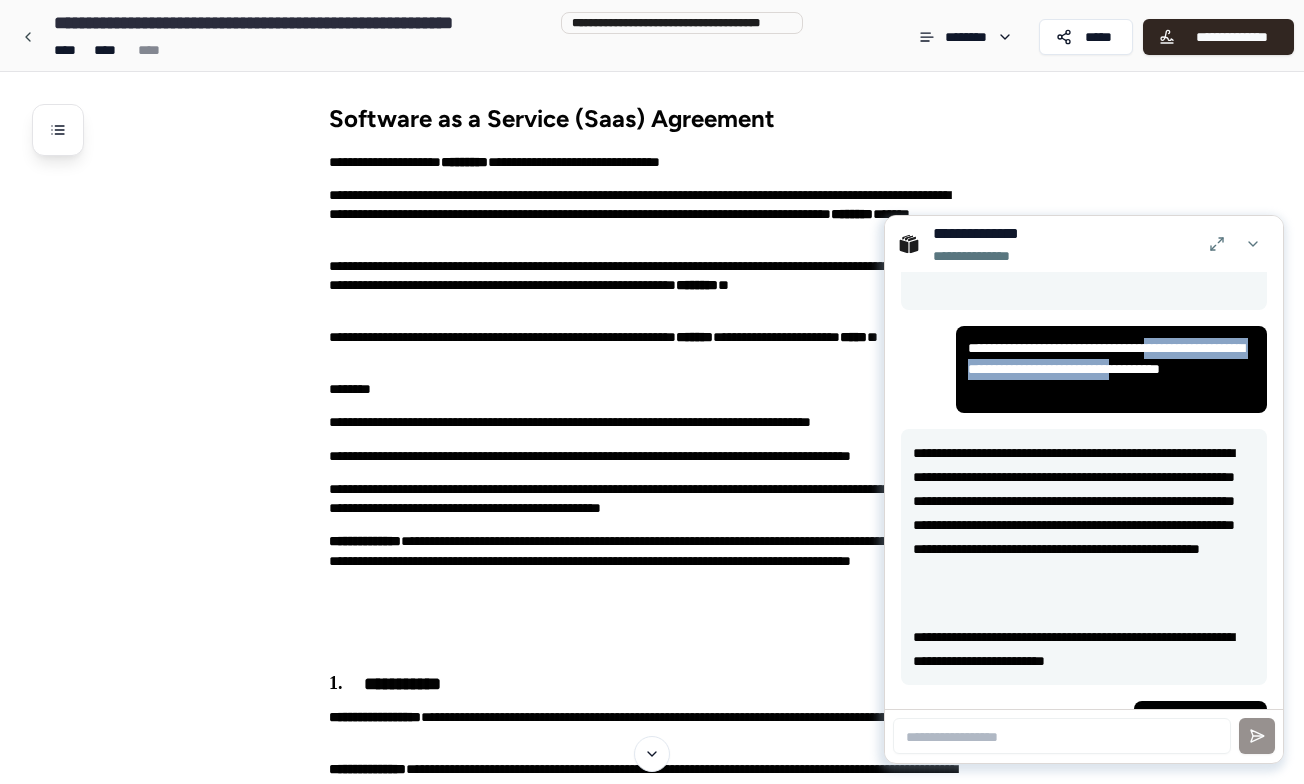 drag, startPoint x: 1198, startPoint y: 348, endPoint x: 1221, endPoint y: 371, distance: 32.526913 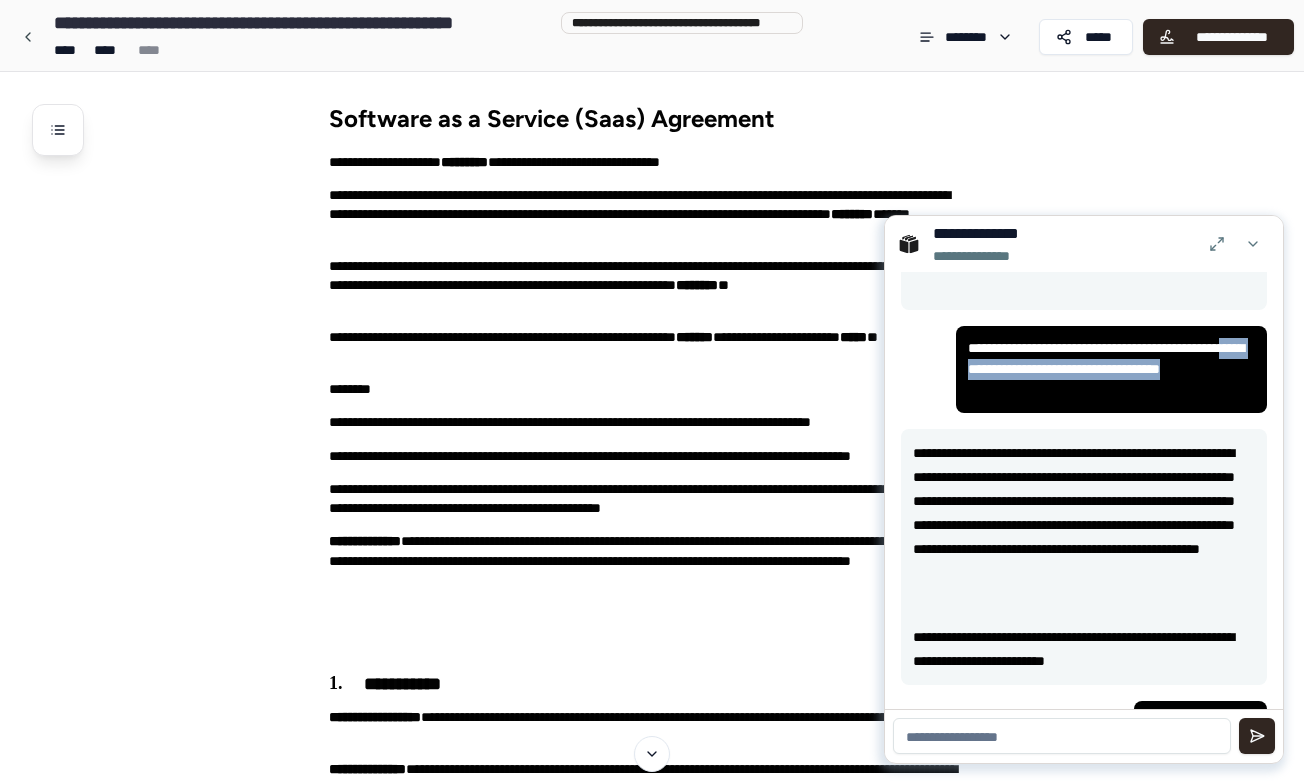 drag, startPoint x: 1013, startPoint y: 372, endPoint x: 1100, endPoint y: 390, distance: 88.84256 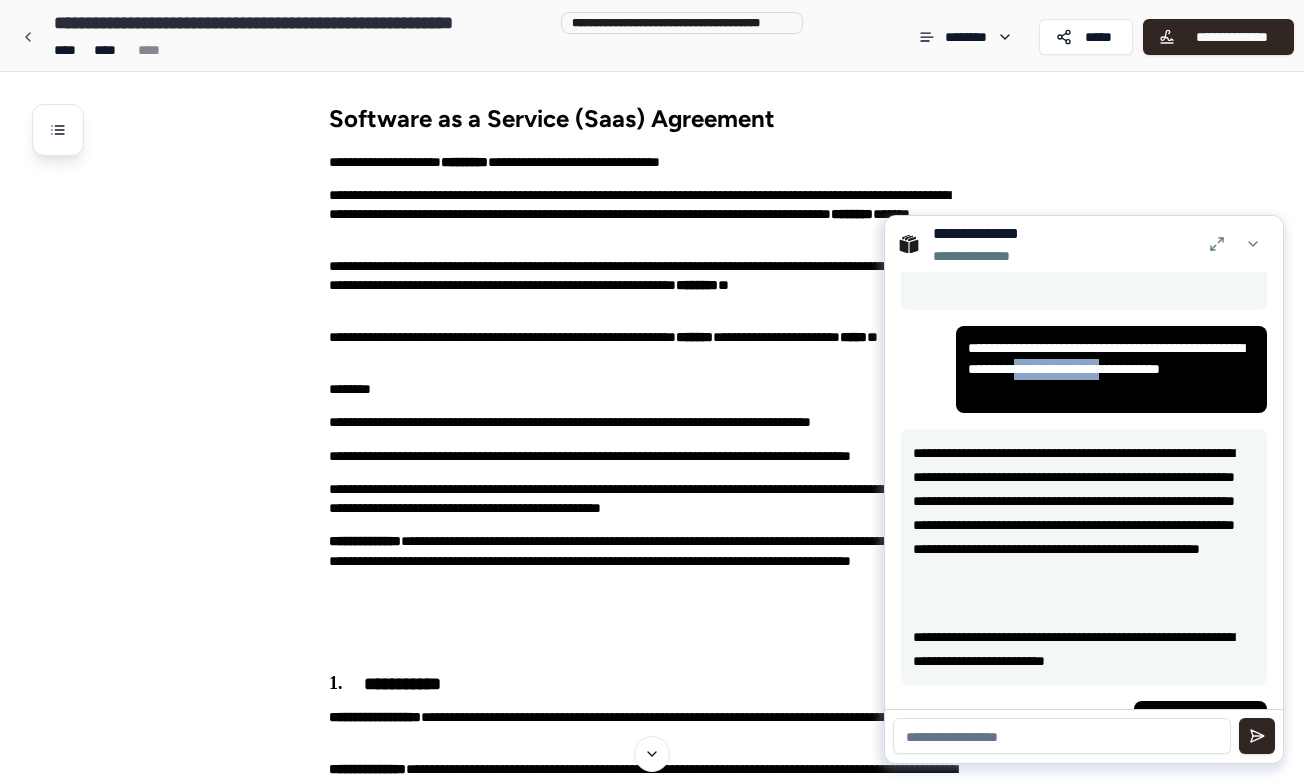 drag, startPoint x: 1107, startPoint y: 369, endPoint x: 1211, endPoint y: 376, distance: 104.23531 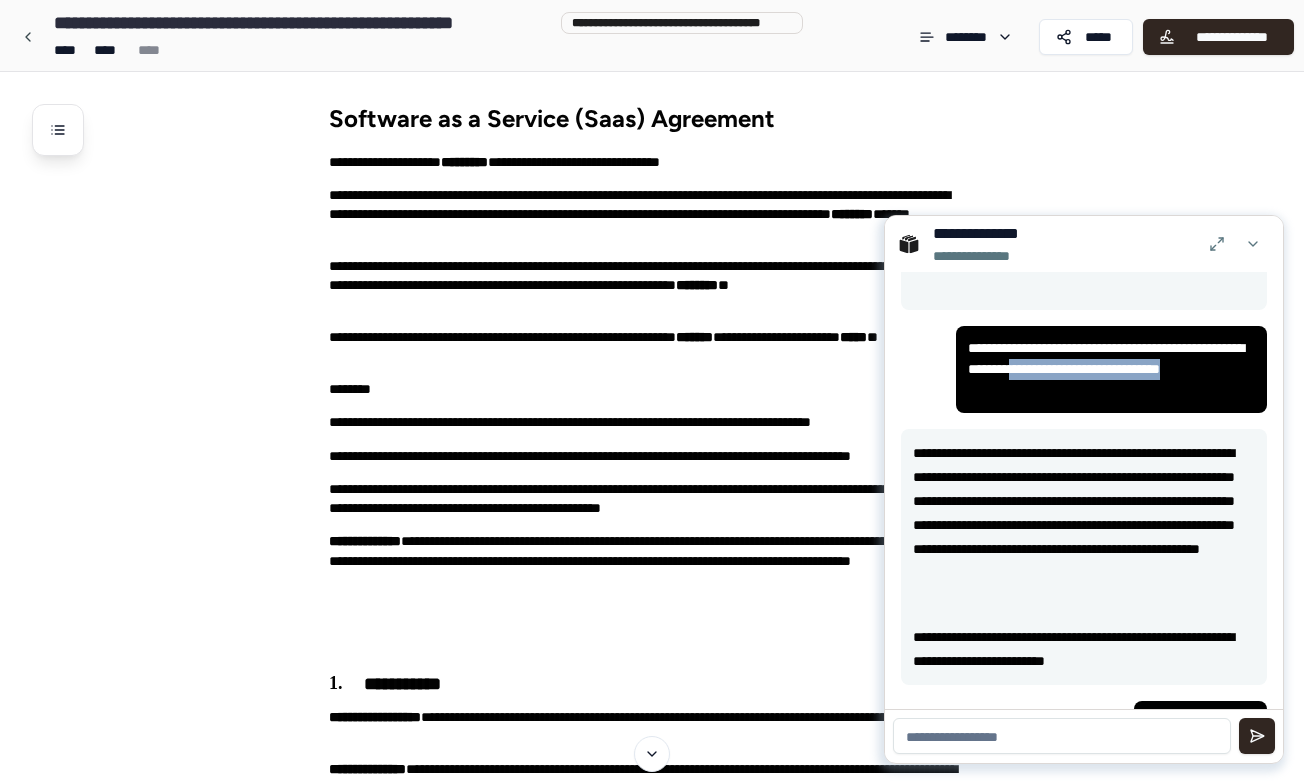 drag, startPoint x: 1102, startPoint y: 369, endPoint x: 1231, endPoint y: 397, distance: 132.00378 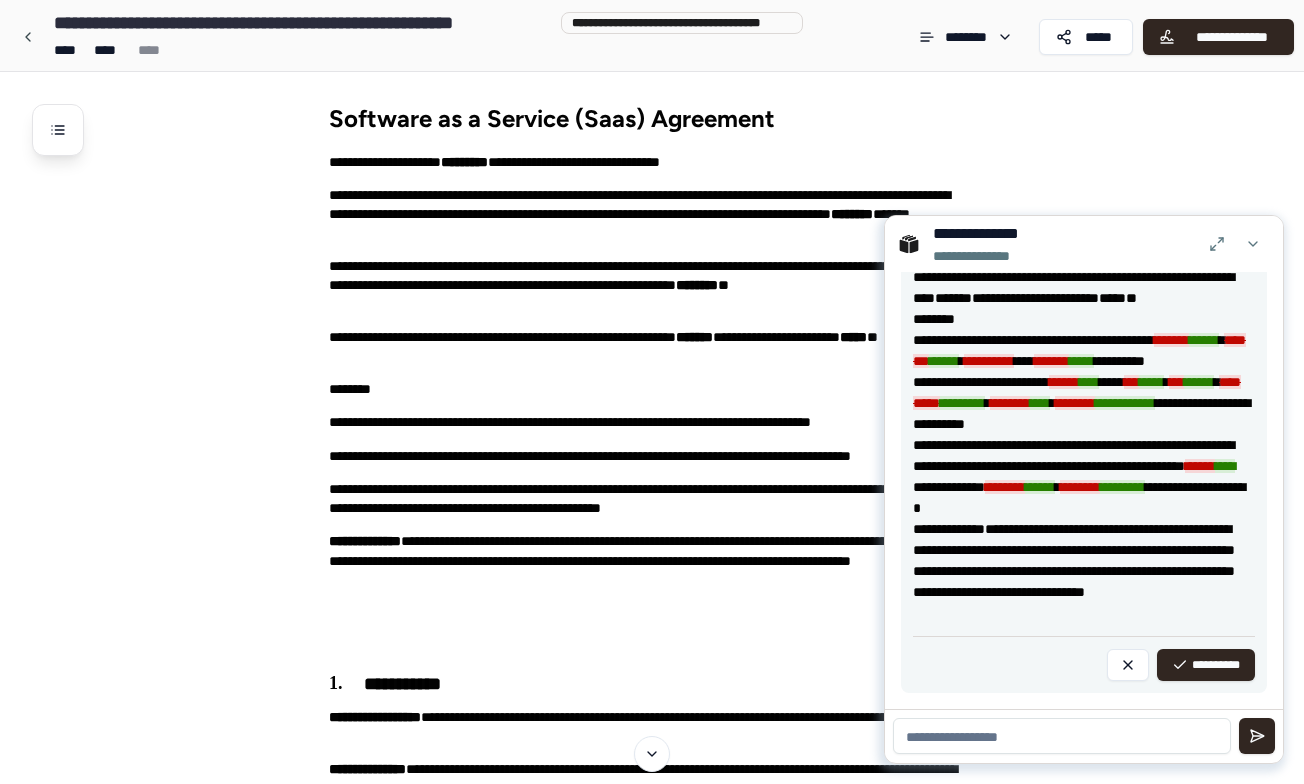 scroll, scrollTop: 2812, scrollLeft: 0, axis: vertical 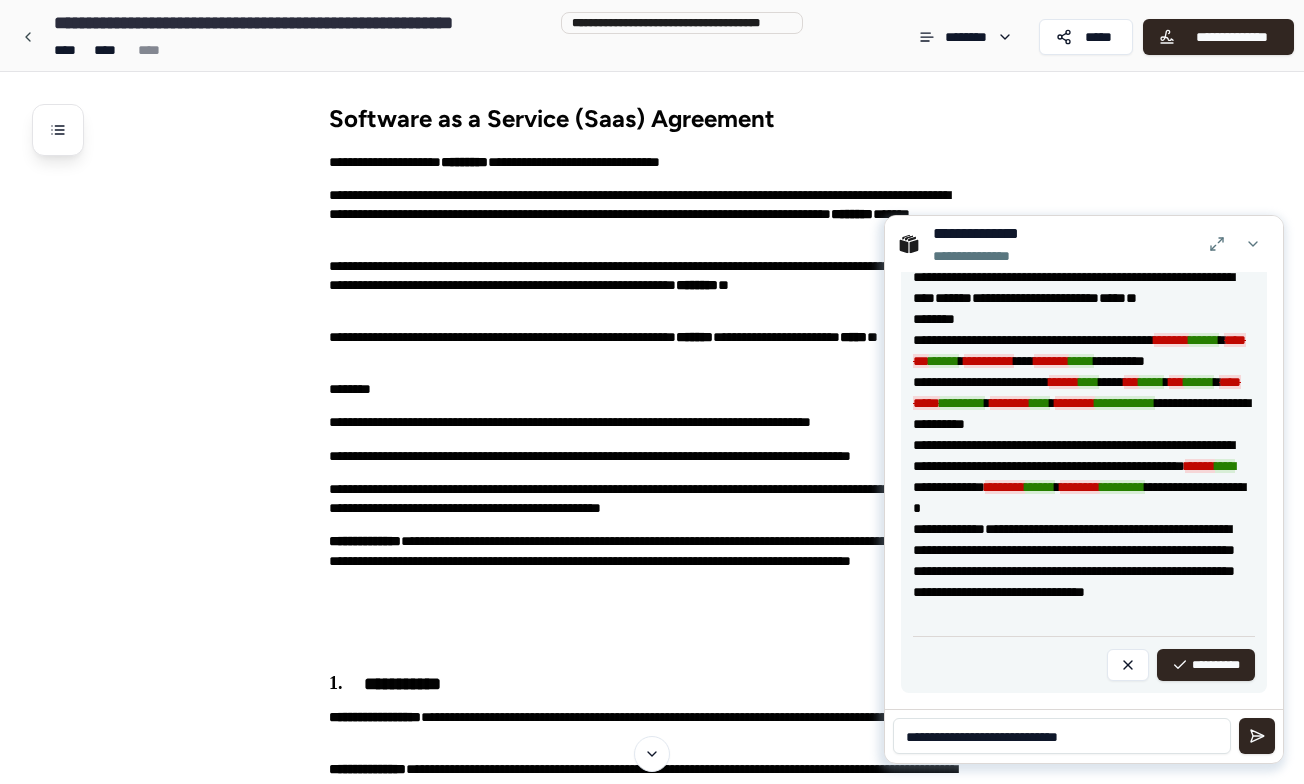 type 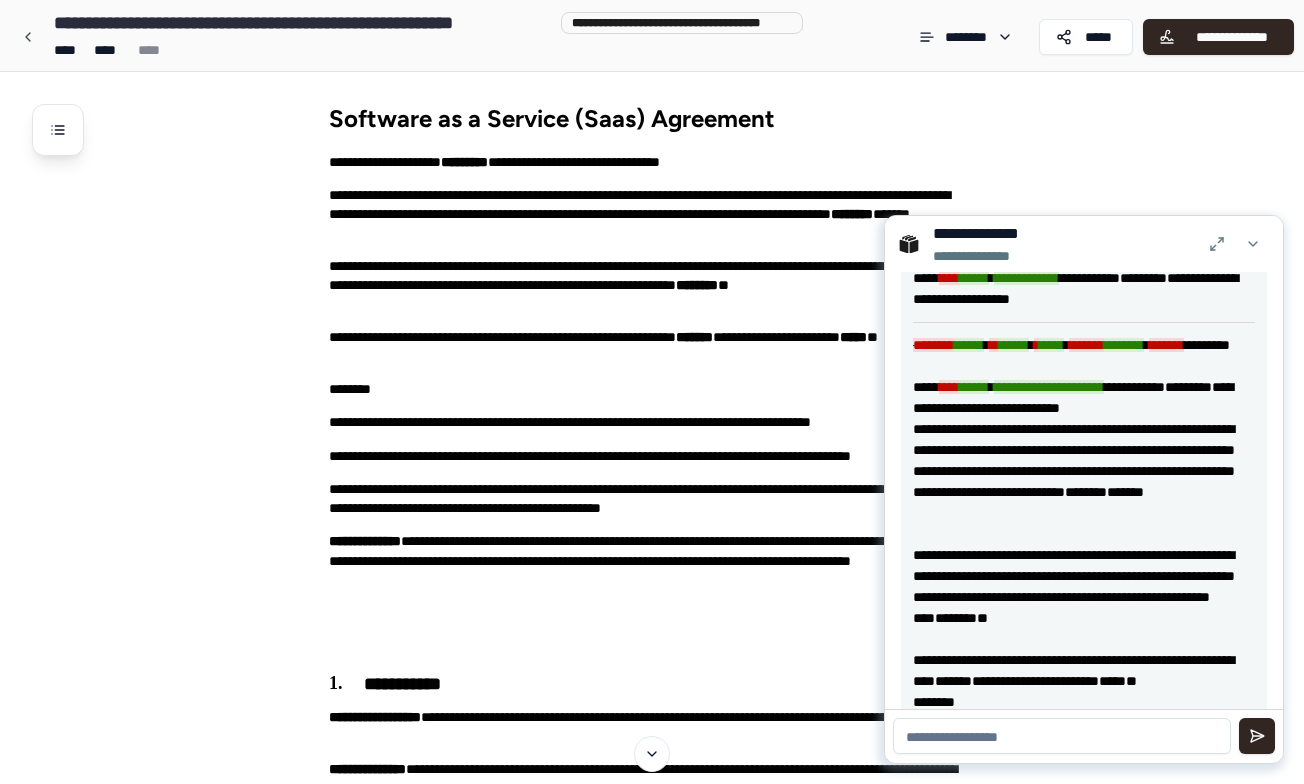 scroll, scrollTop: 2777, scrollLeft: 0, axis: vertical 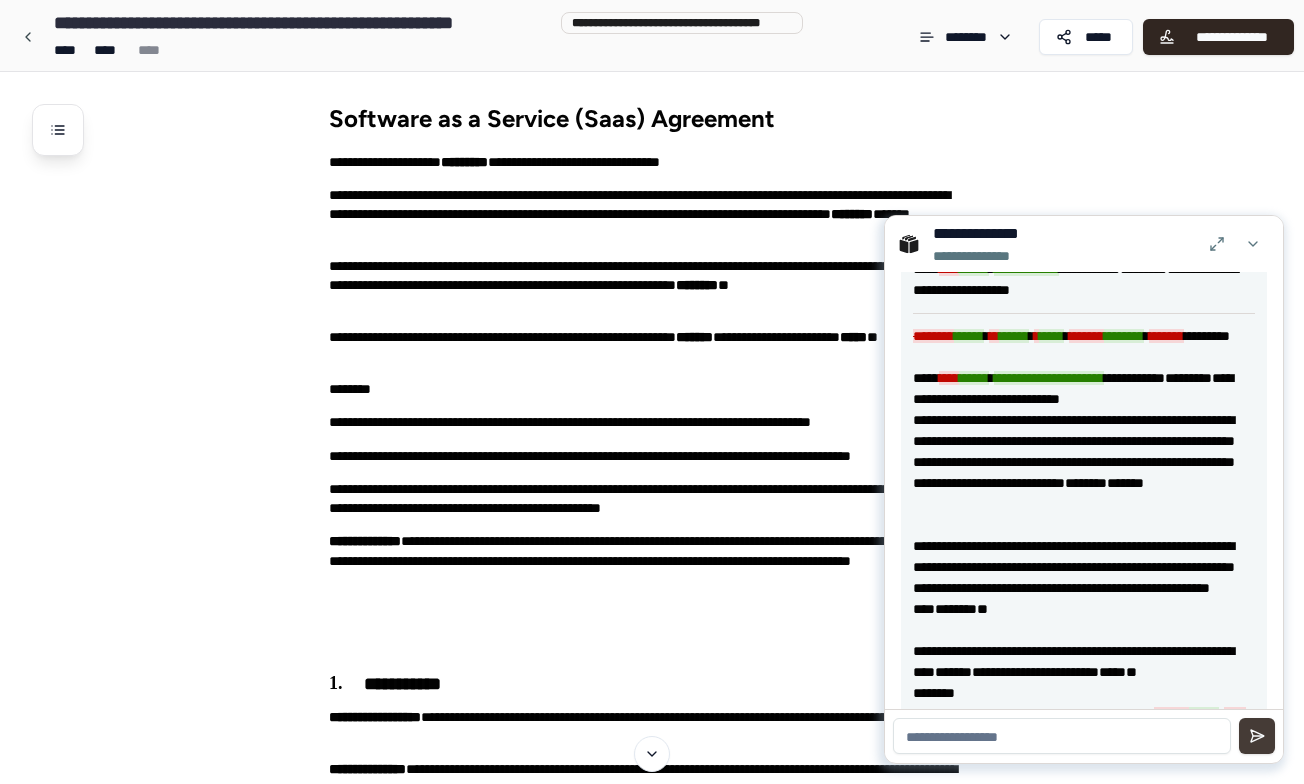 click at bounding box center (1257, 736) 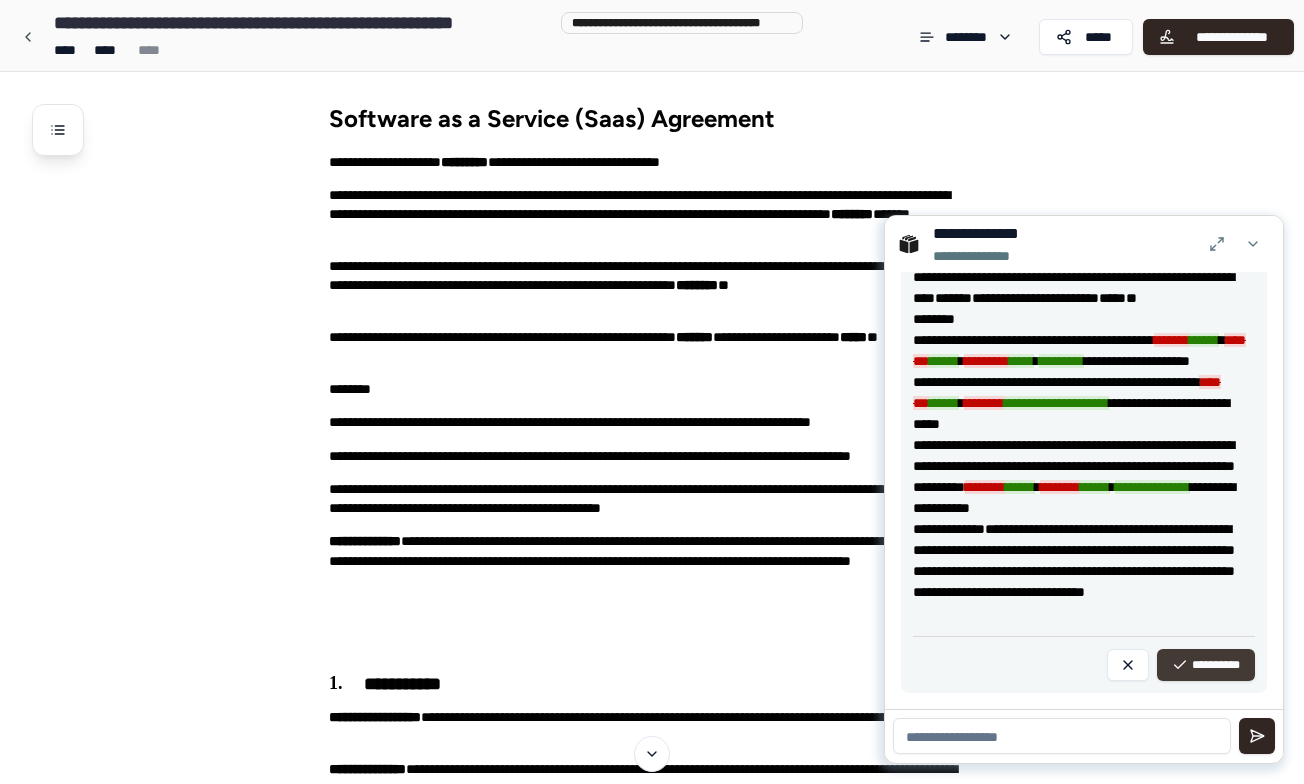 scroll, scrollTop: 3193, scrollLeft: 0, axis: vertical 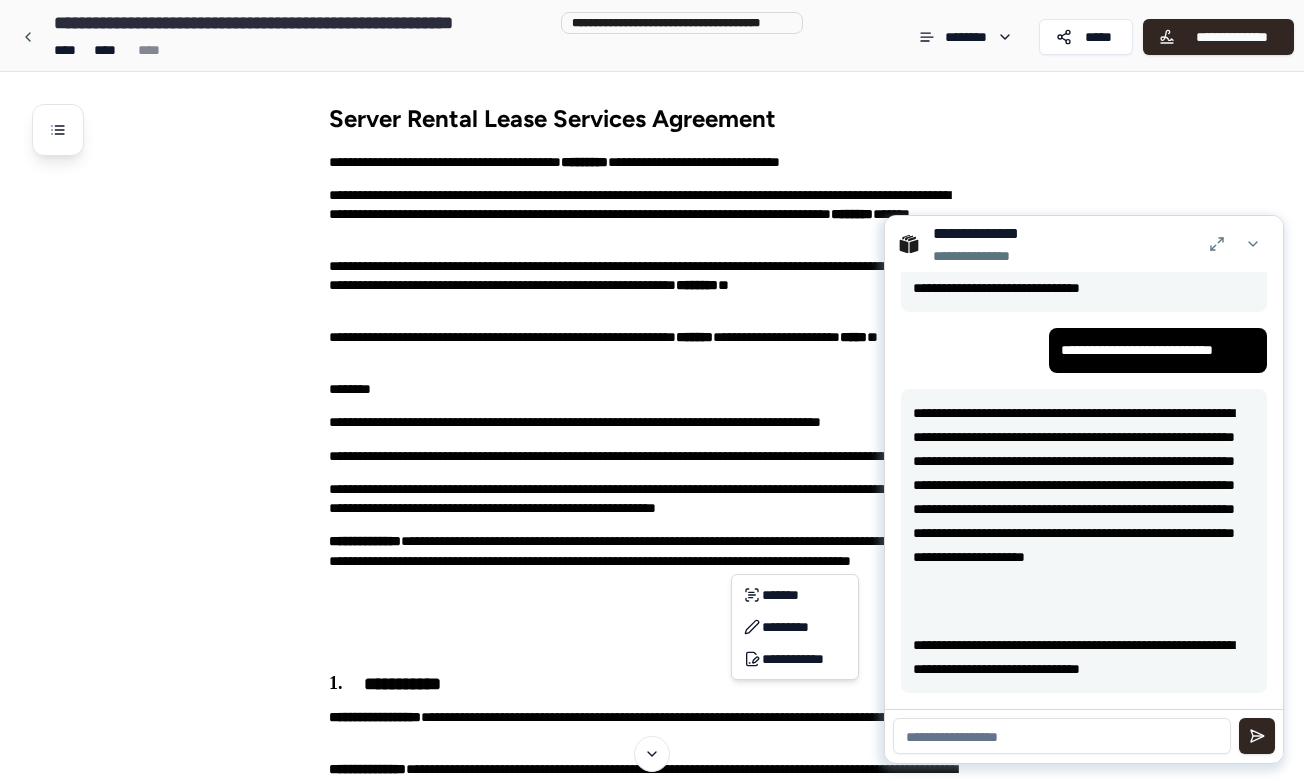 click on "Server Rental Lease Services Agreement [REDACTED] [REDACTED] [REDACTED]
[REDACTED]
[REDACTED]
[REDACTED]
[REDACTED]
[REDACTED]
[REDACTED]
[REDACTED]
[REDACTED]
[REDACTED]
[REDACTED]" at bounding box center (652, 3496) 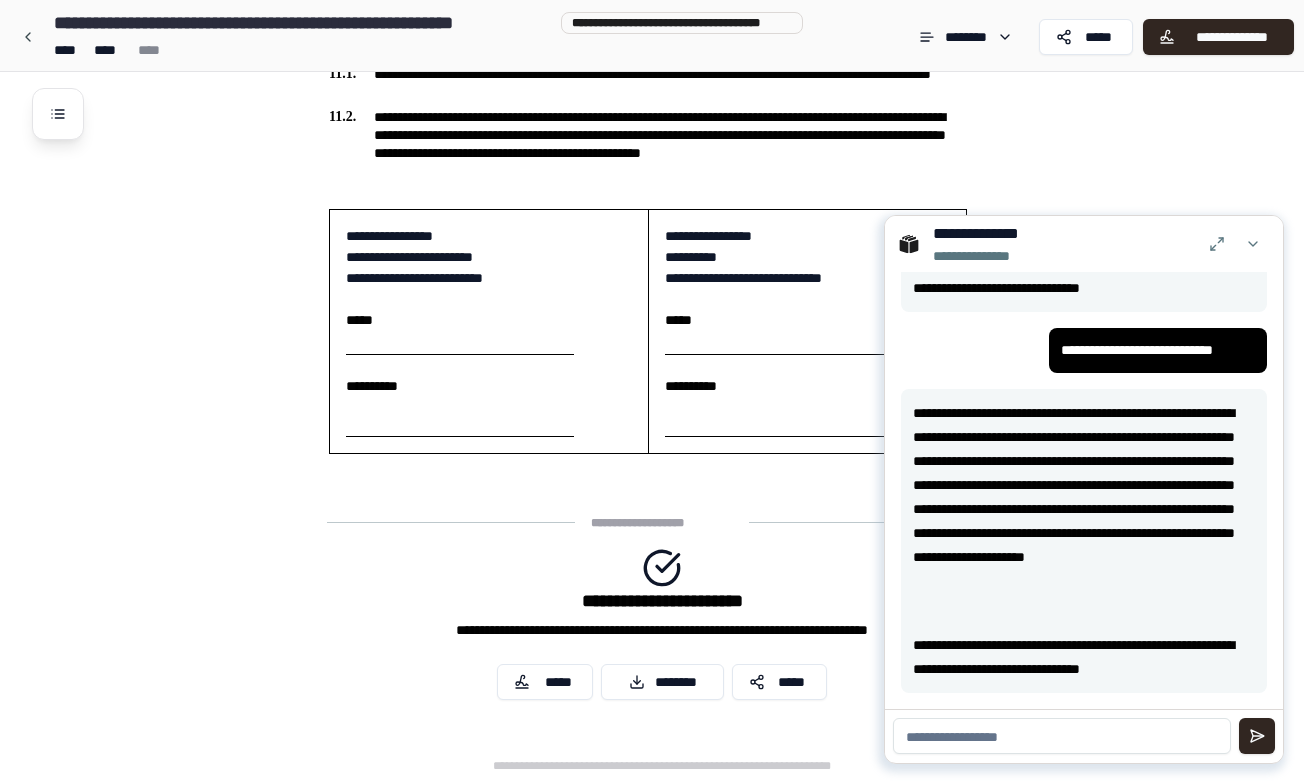 scroll, scrollTop: 6207, scrollLeft: 0, axis: vertical 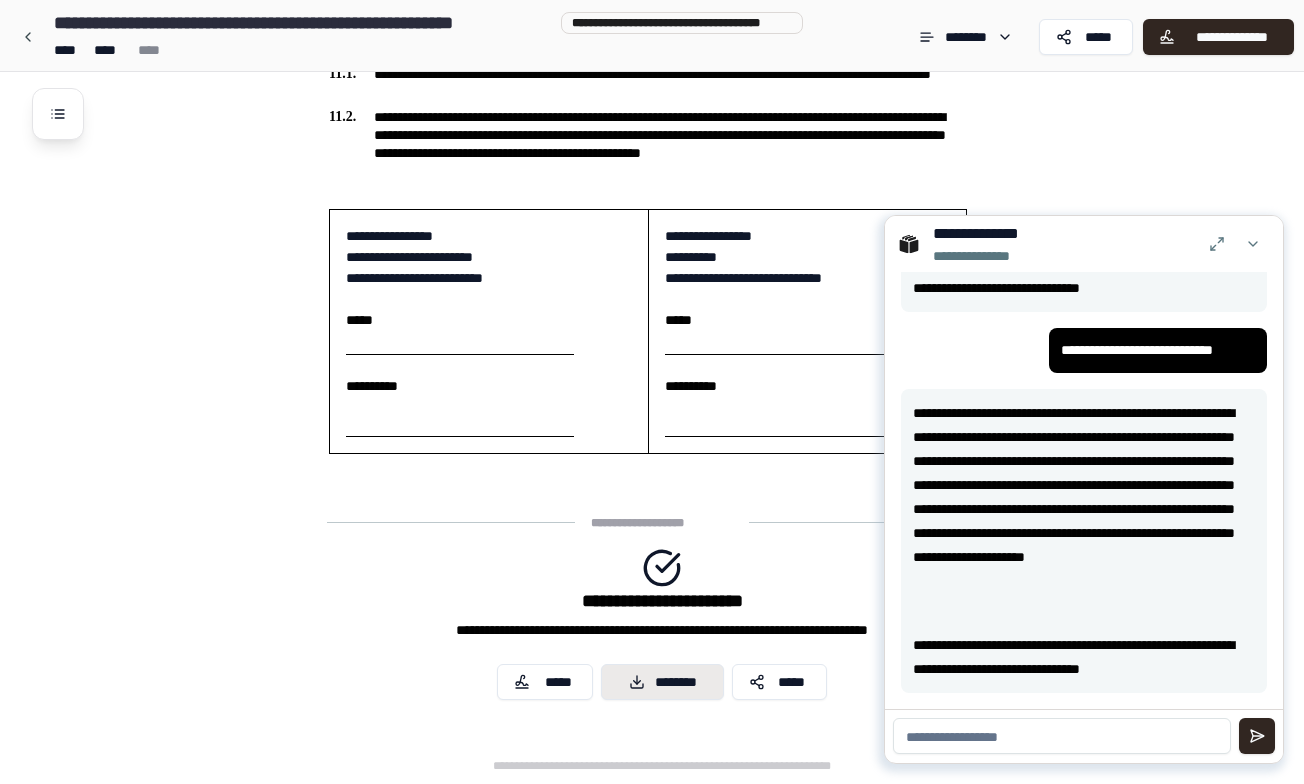 click on "********" at bounding box center (662, 682) 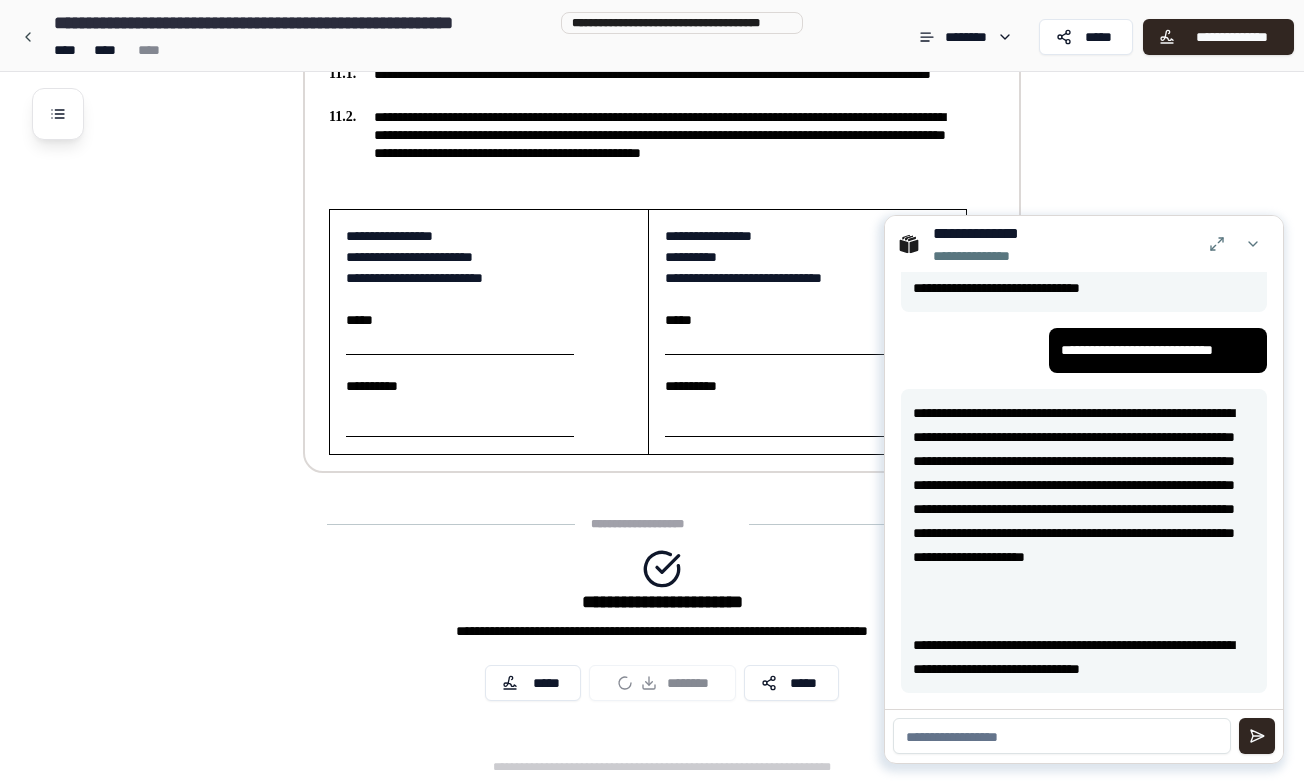 scroll, scrollTop: 6208, scrollLeft: 0, axis: vertical 